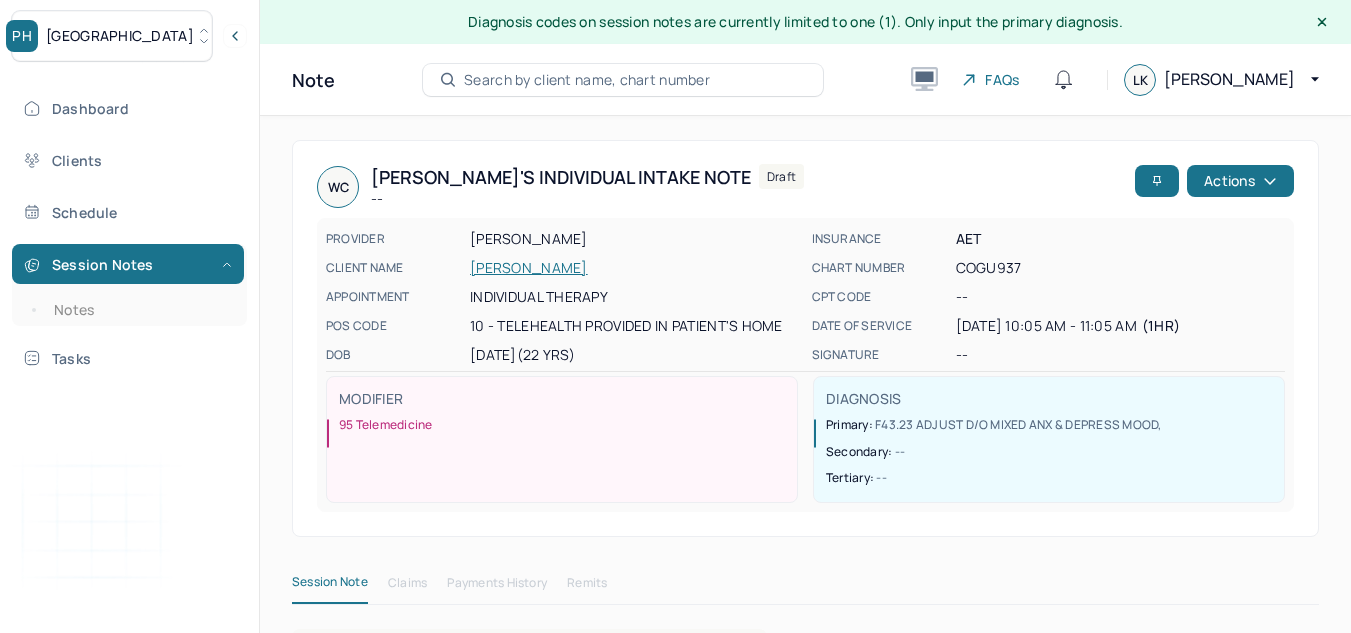 scroll, scrollTop: 36, scrollLeft: 0, axis: vertical 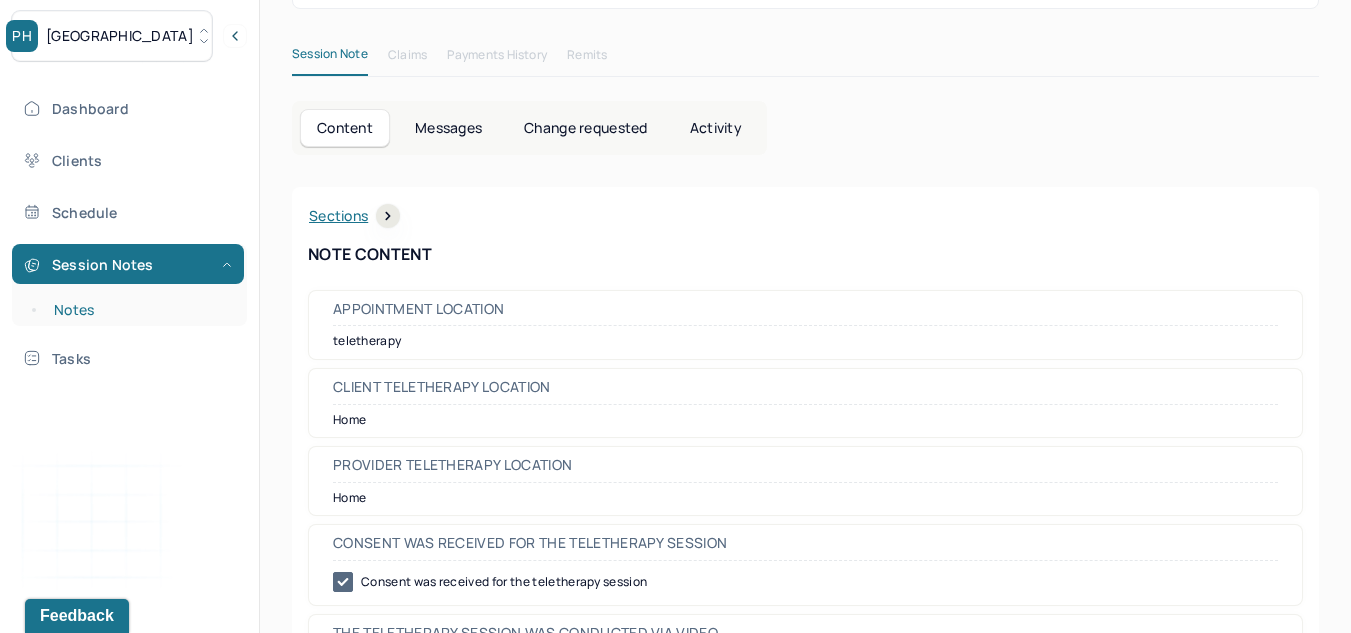 click on "Notes" at bounding box center [139, 310] 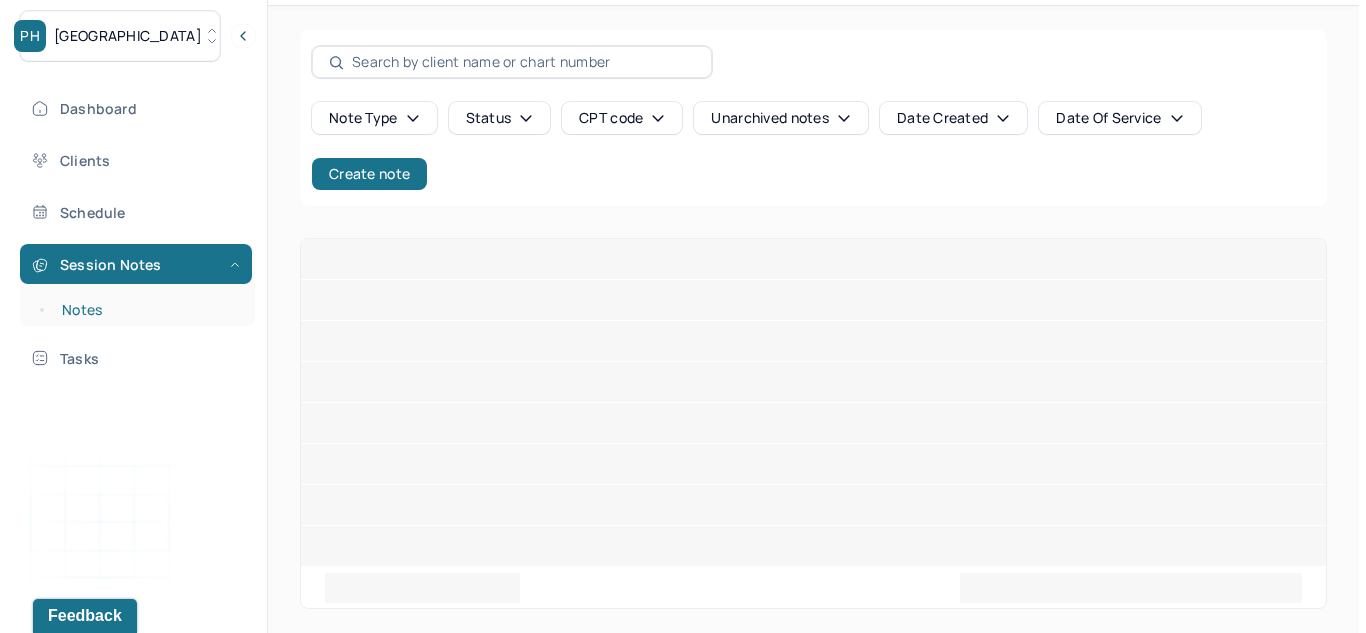 scroll, scrollTop: 0, scrollLeft: 0, axis: both 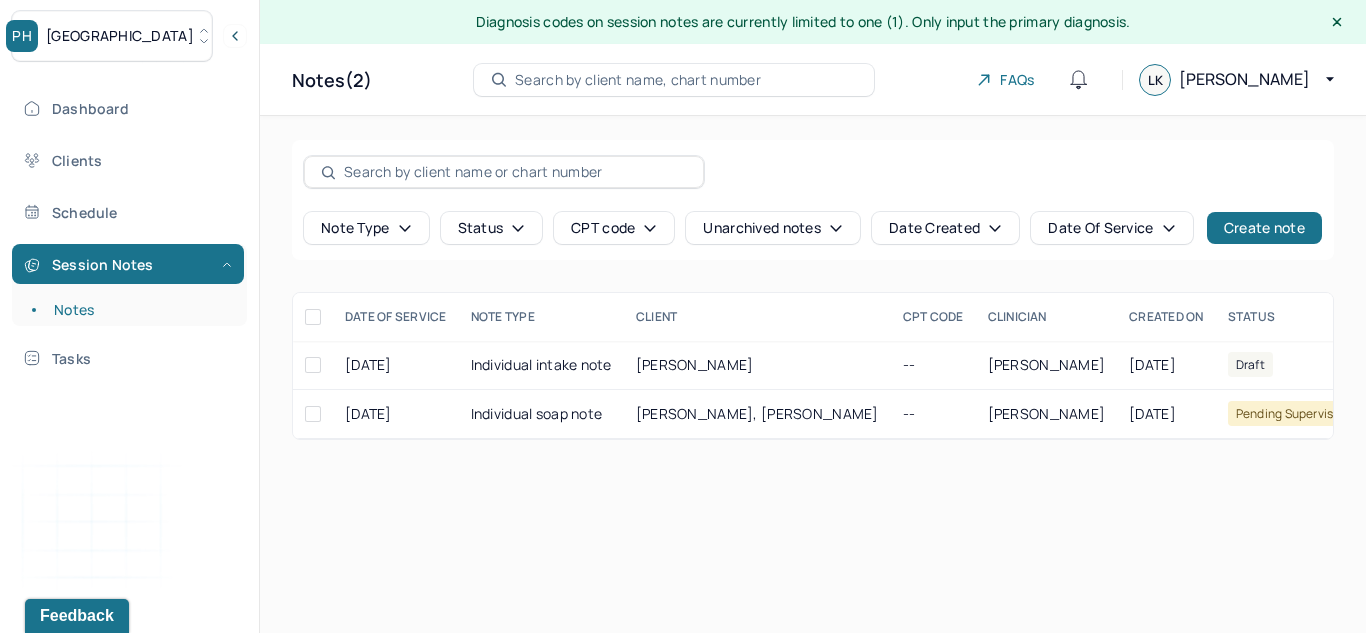 click on "PH Park Hill" at bounding box center (112, 36) 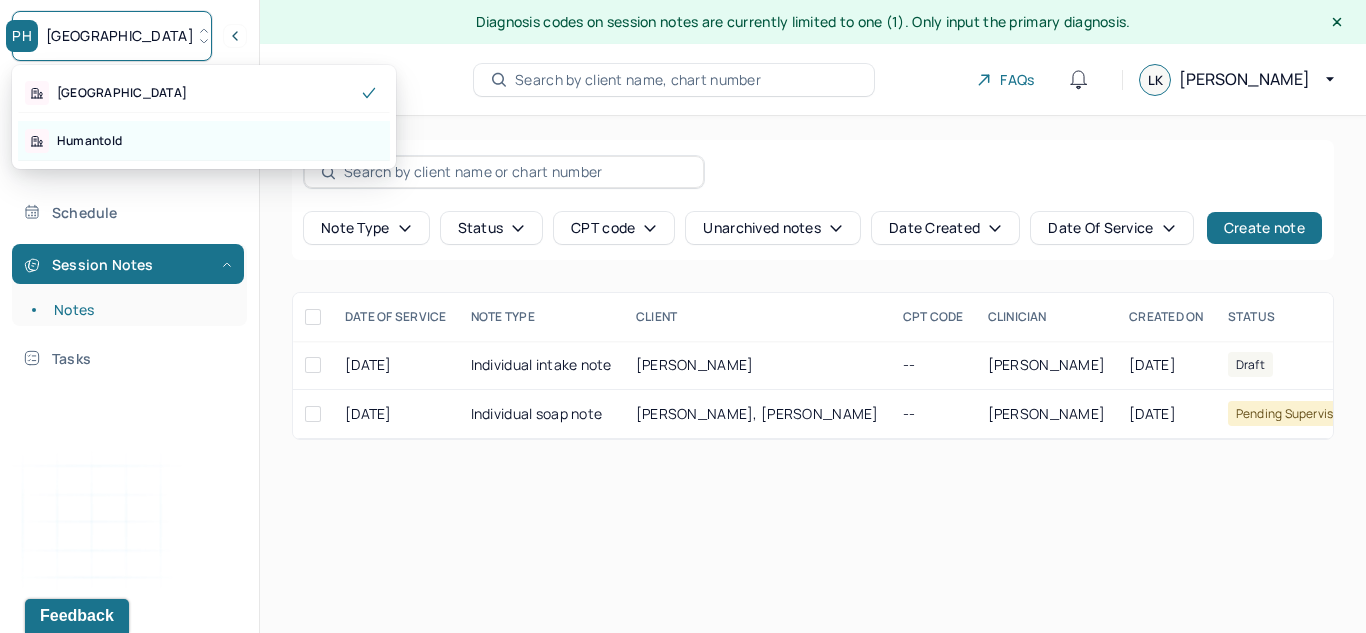 click on "Humantold" at bounding box center [204, 141] 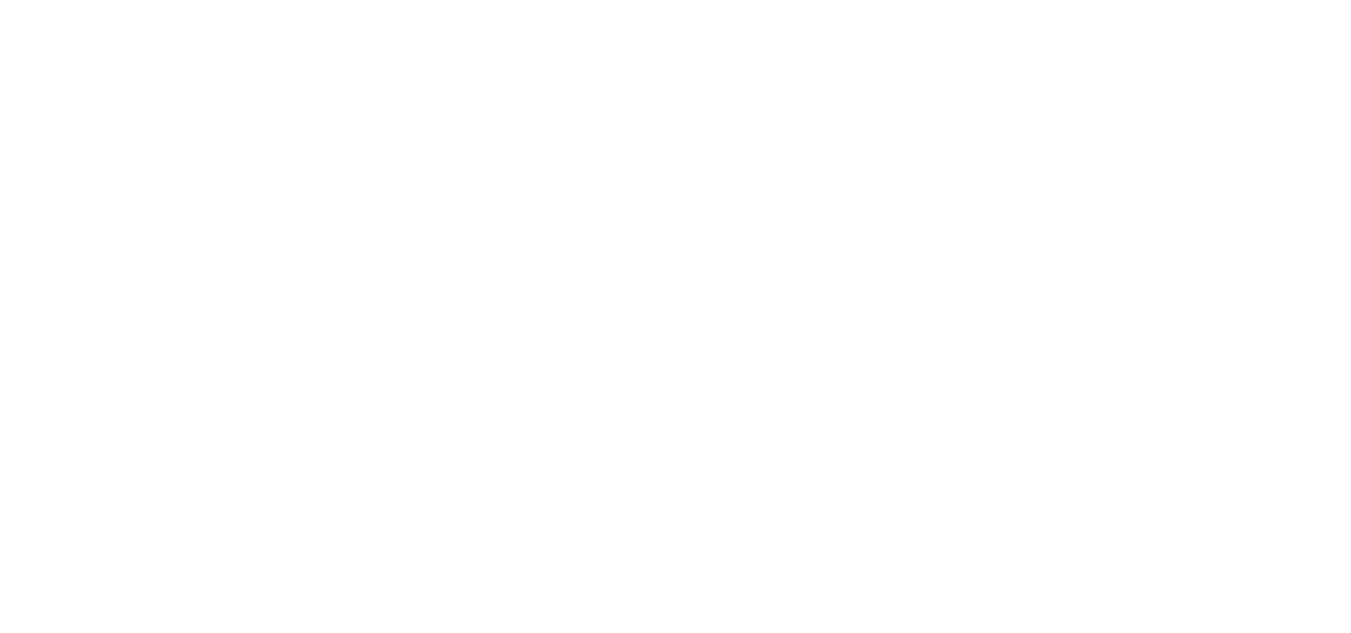scroll, scrollTop: 0, scrollLeft: 0, axis: both 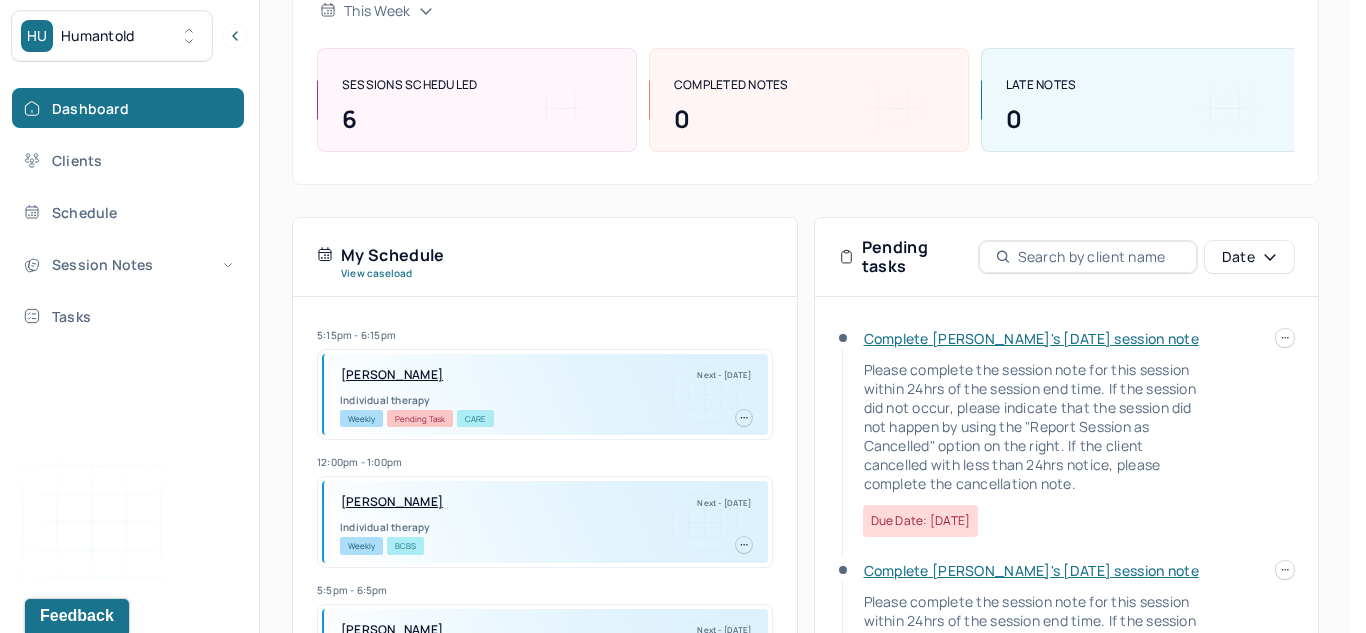 click at bounding box center [1285, 338] 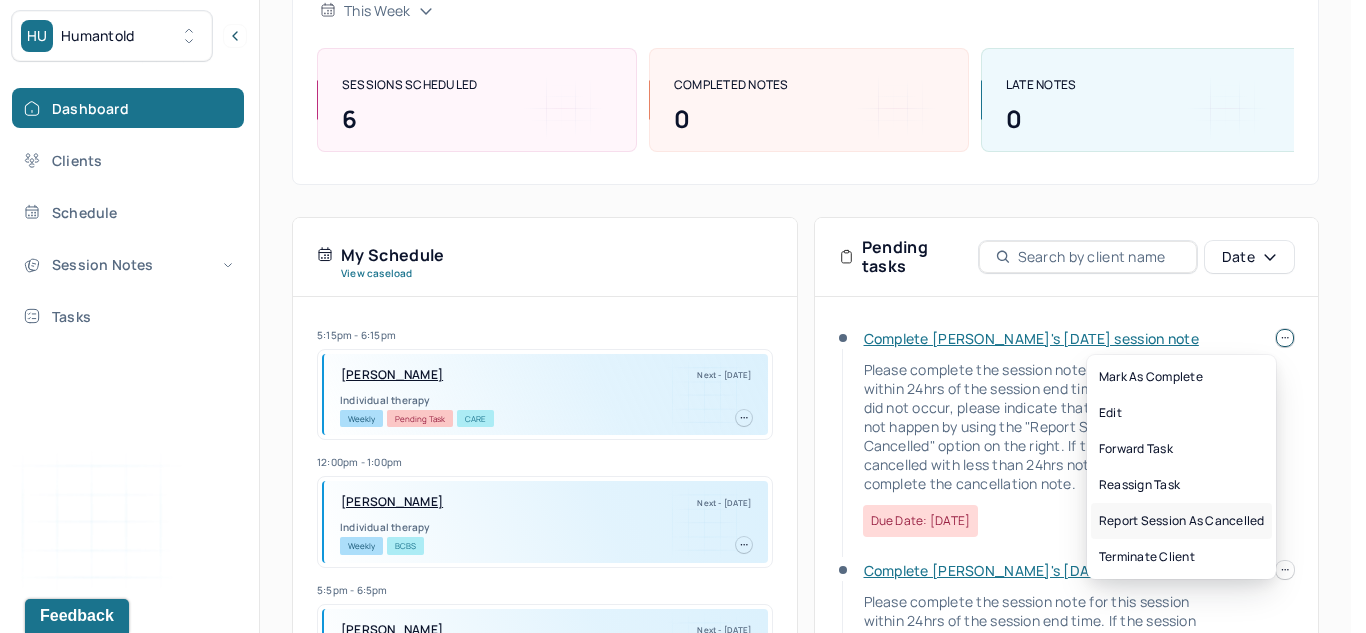 click on "Report session as cancelled" at bounding box center [1181, 521] 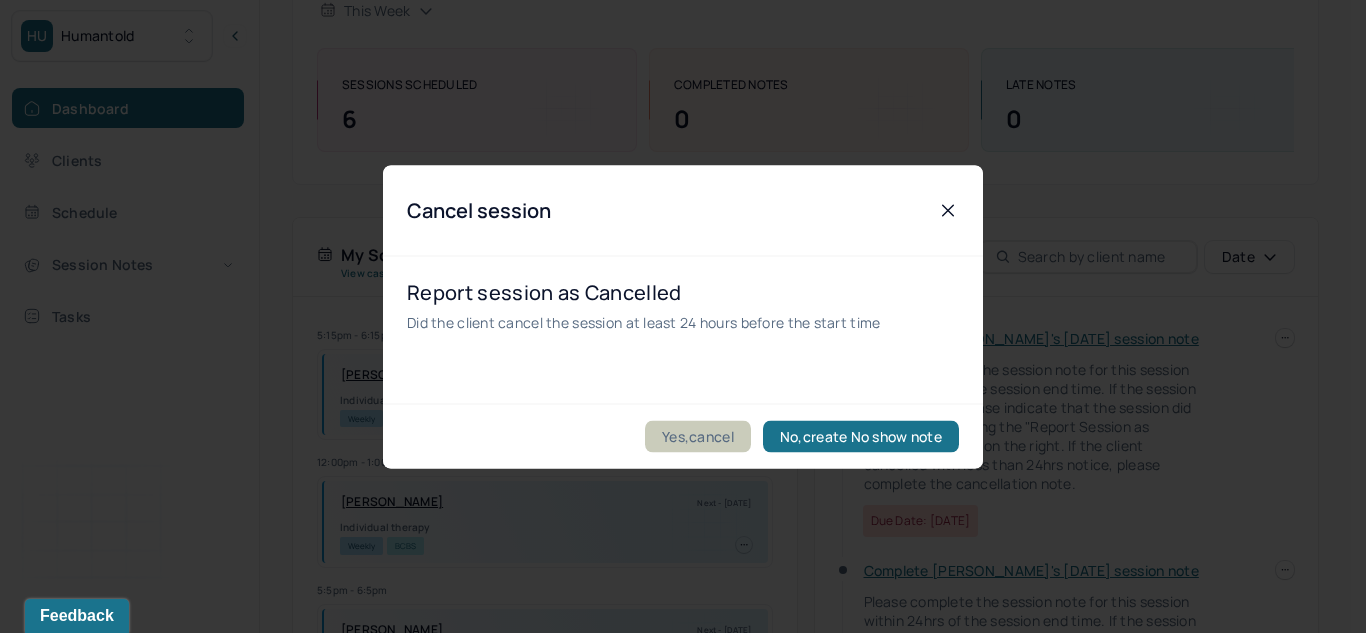 click on "Yes,cancel" at bounding box center (698, 436) 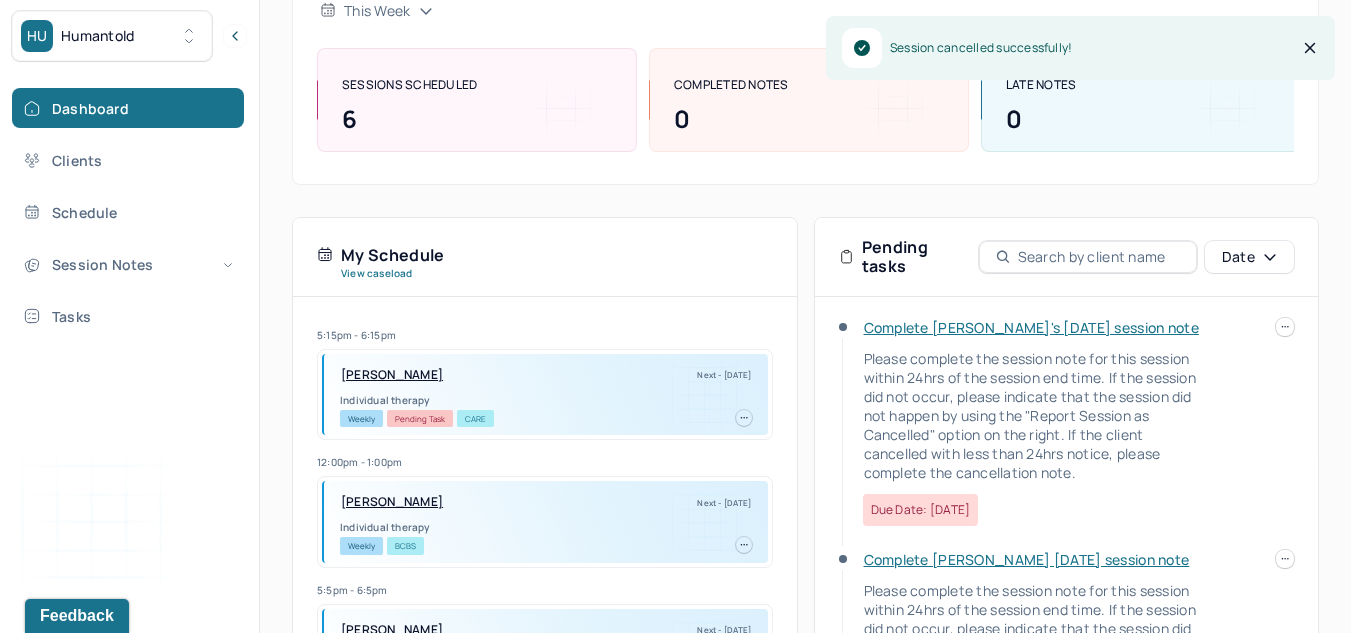 scroll, scrollTop: 10, scrollLeft: 0, axis: vertical 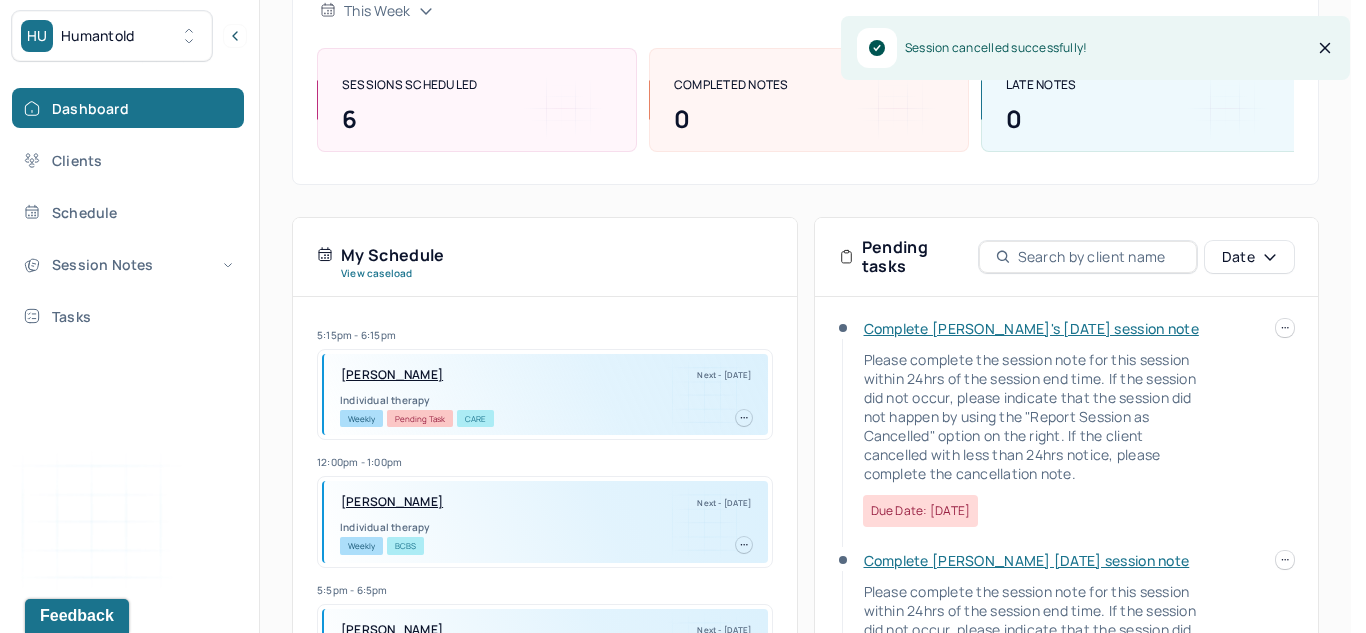 click at bounding box center (1285, 328) 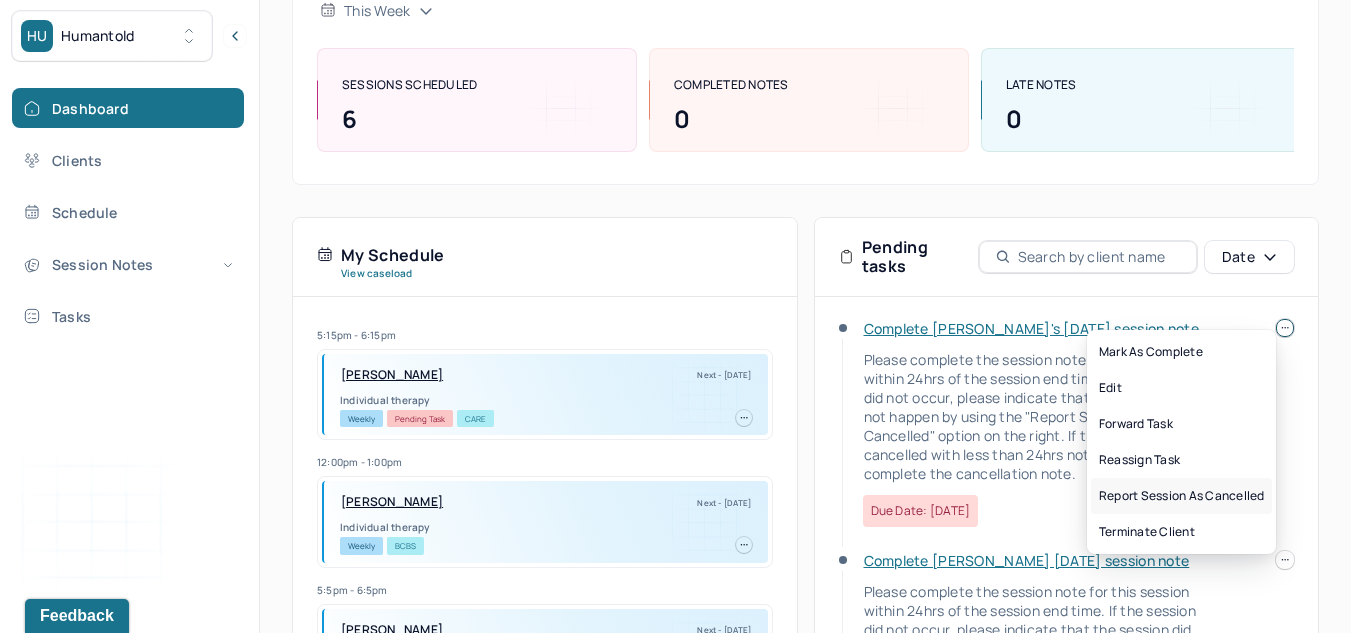 click on "Report session as cancelled" at bounding box center (1181, 496) 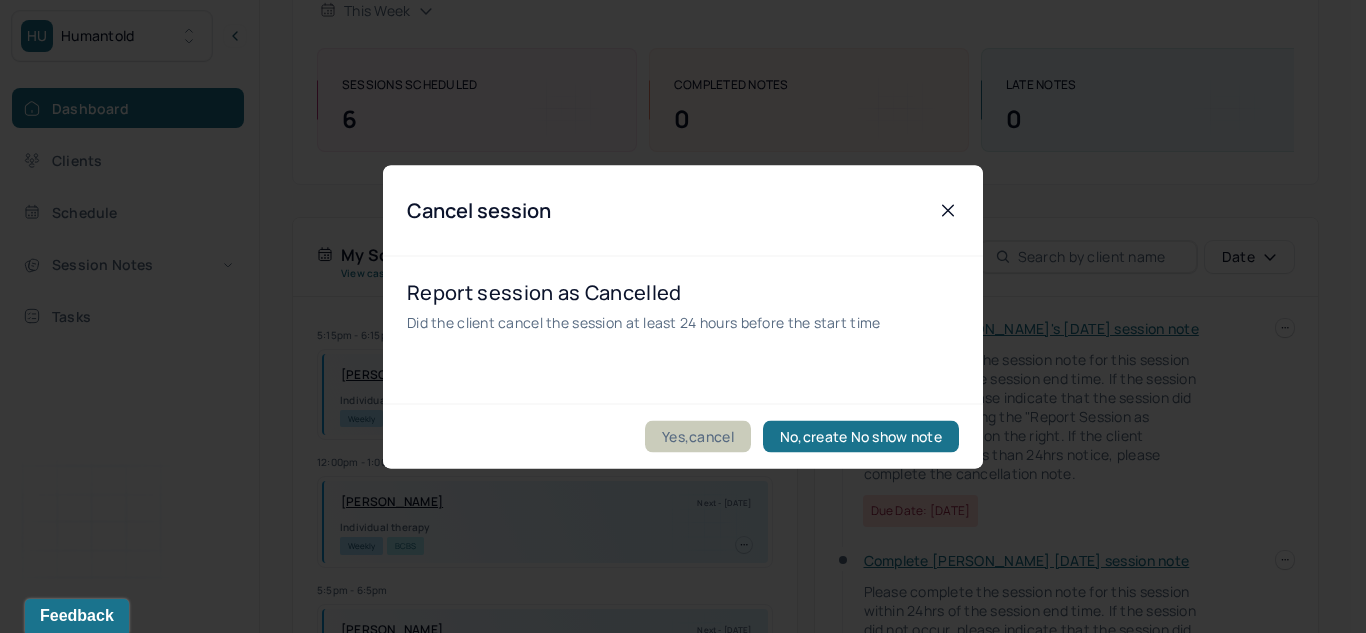 click on "Yes,cancel" at bounding box center [698, 436] 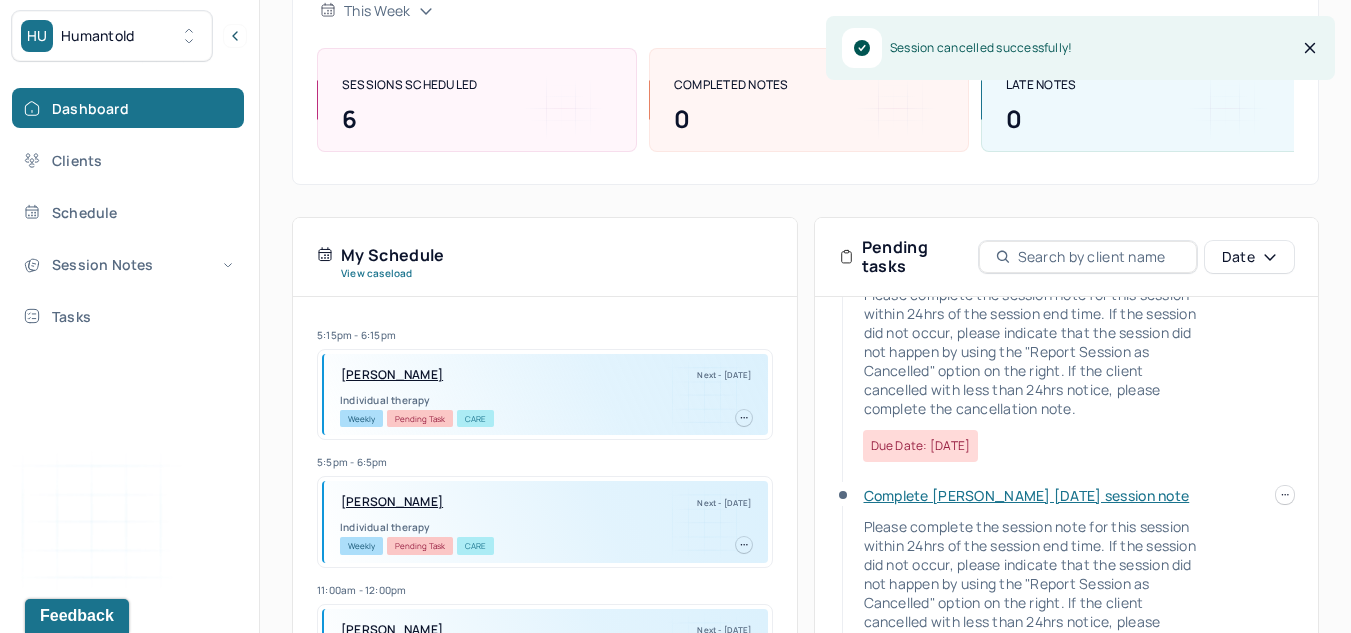 scroll, scrollTop: 100, scrollLeft: 0, axis: vertical 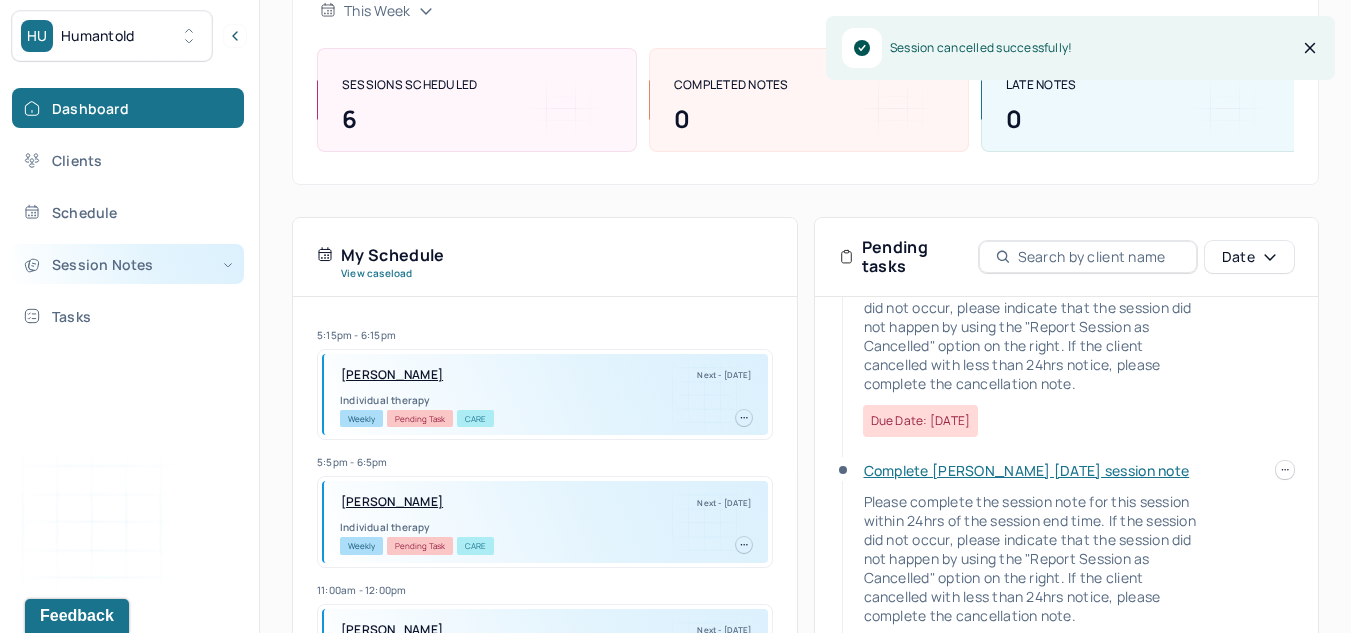 click on "Session Notes" at bounding box center (128, 264) 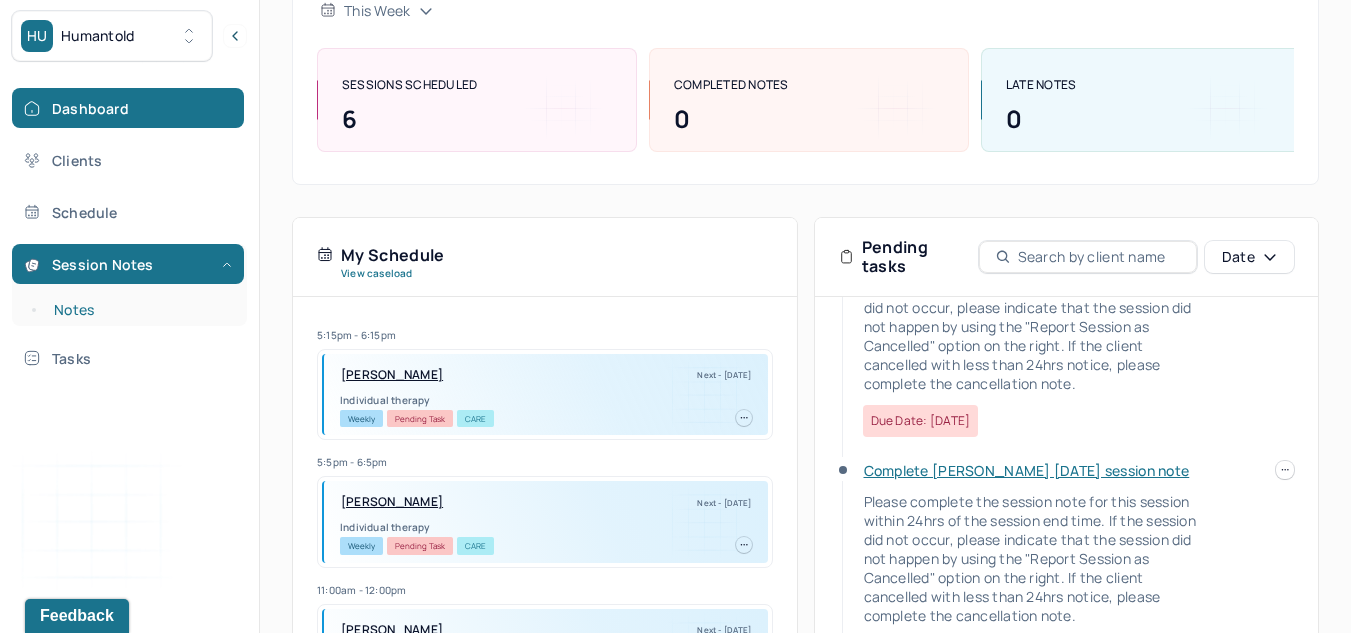 click on "Notes" at bounding box center [139, 310] 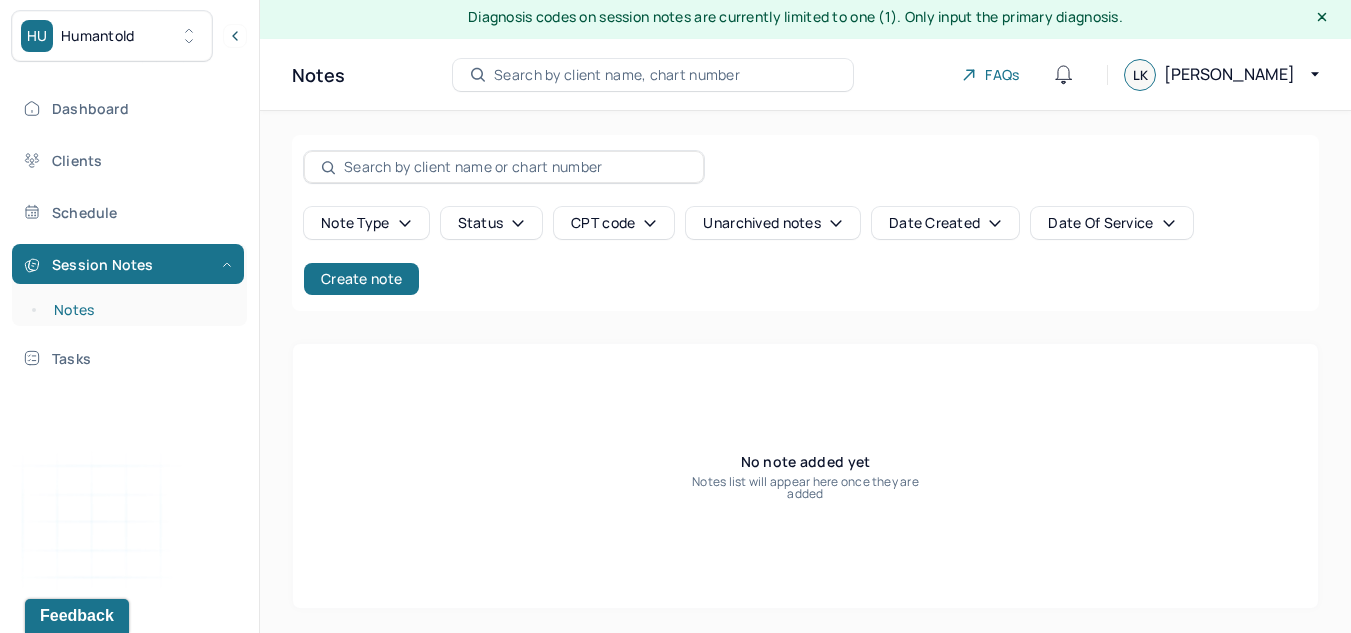 scroll, scrollTop: 5, scrollLeft: 0, axis: vertical 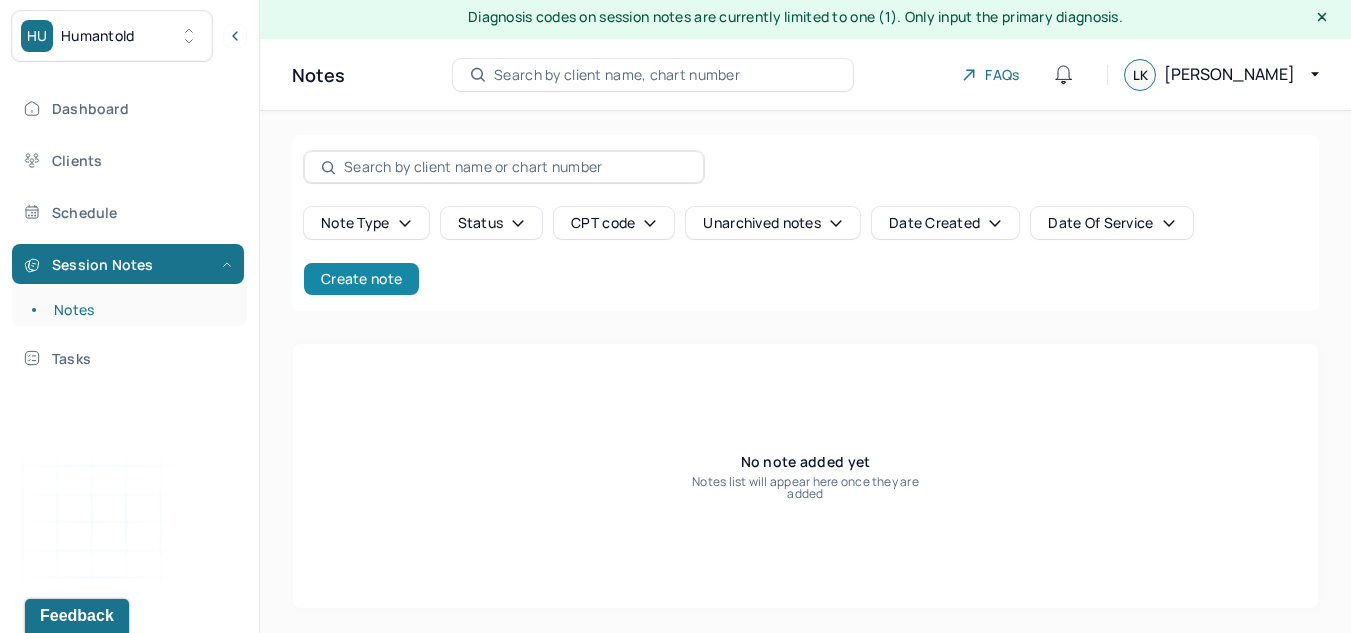 click on "Create note" at bounding box center [361, 279] 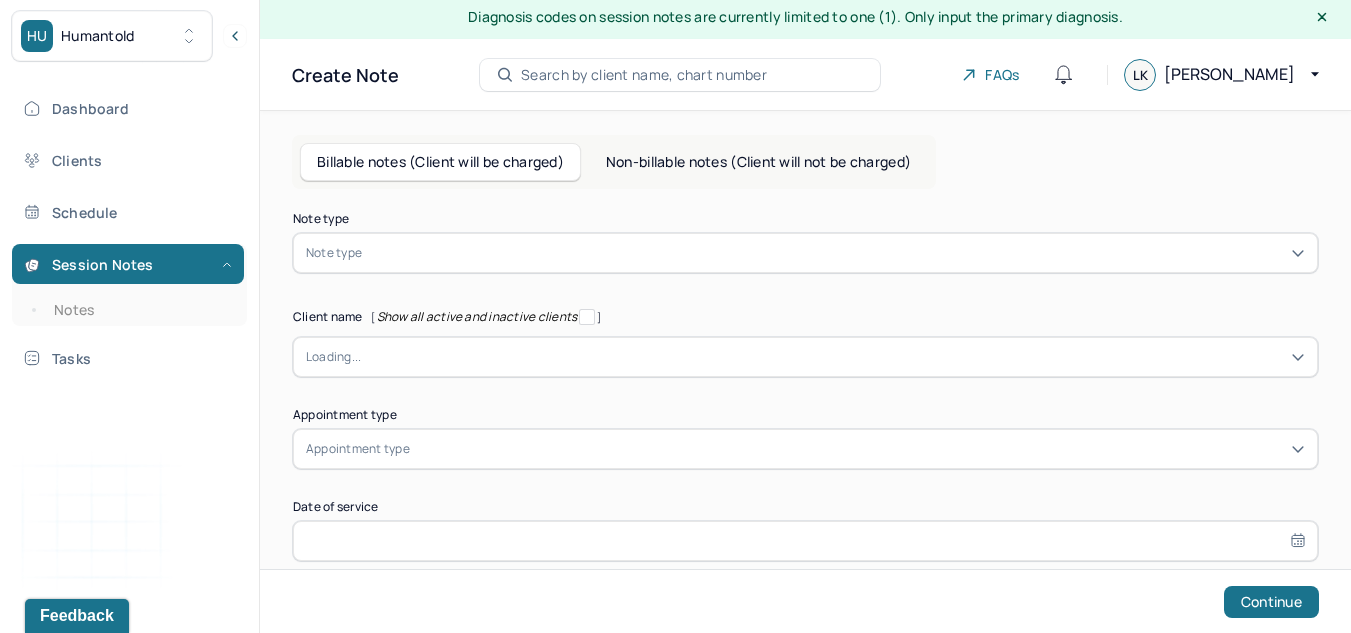 click at bounding box center [835, 253] 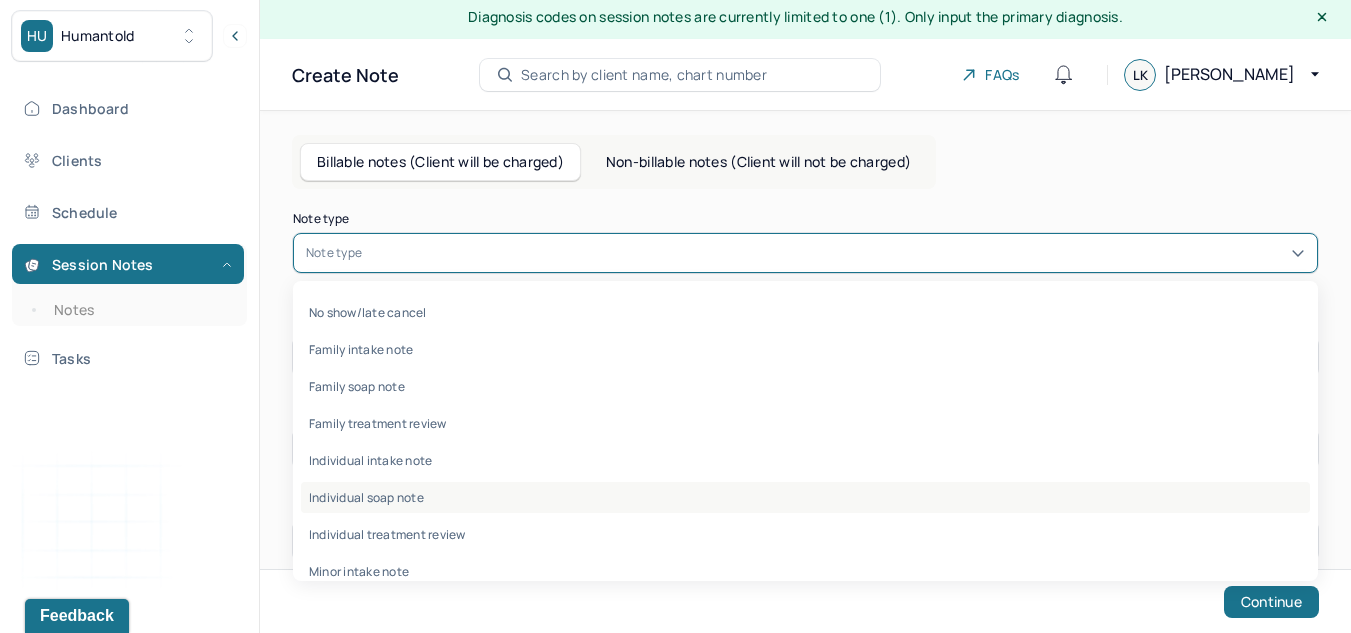 click on "Individual soap note" at bounding box center [805, 497] 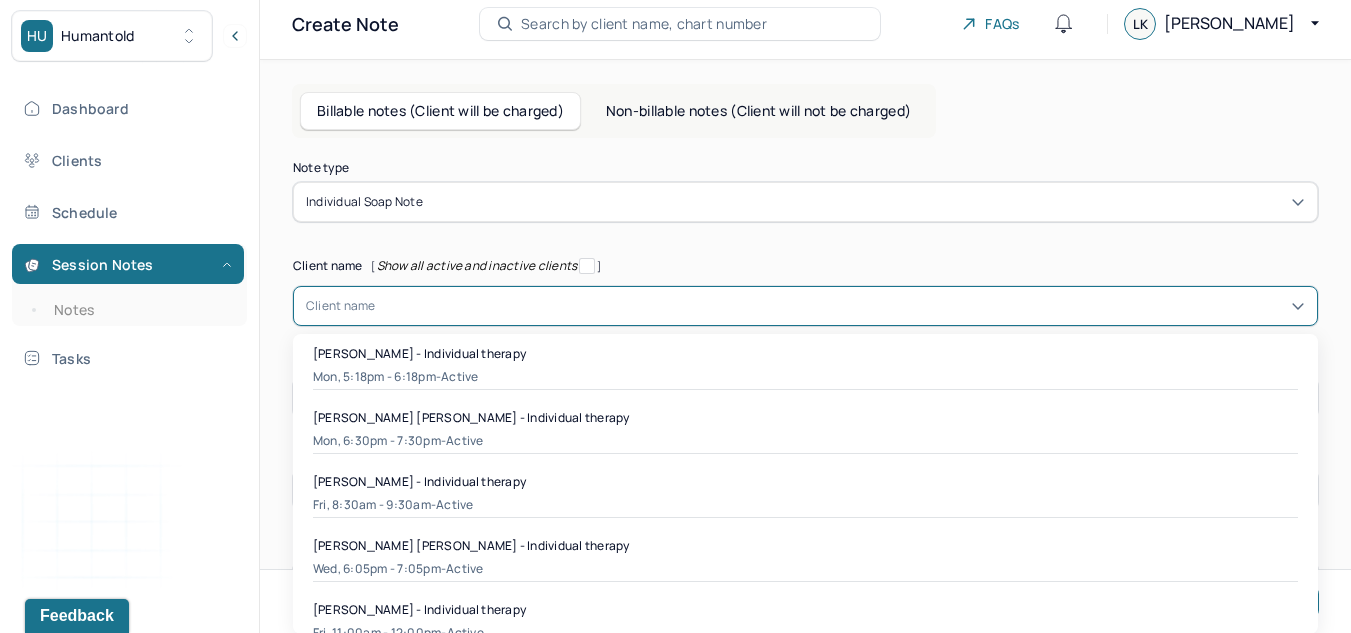 click on "16 results available. Use Up and Down to choose options, press Enter to select the currently focused option, press Escape to exit the menu, press Tab to select the option and exit the menu. Client name Alyssa Meltzer - Individual therapy Mon, 5:18pm - 6:18pm  -  active Andrea Natalie - Individual therapy Mon, 6:30pm - 7:30pm  -  active Clair Shin - Individual therapy Fri, 8:30am - 9:30am  -  active Connor Cowan - Individual therapy Wed, 6:05pm - 7:05pm  -  active Eileen Paulo - Individual therapy Fri, 11:00am - 12:00pm  -  active Eileen Paulo - Individual therapy Wed, 4:00pm - 5:00pm  -  Terminated Jianna Curbelo - Individual therapy Tue, 5:15pm - 6:15pm  -  Terminated Joel Reubenstein - Individual therapy Tue, 8:30am - 9:30am  -  active Kara Ramos - Individual therapy Tue, 12:00pm - 1:00pm  -  active Kara Ramos - Individual therapy Thu, 8:30am - 9:30am  -  Terminated Kara Ramos - Individual therapy Mon, 1:30pm - 2:30pm  -  Terminated Leela Ajitsingh - Individual therapy Wed, 3:00pm - 4:00pm  -  Terminated" at bounding box center [805, 306] 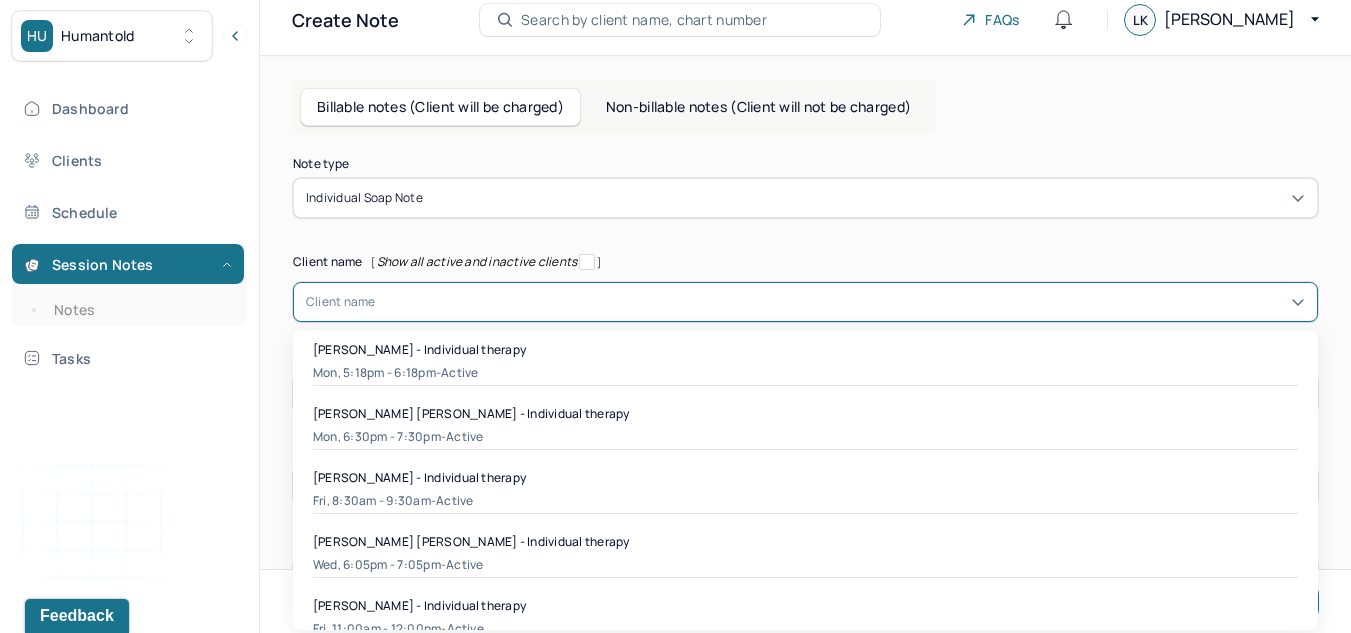 scroll, scrollTop: 65, scrollLeft: 0, axis: vertical 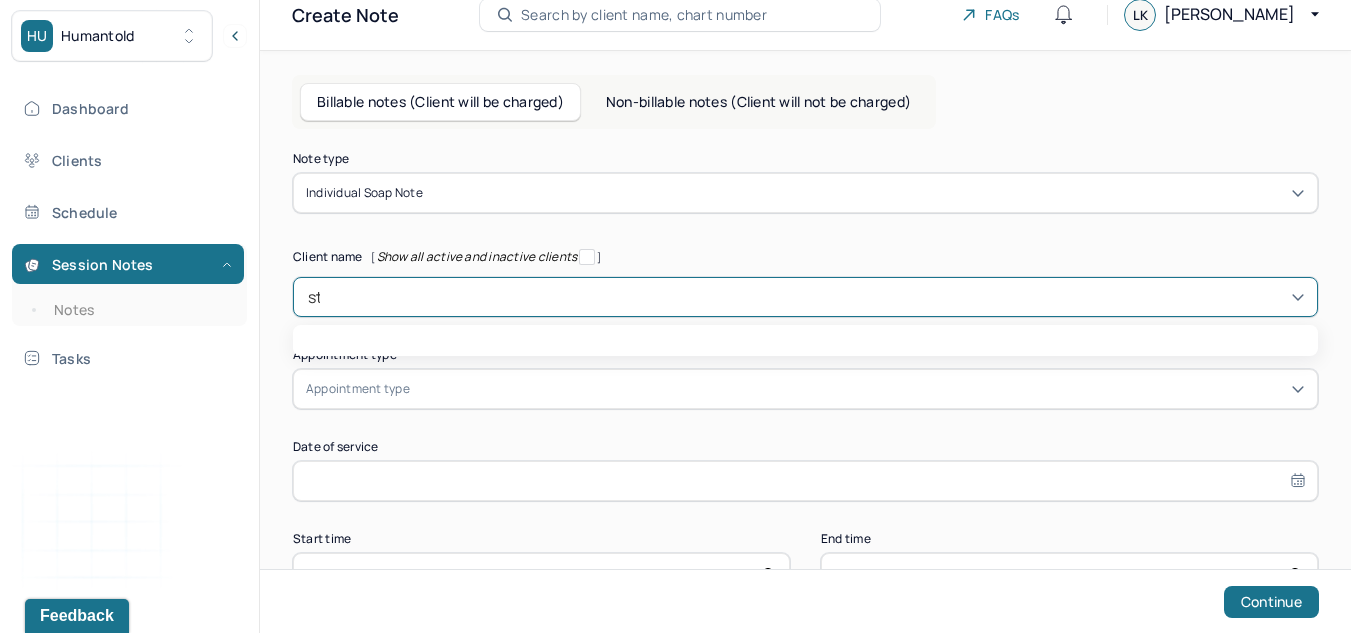 type on "ste" 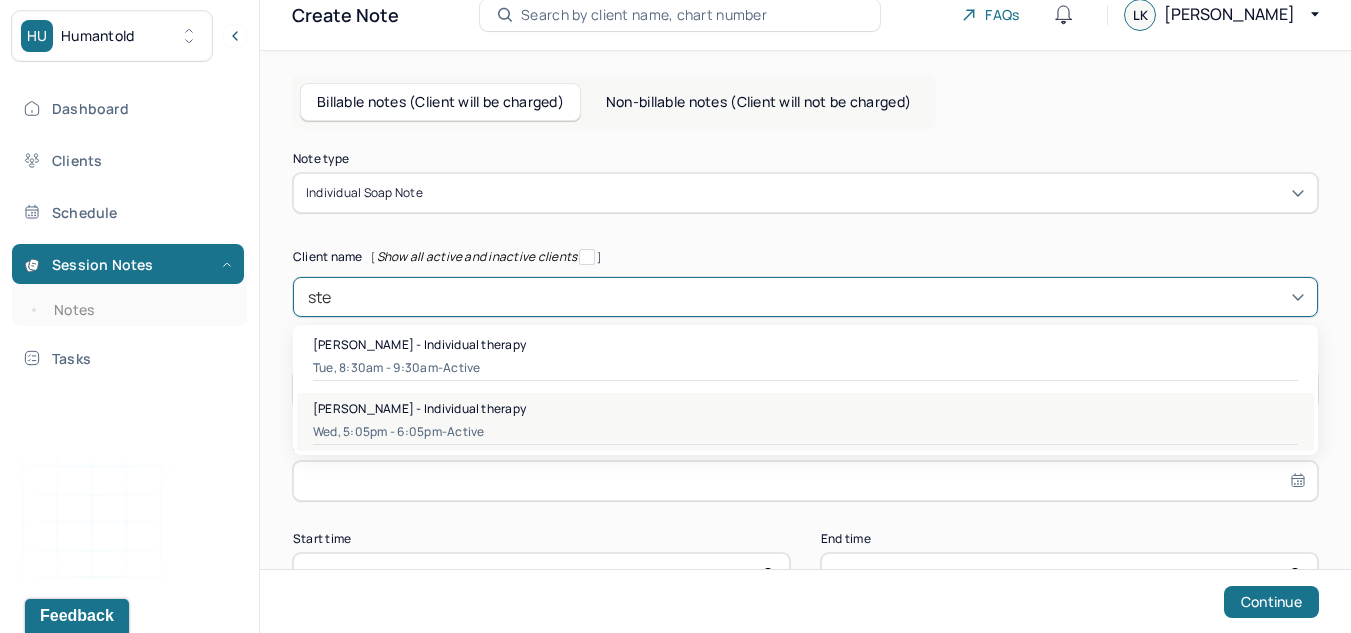 click on "Stefani Ebert - Individual therapy" at bounding box center (419, 408) 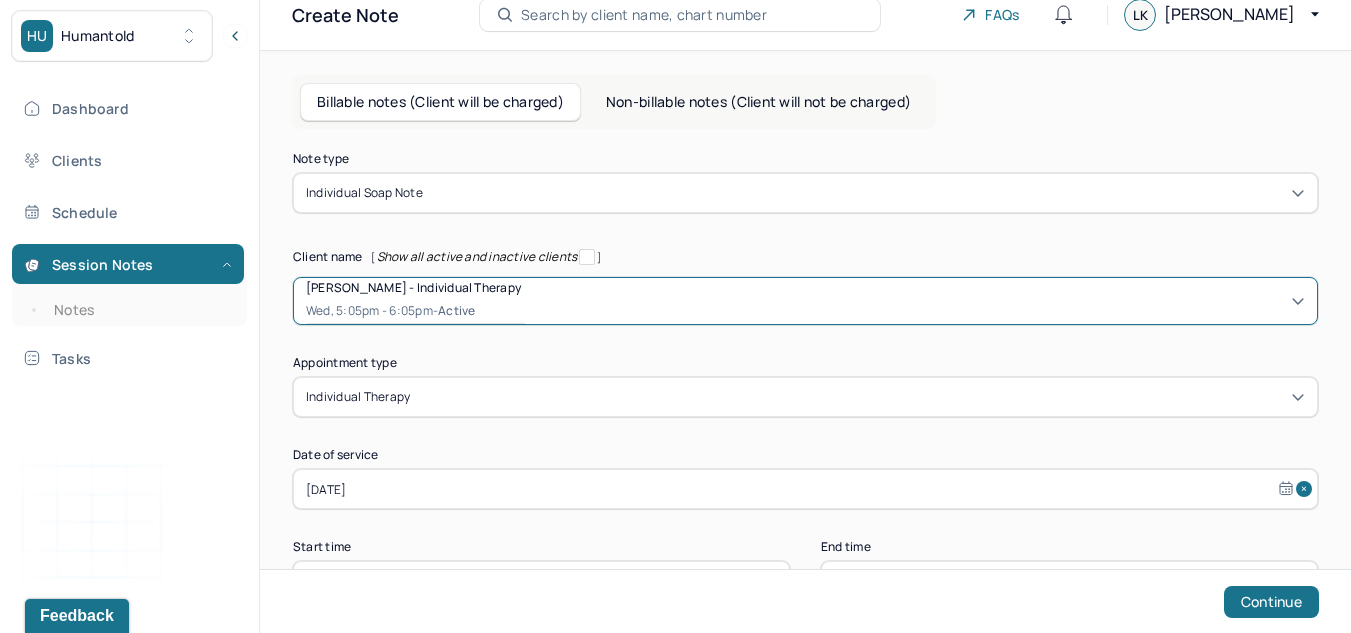 scroll, scrollTop: 139, scrollLeft: 0, axis: vertical 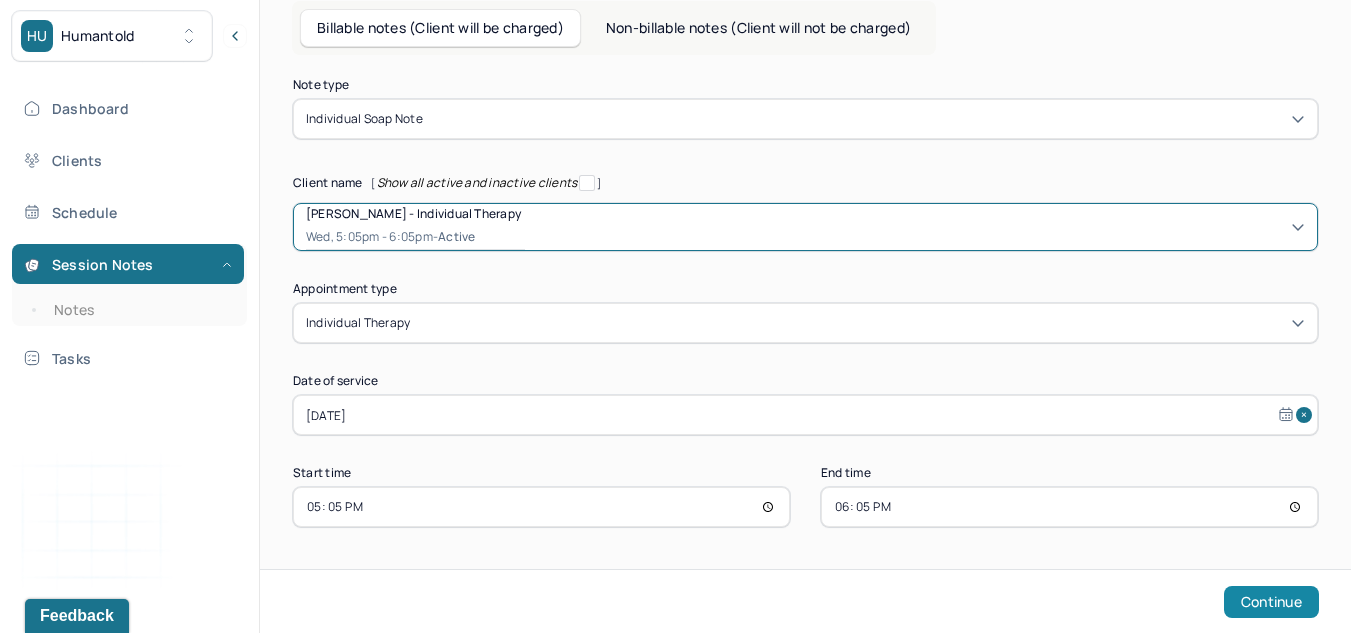 click on "Continue" at bounding box center [1271, 602] 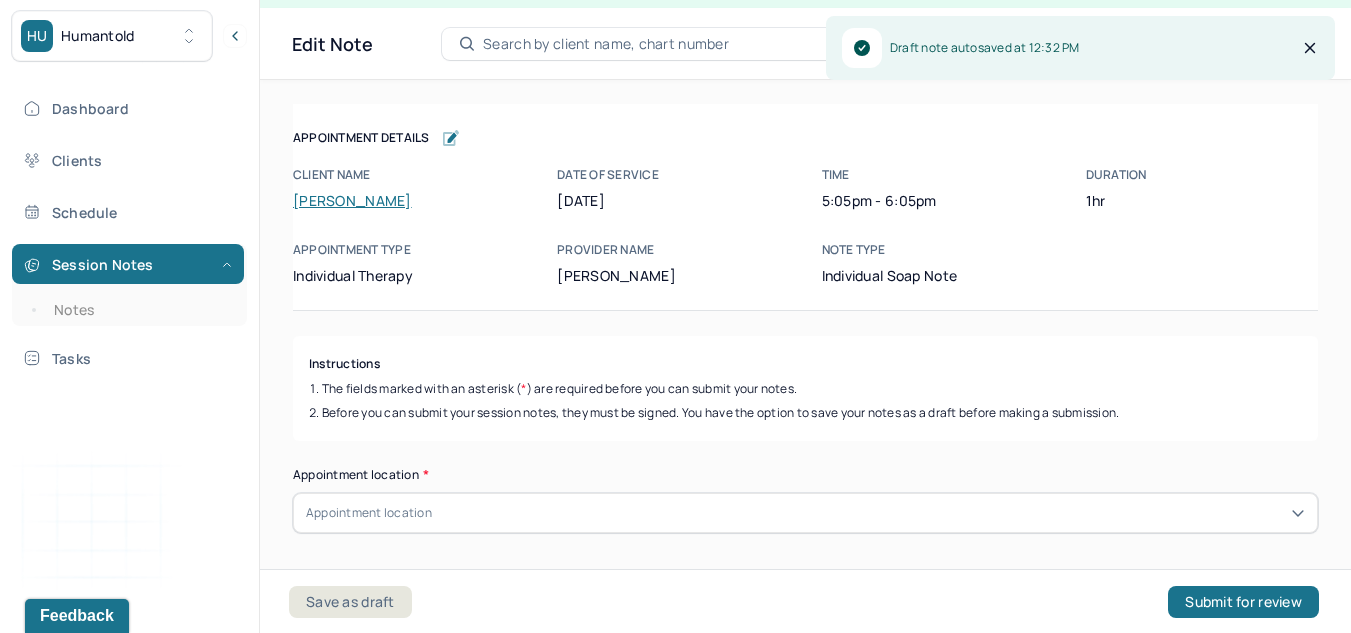 scroll, scrollTop: 36, scrollLeft: 0, axis: vertical 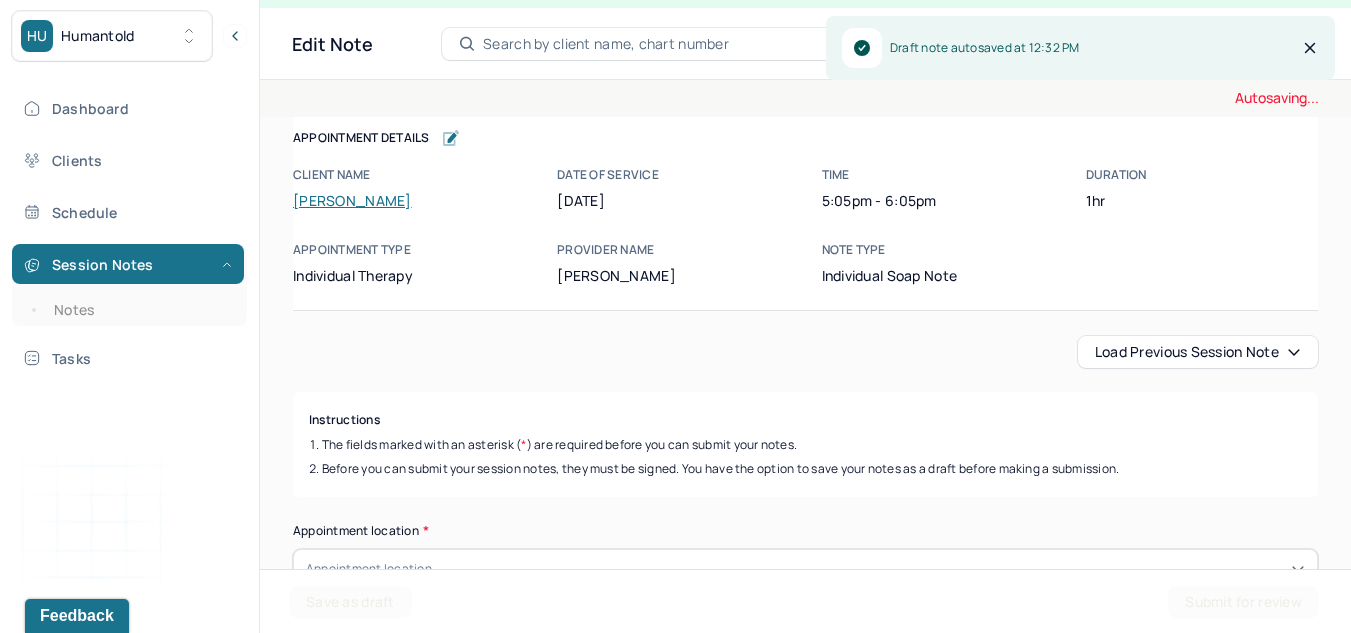 click on "Load previous session note" at bounding box center (1198, 352) 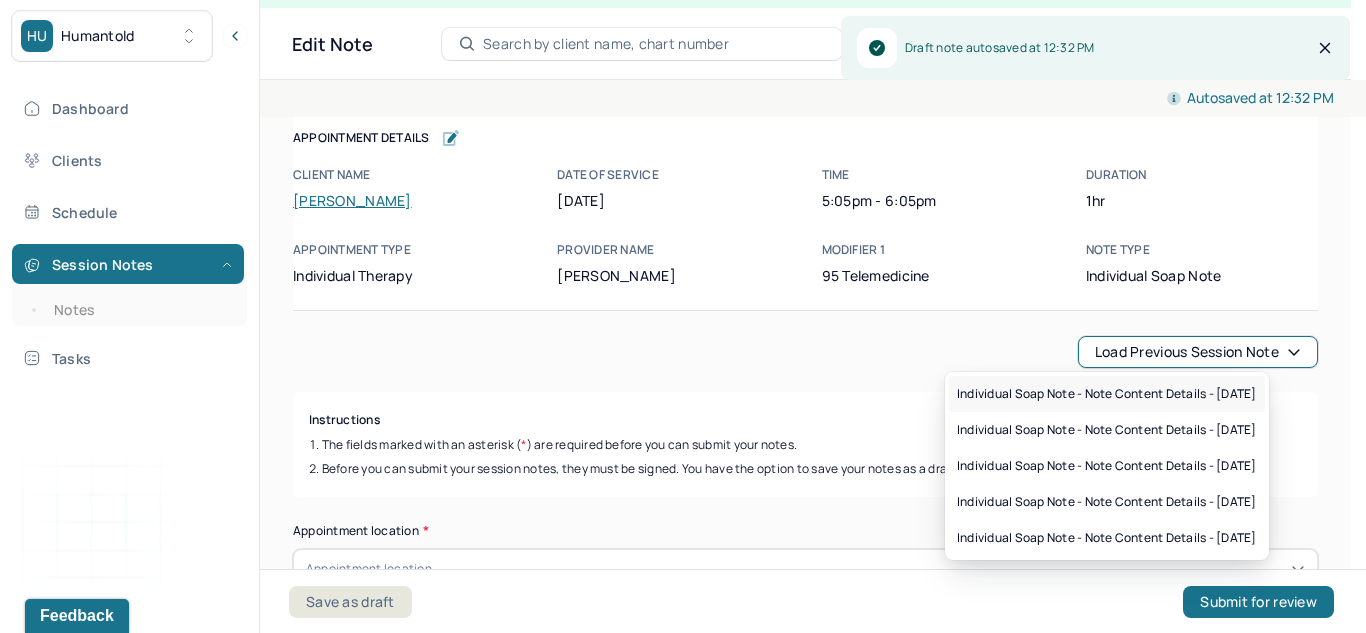 click on "Individual soap note   - Note content Details -   07/02/2025" at bounding box center (1107, 394) 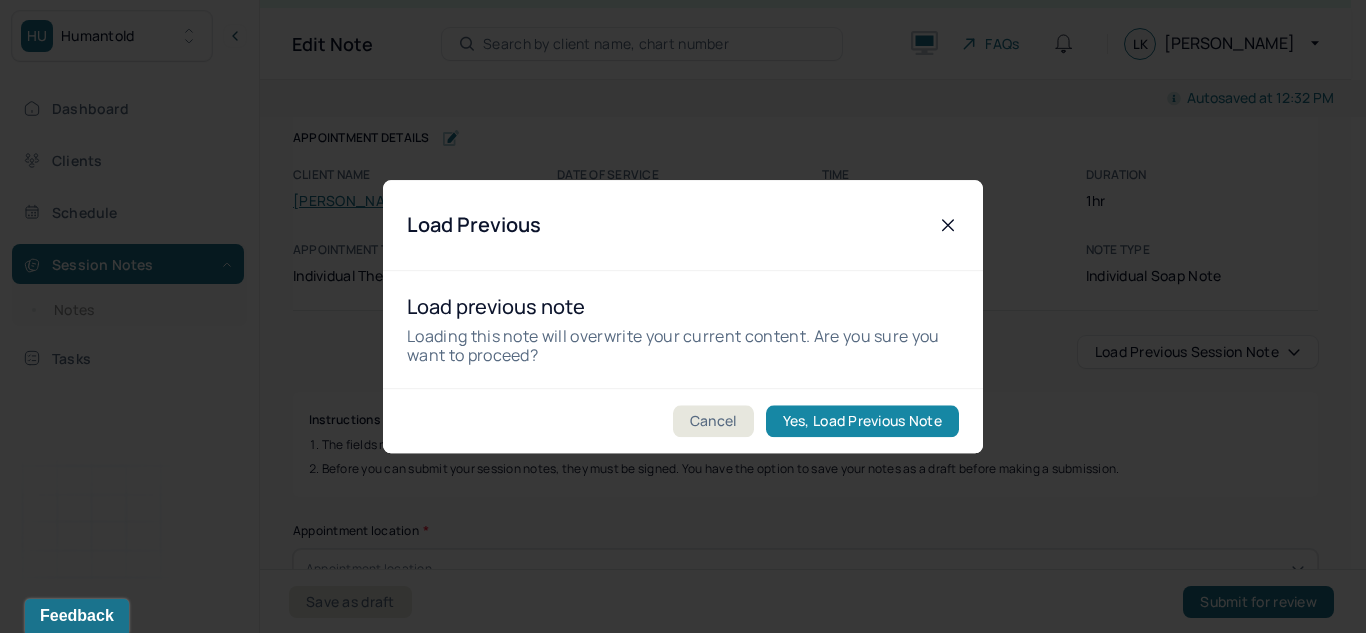 click on "Yes, Load Previous Note" at bounding box center (862, 421) 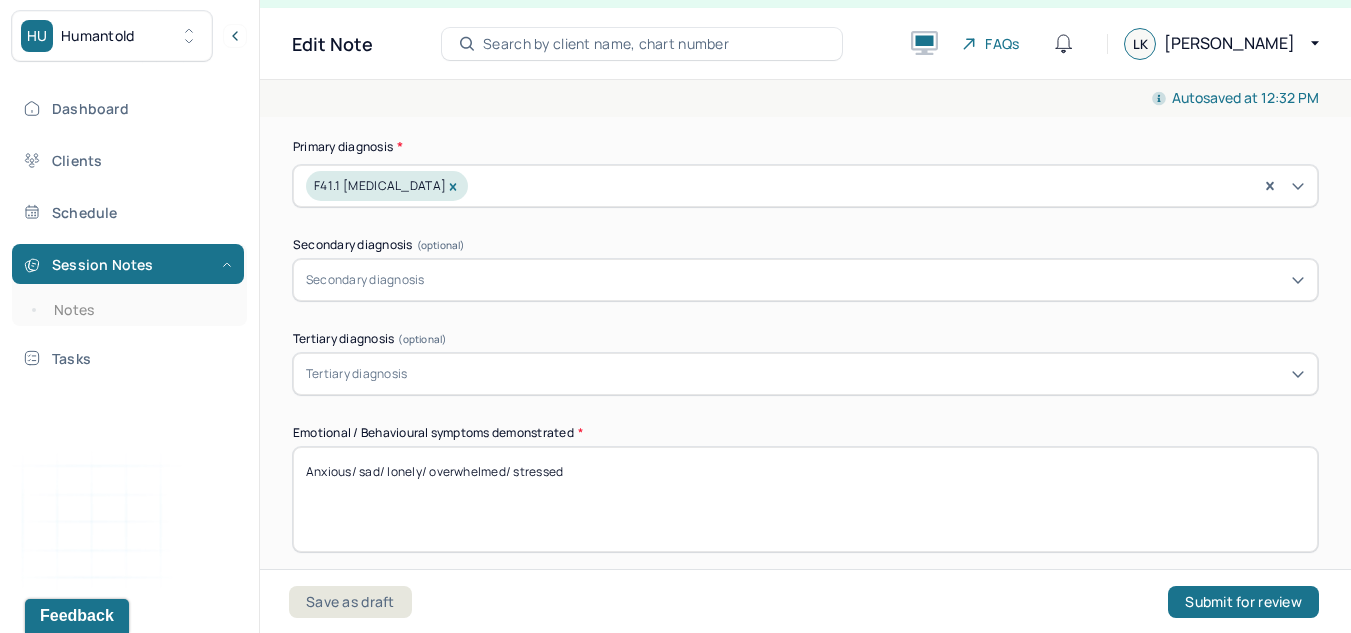 scroll, scrollTop: 742, scrollLeft: 0, axis: vertical 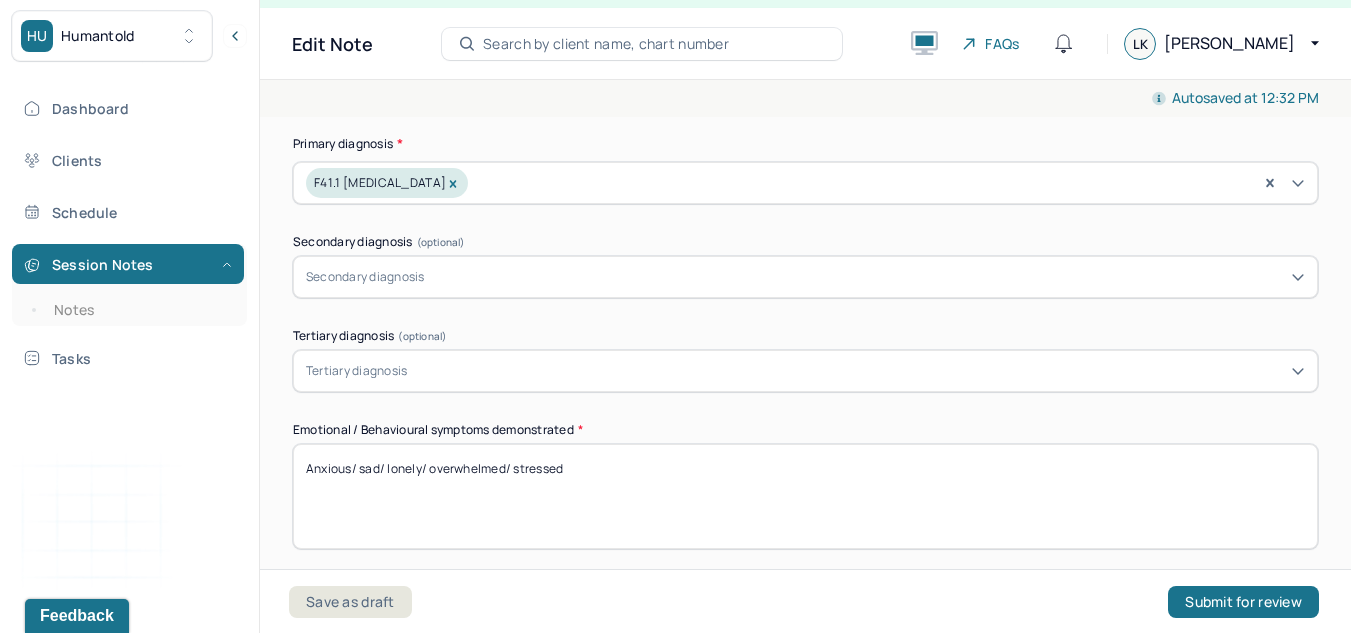 click on "Anxious/ sad/ lonely/ overwhelmed/ stressed" at bounding box center [805, 496] 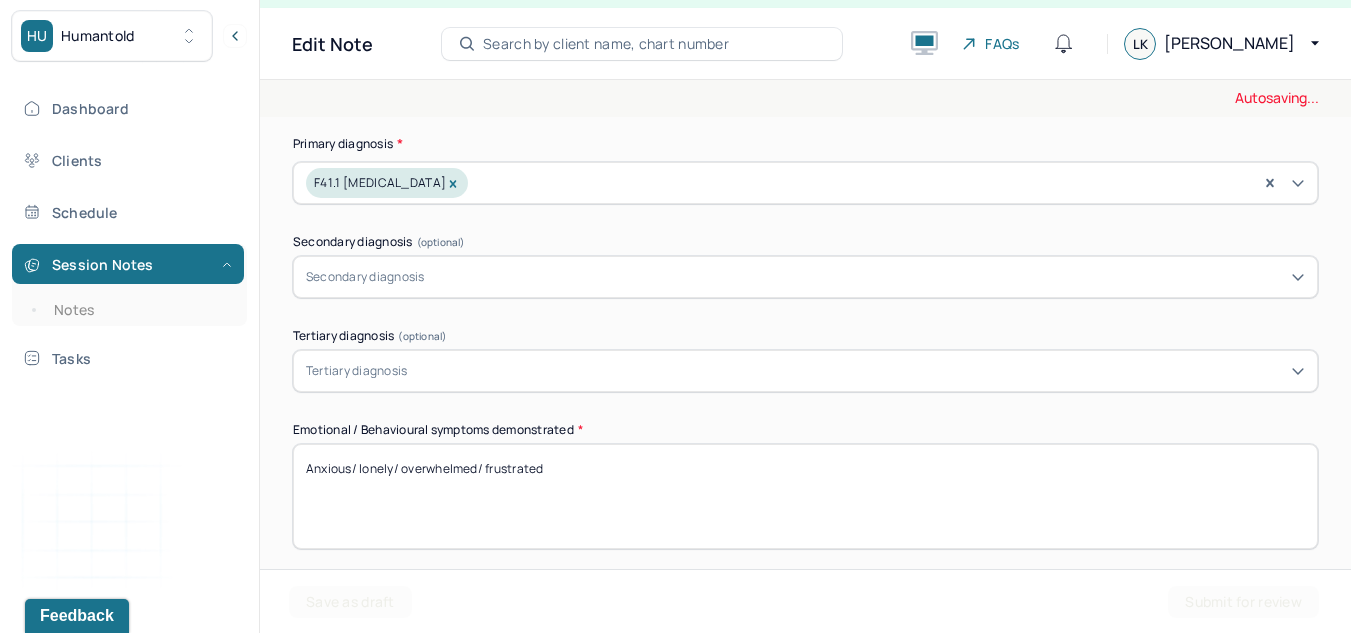 type on "Anxious/ lonely/ overwhelmed/ frustrated" 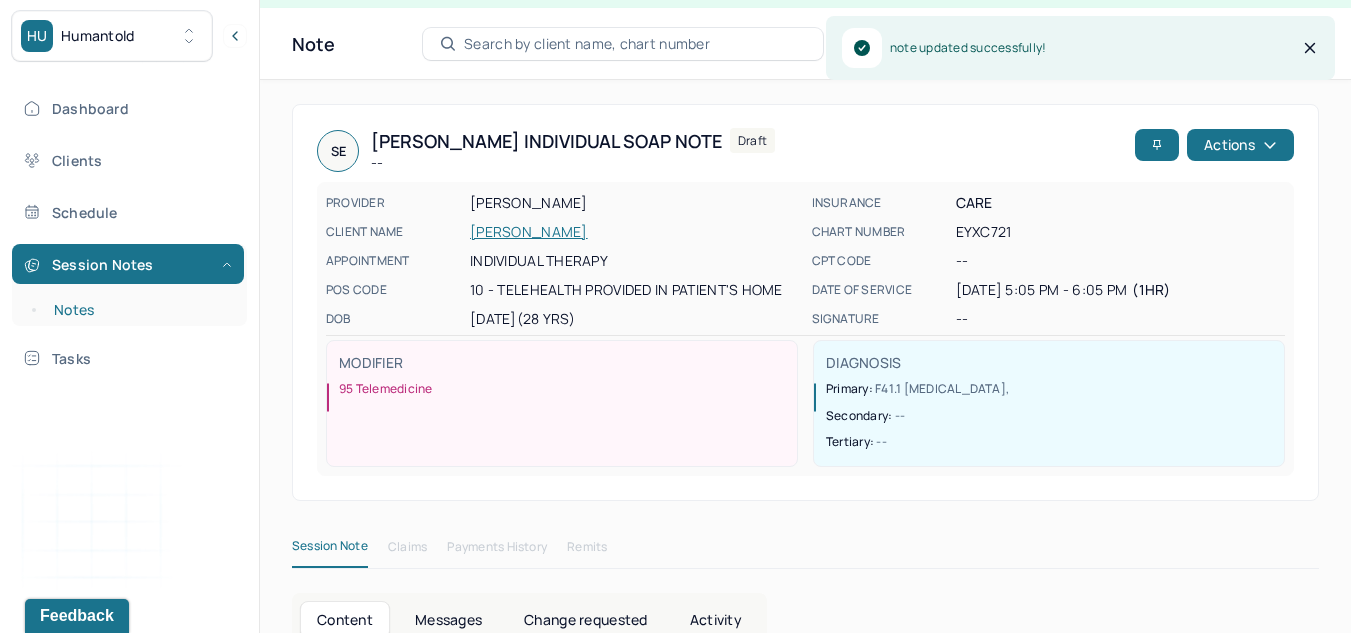 click on "Notes" at bounding box center (139, 310) 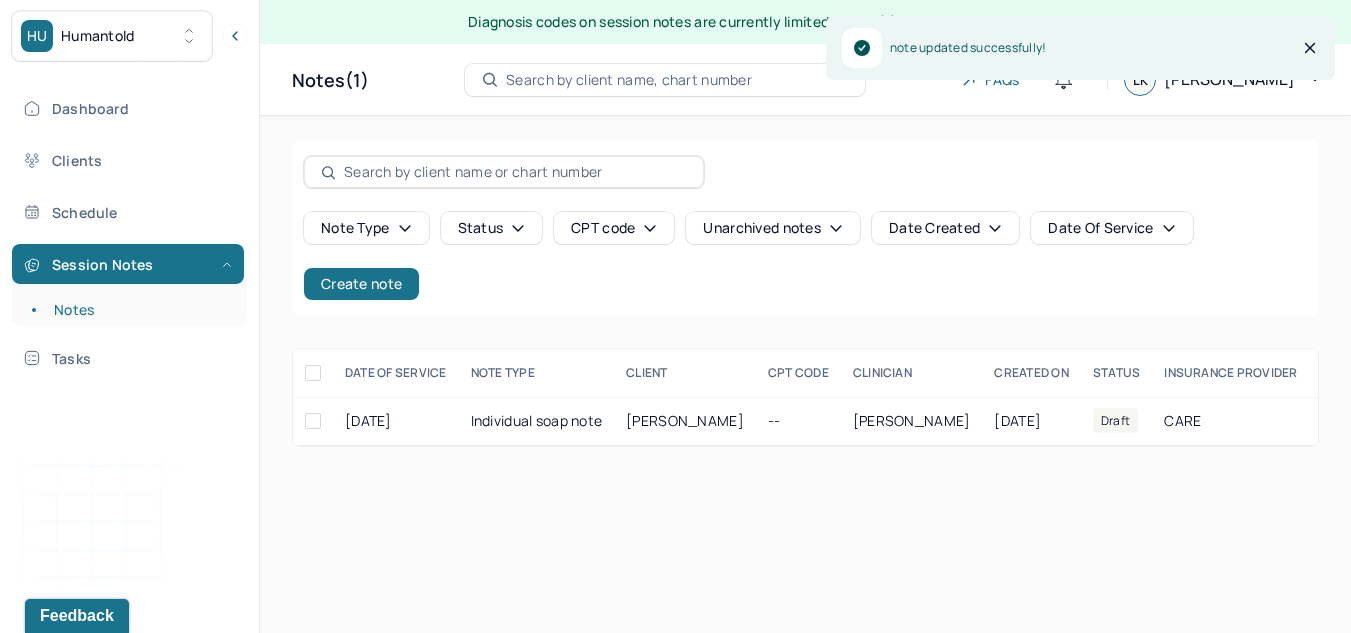 scroll, scrollTop: 0, scrollLeft: 0, axis: both 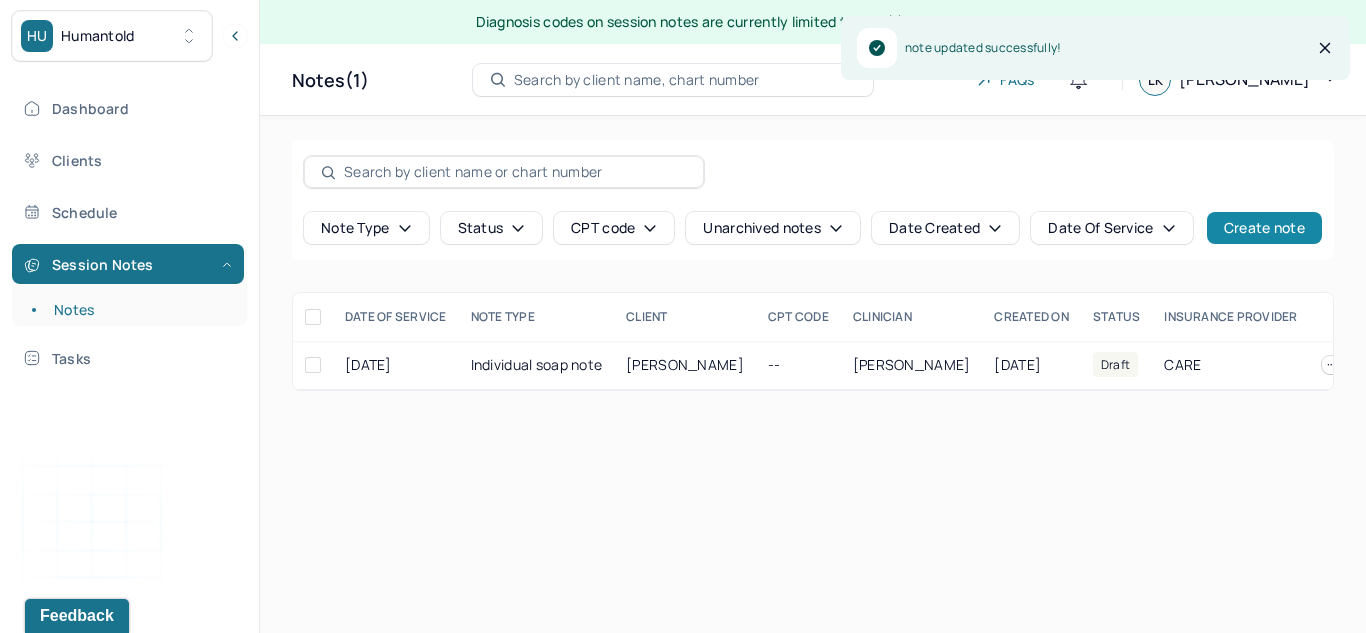 click on "Create note" at bounding box center [1264, 228] 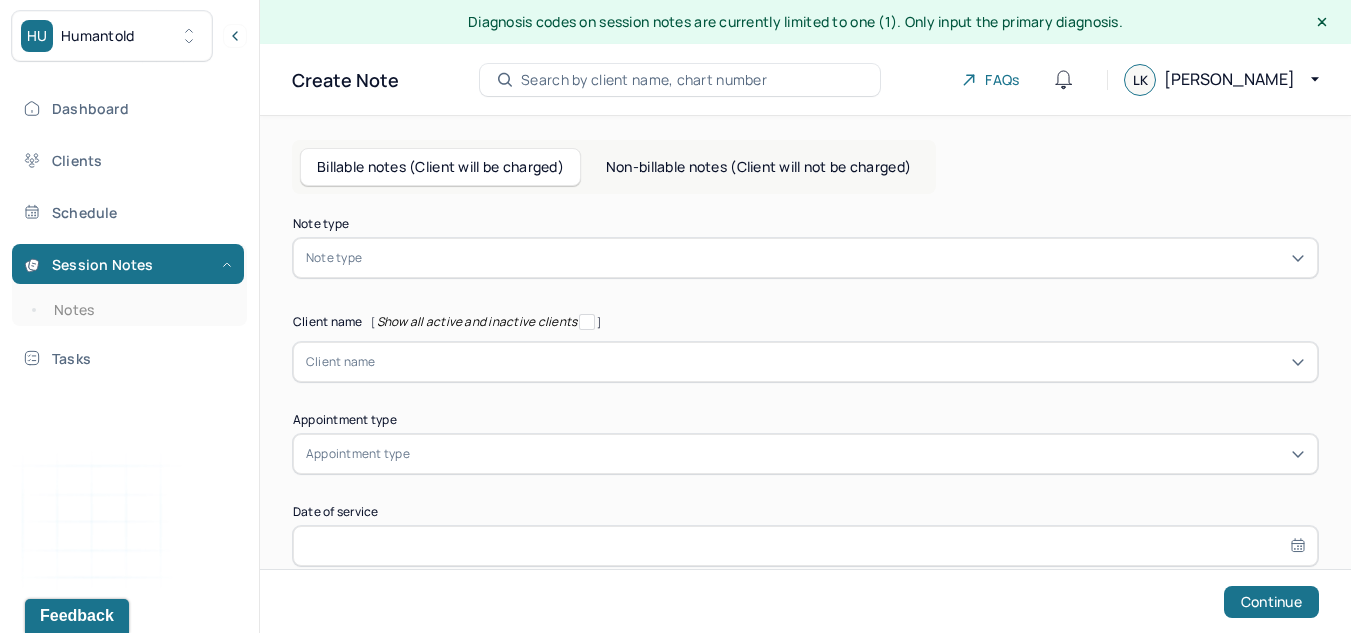 click at bounding box center (835, 258) 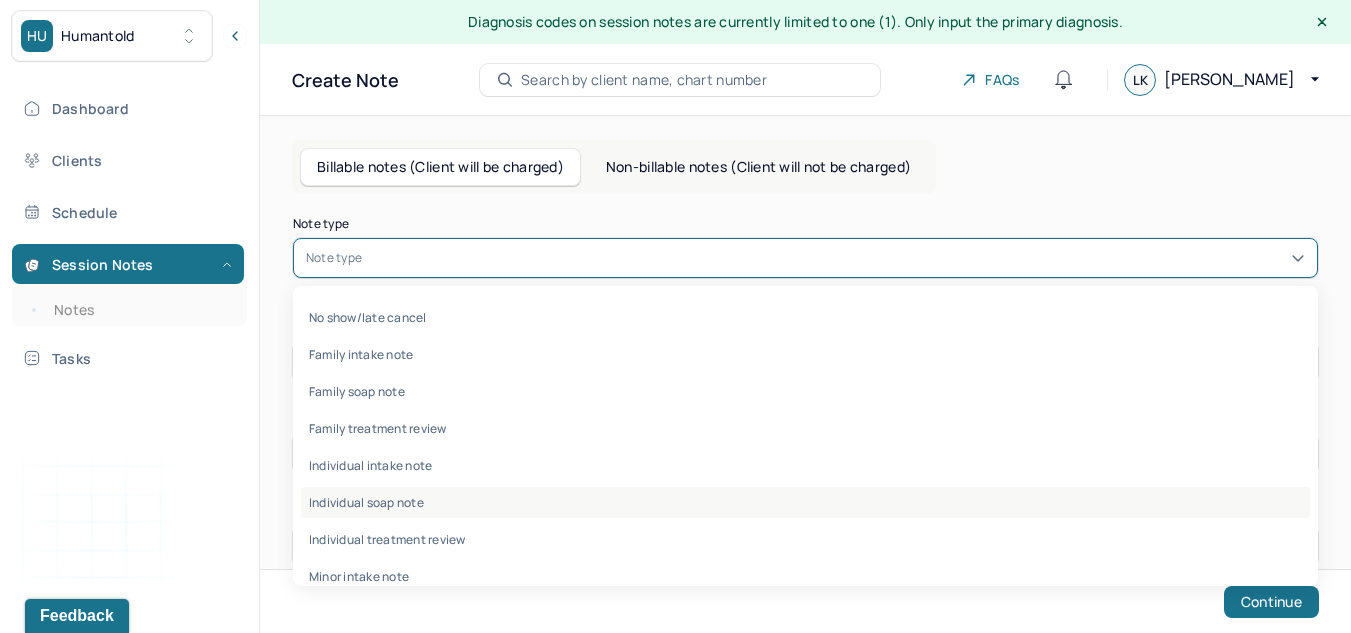 click on "Individual soap note" at bounding box center (805, 502) 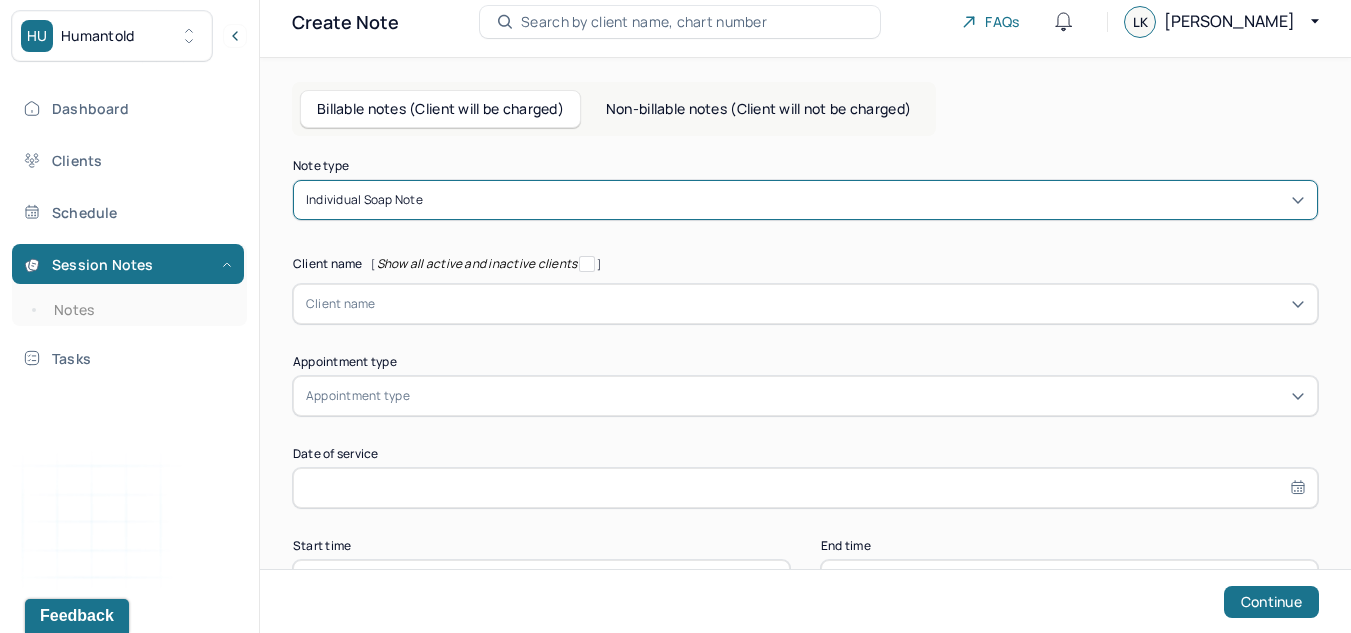 click on "Client name" at bounding box center [805, 304] 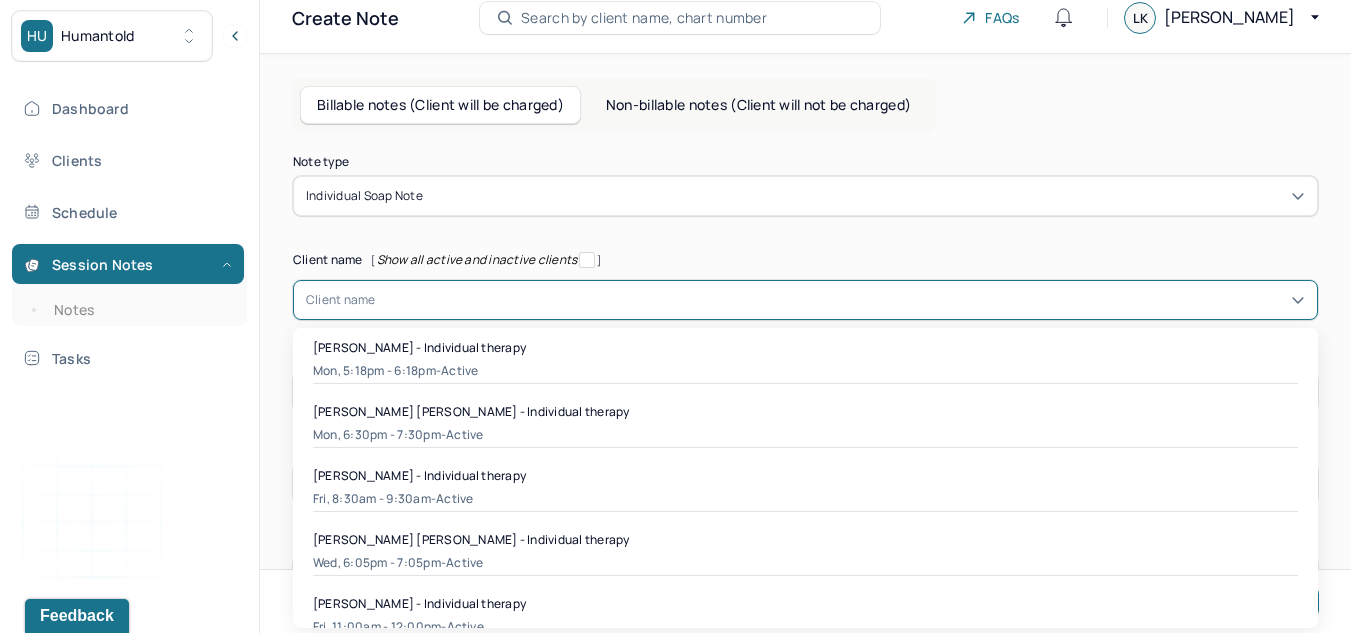 scroll, scrollTop: 65, scrollLeft: 0, axis: vertical 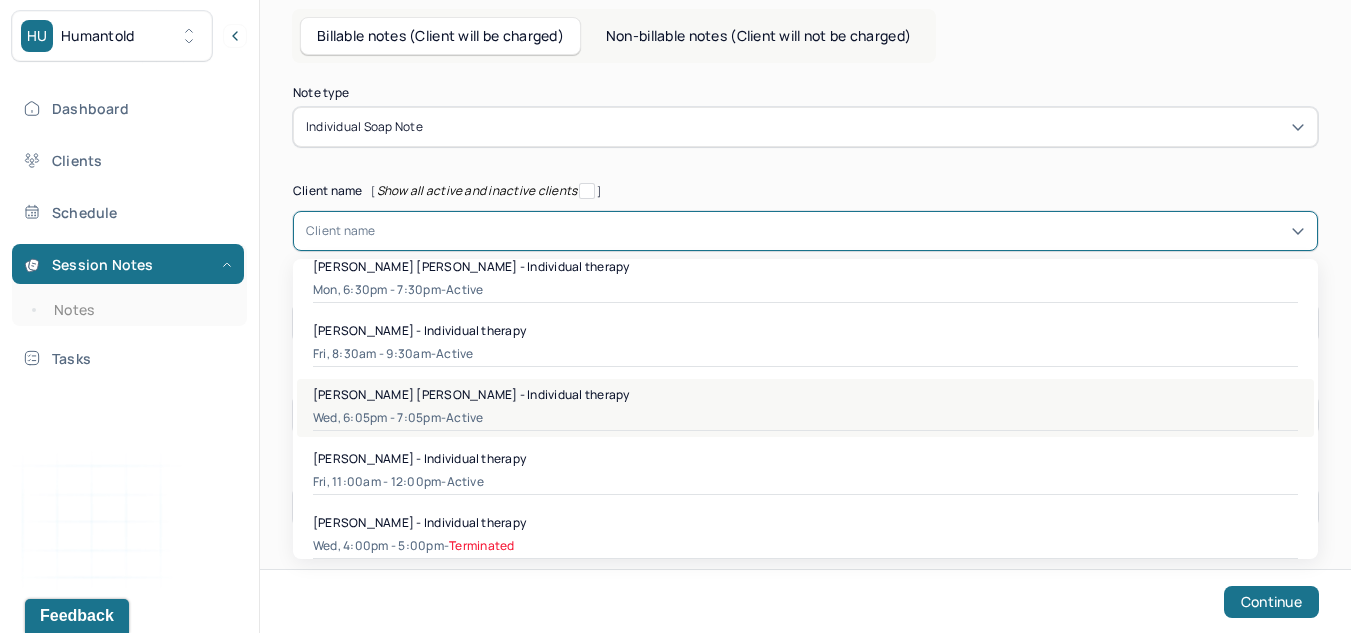 click on "Connor Cowan - Individual therapy Wed, 6:05pm - 7:05pm  -  active" at bounding box center (805, 408) 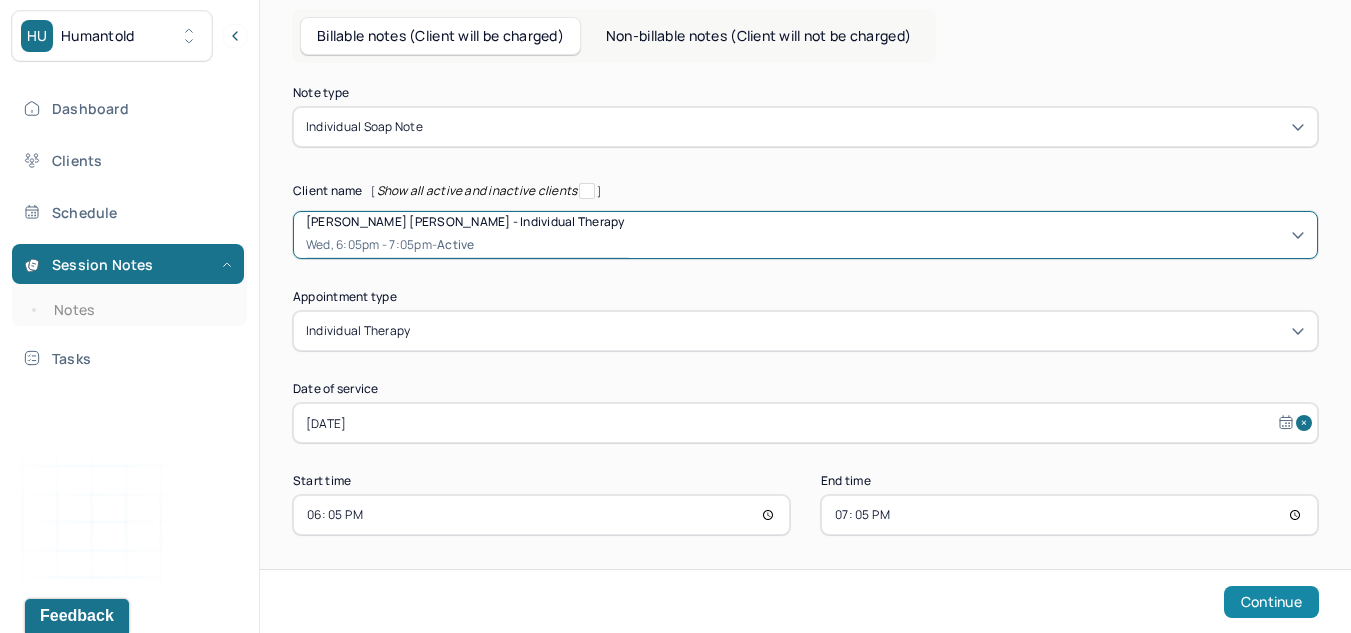 click on "Continue" at bounding box center [1271, 602] 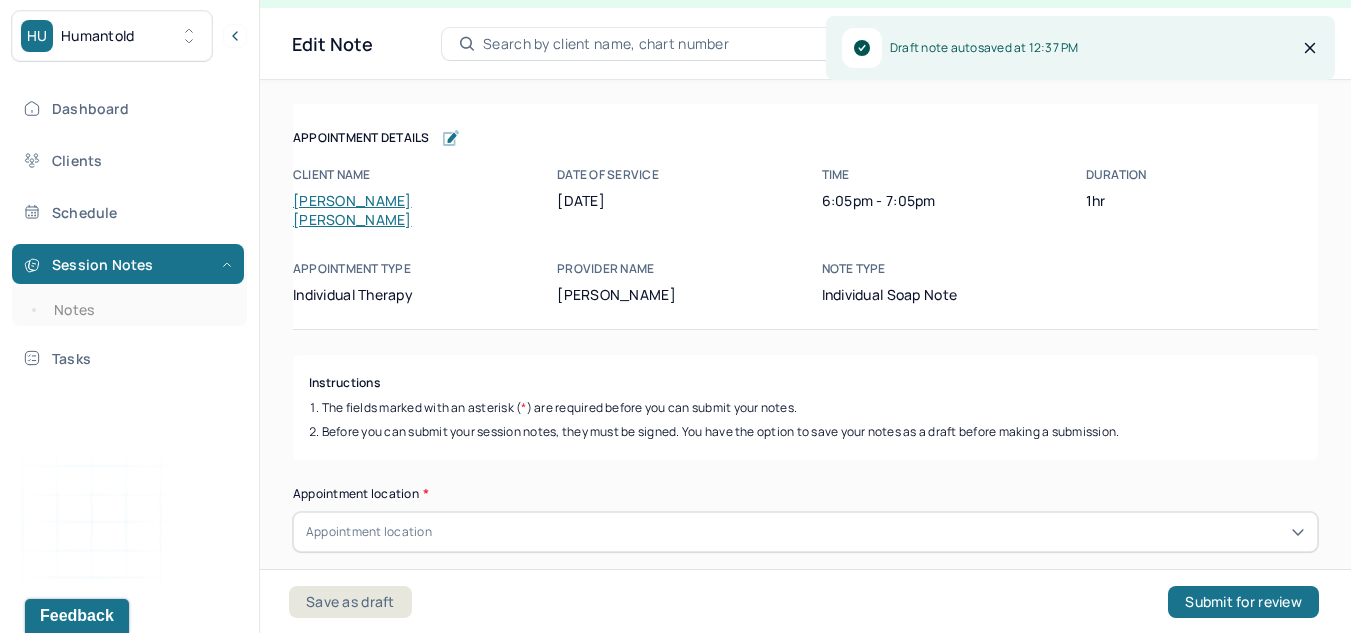 scroll, scrollTop: 36, scrollLeft: 0, axis: vertical 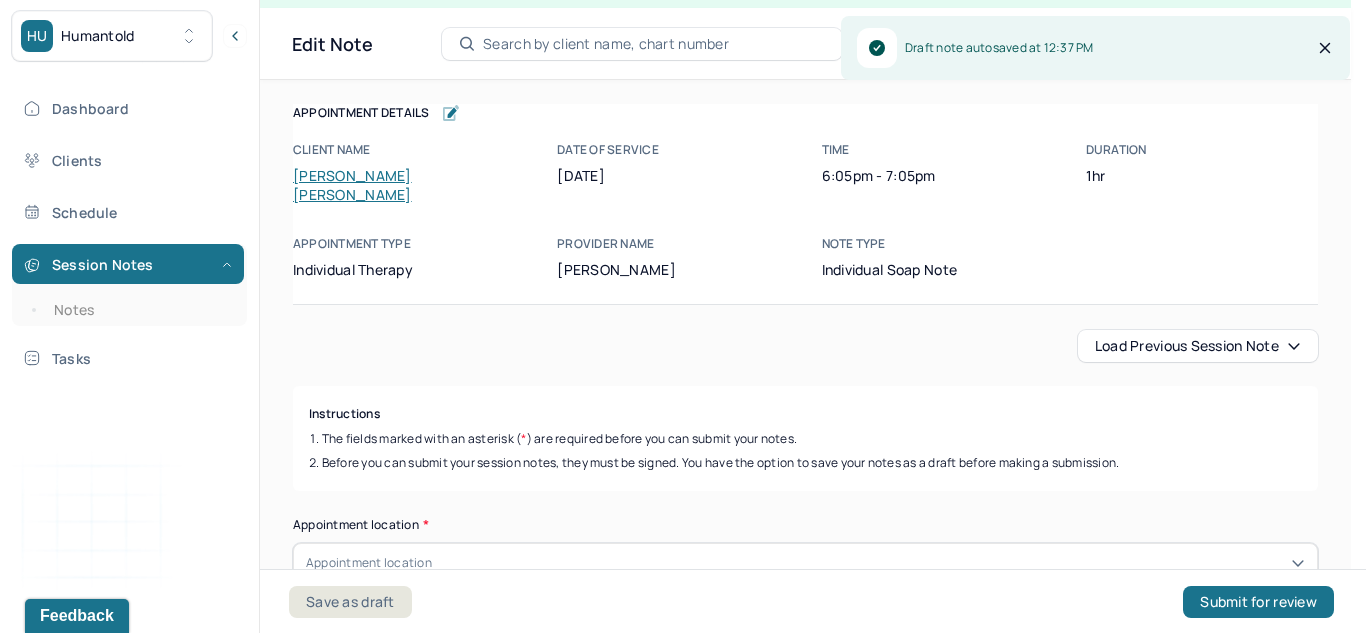click on "Load previous session note" at bounding box center (1198, 346) 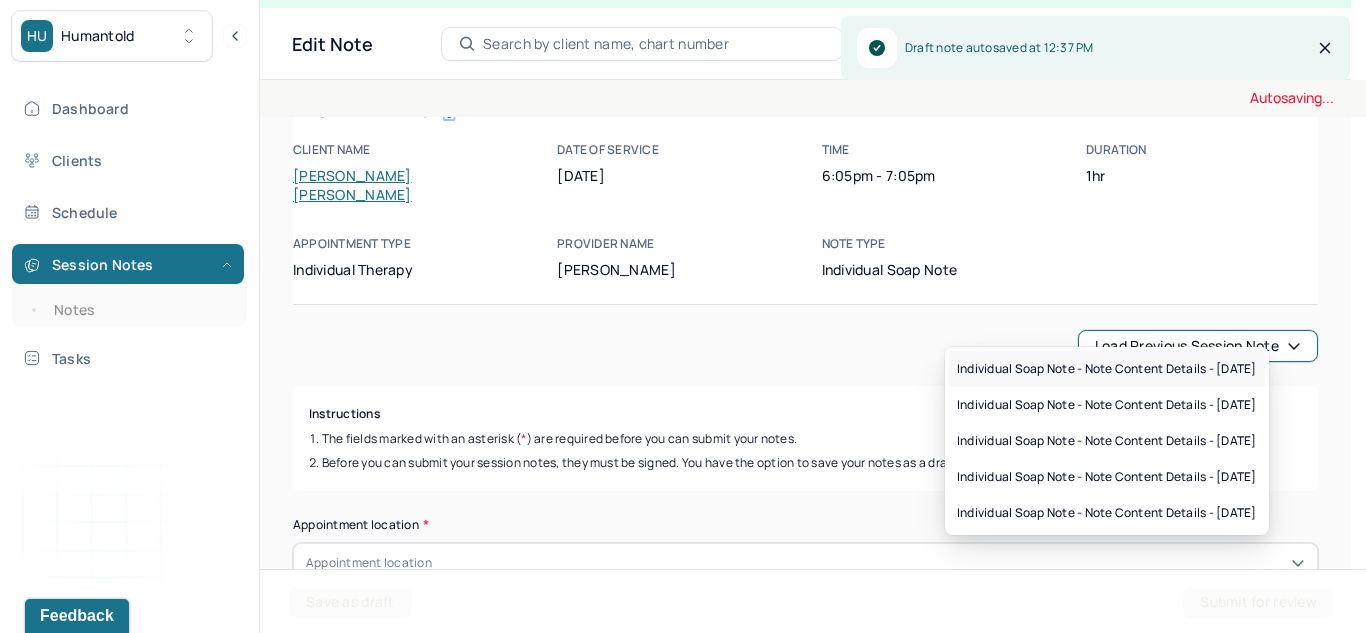 click on "Individual soap note   - Note content Details -   07/02/2025" at bounding box center [1107, 369] 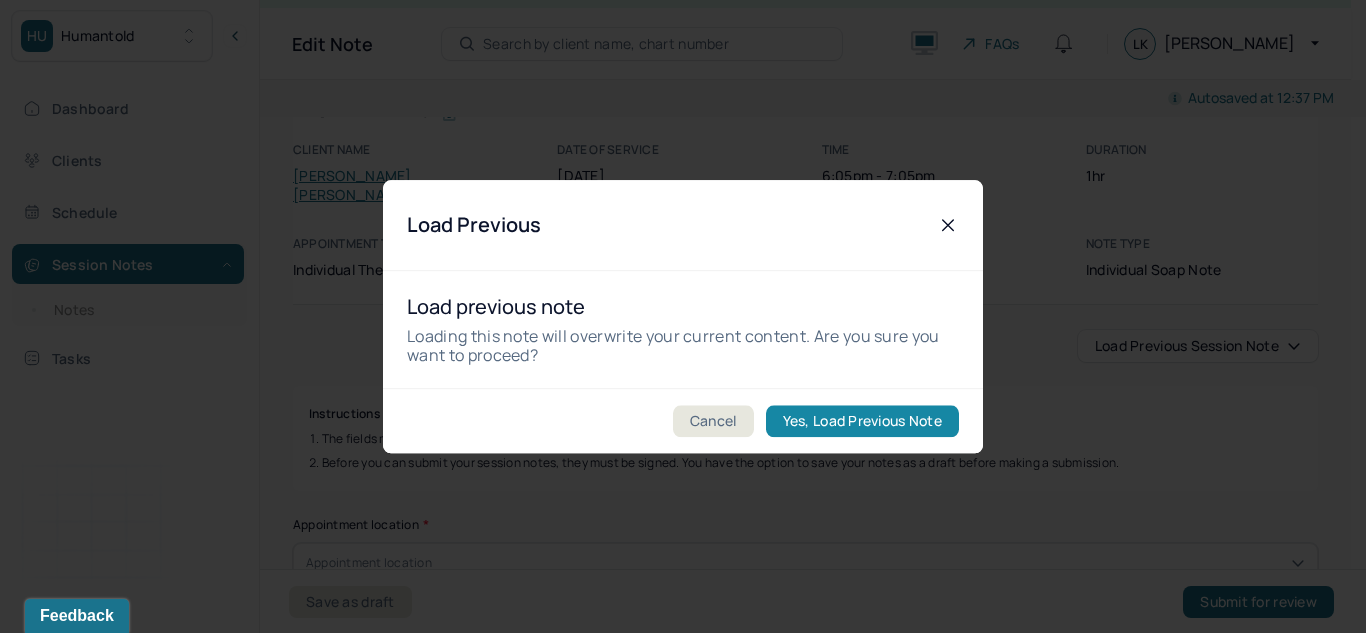 click on "Yes, Load Previous Note" at bounding box center [862, 421] 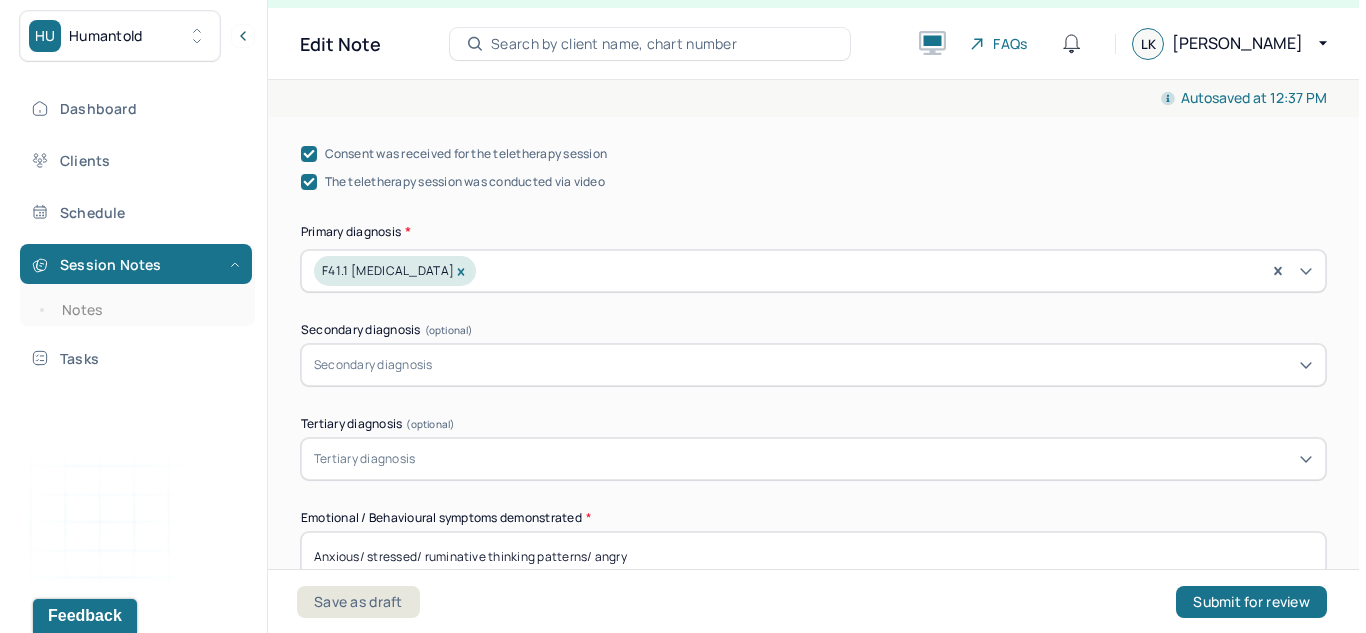 scroll, scrollTop: 696, scrollLeft: 0, axis: vertical 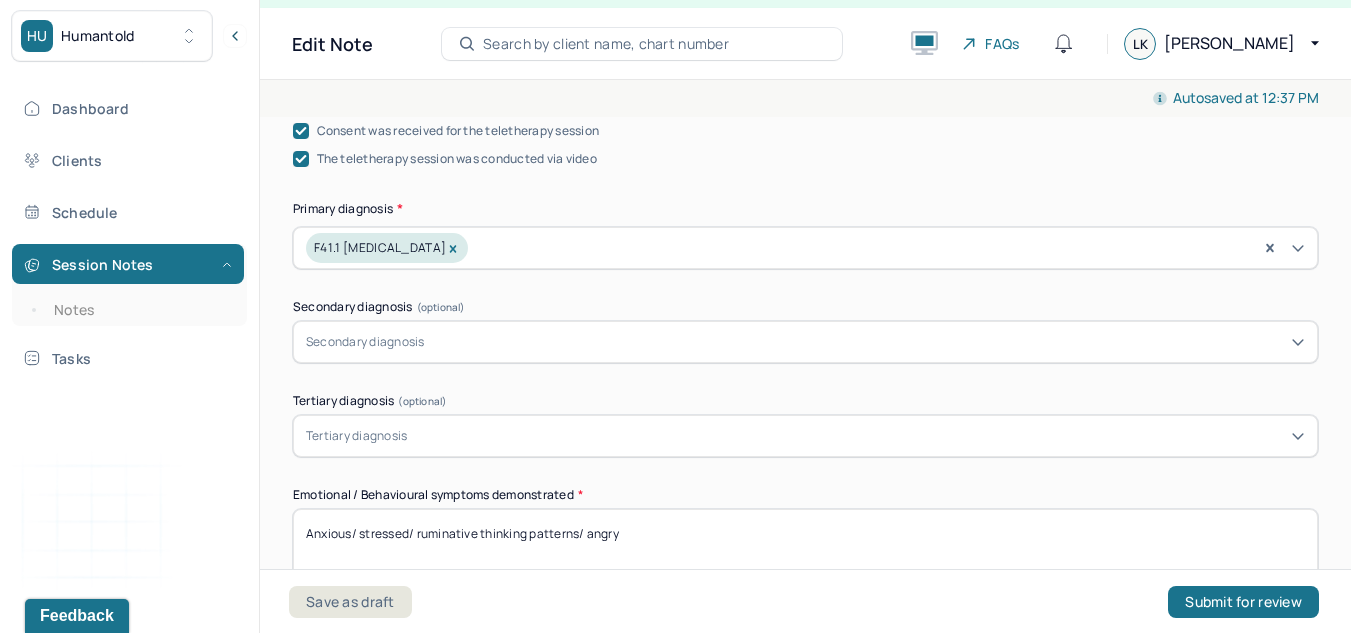 click on "Anxious/ stressed/ ruminative thinking patterns/ angry" at bounding box center (805, 561) 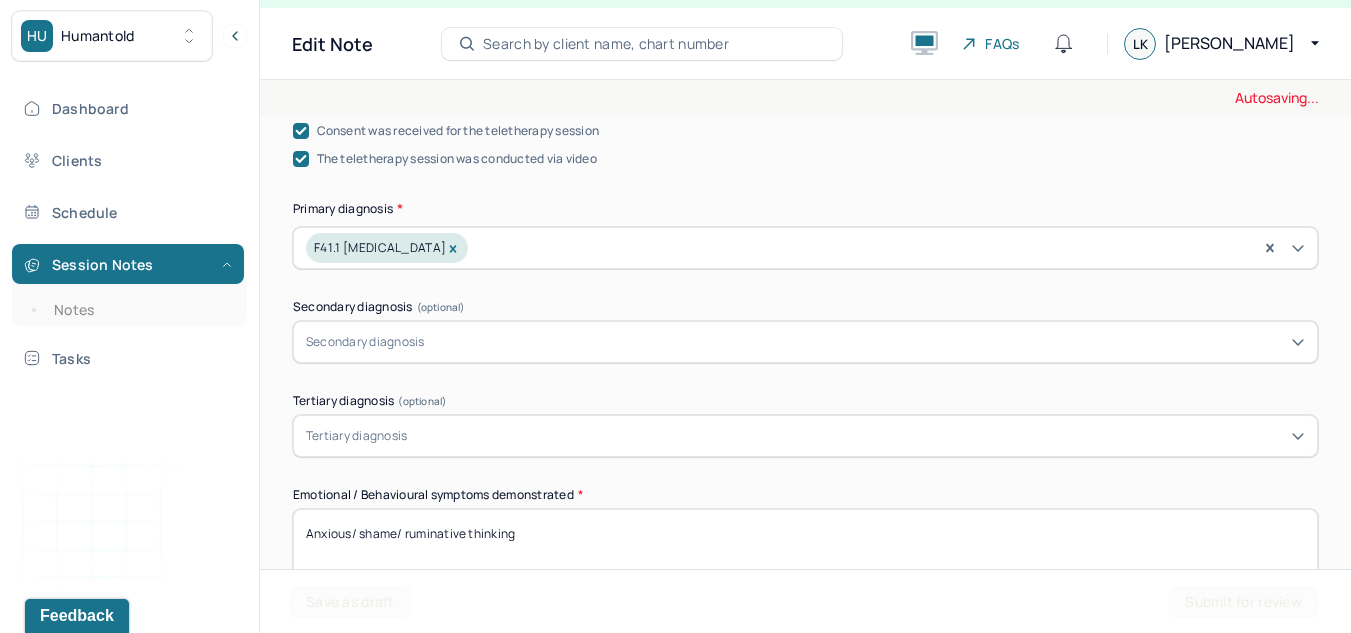 type on "Anxious/ shame/ ruminative thinking" 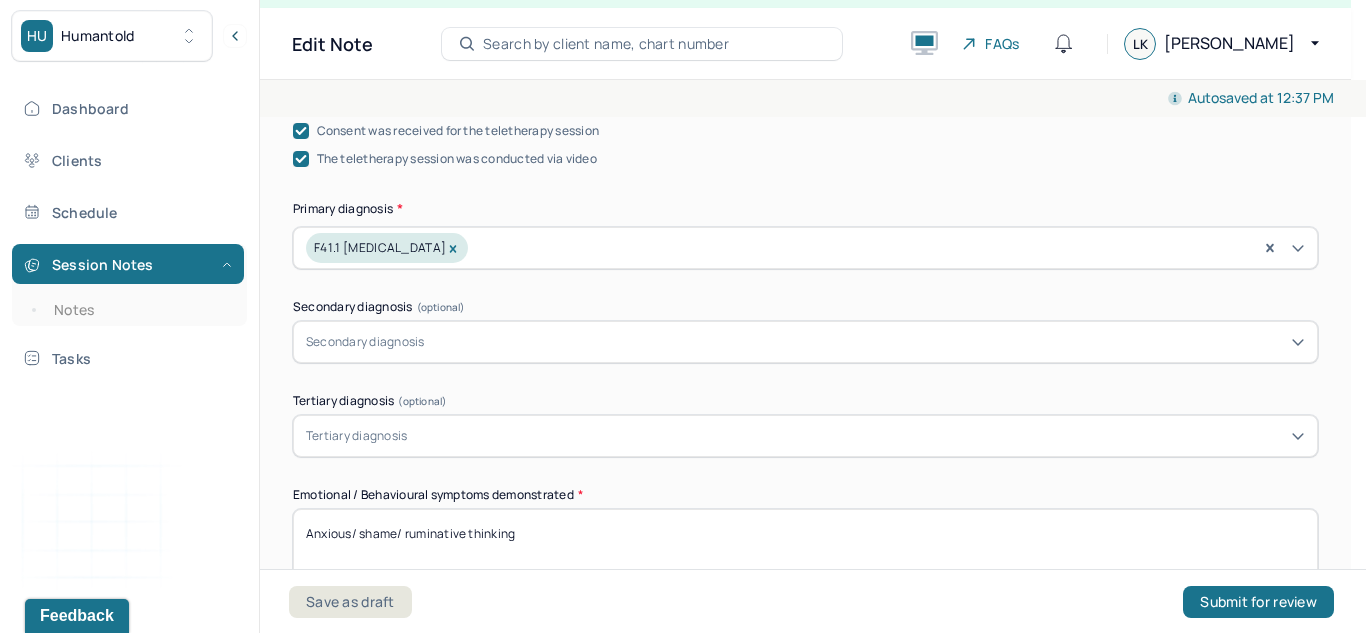 click on "HU Humantold" at bounding box center (112, 36) 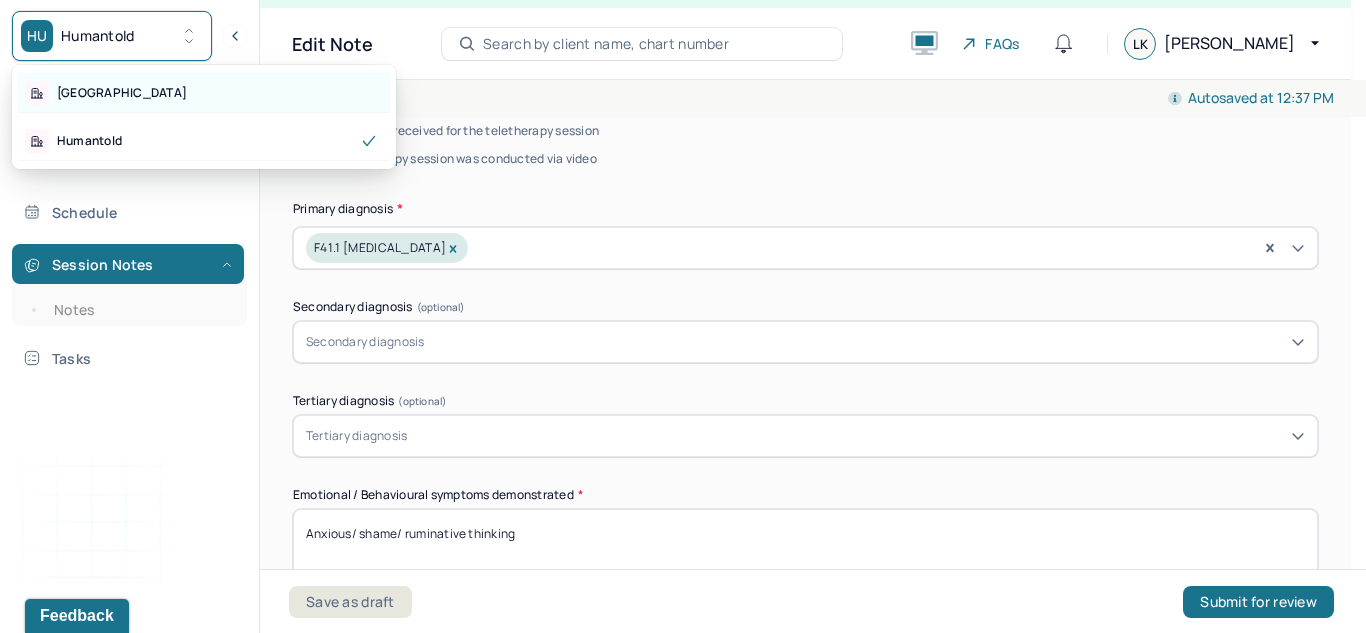 click on "[GEOGRAPHIC_DATA]" at bounding box center (204, 93) 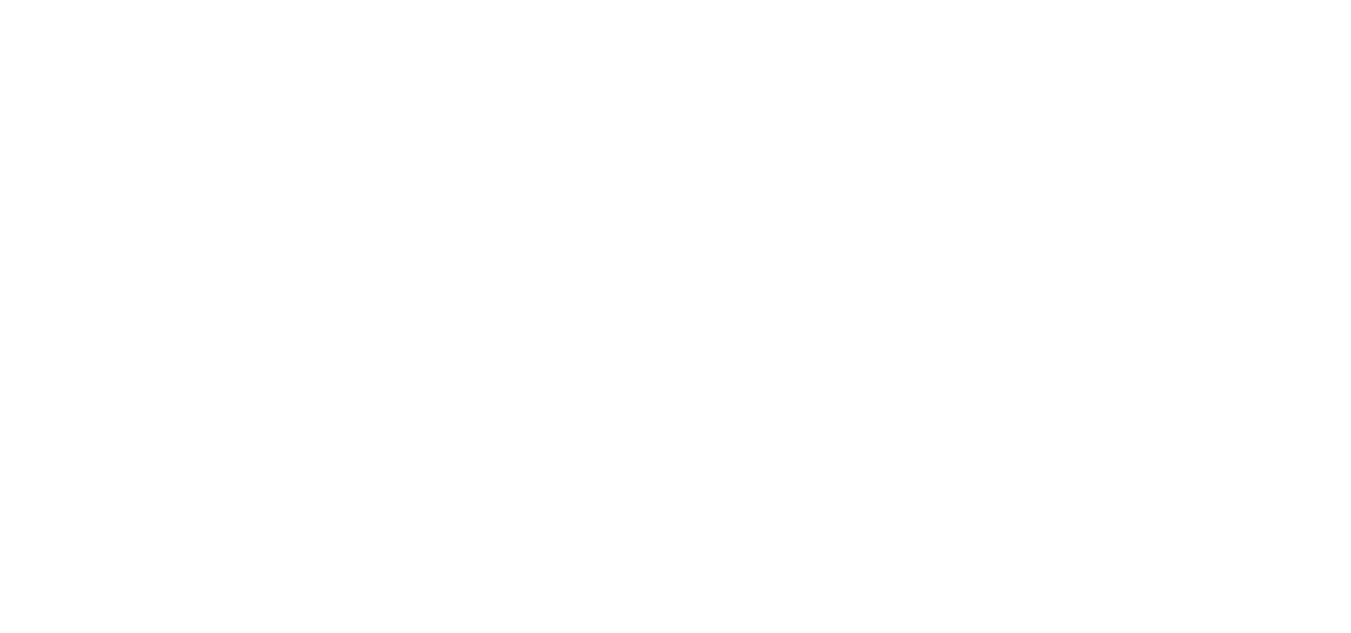 scroll, scrollTop: 0, scrollLeft: 0, axis: both 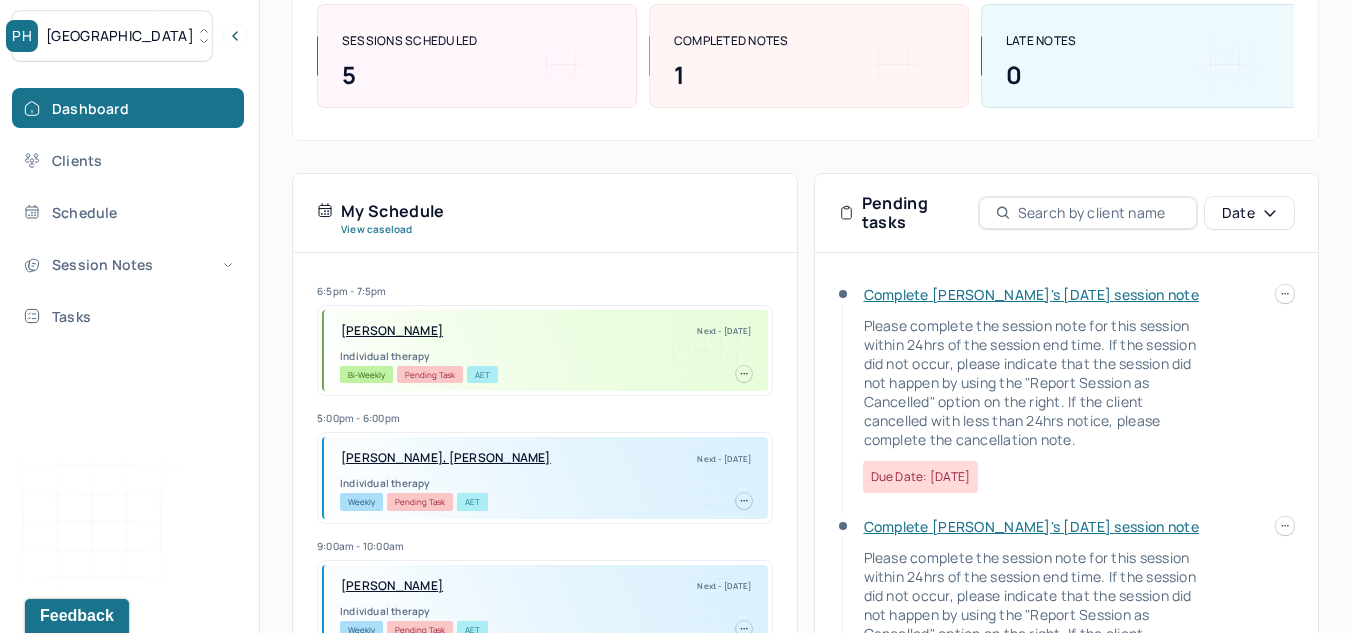 click on "PH Park Hill       Dashboard Clients Schedule Session Notes Tasks LK [PERSON_NAME] provider   Logout   Diagnosis codes on session notes are currently limited to one (1). Only input the primary diagnosis.       Search by client name, chart number     FAQs     LK [PERSON_NAME] Let’s get you started 🚀 You can manage your caseload and availability here   this week   SESSIONS SCHEDULED 5 COMPLETED NOTES 1 LATE NOTES 0 My Schedule View caseload 6:5pm - 7:5pm   [PERSON_NAME]   Next - [DATE] Individual therapy Bi-Weekly Pending Task AET     5:00pm - 6:00pm   [PERSON_NAME], [PERSON_NAME]   Next - [DATE] Individual therapy Weekly Pending Task AET     9:00am - 10:00am   [PERSON_NAME]   Next - [DATE] Individual therapy Weekly Pending Task AET     10:00am - 11:00am   [PERSON_NAME]   Next - [DATE] Individual therapy Weekly Pending Task AET     8:30am - 9:30am   [PERSON_NAME]   Next - [DATE] Individual therapy Bi-Weekly Pending Task AET     1:00pm - 2:00pm   [PERSON_NAME][GEOGRAPHIC_DATA]   Weekly AET" at bounding box center [675, 301] 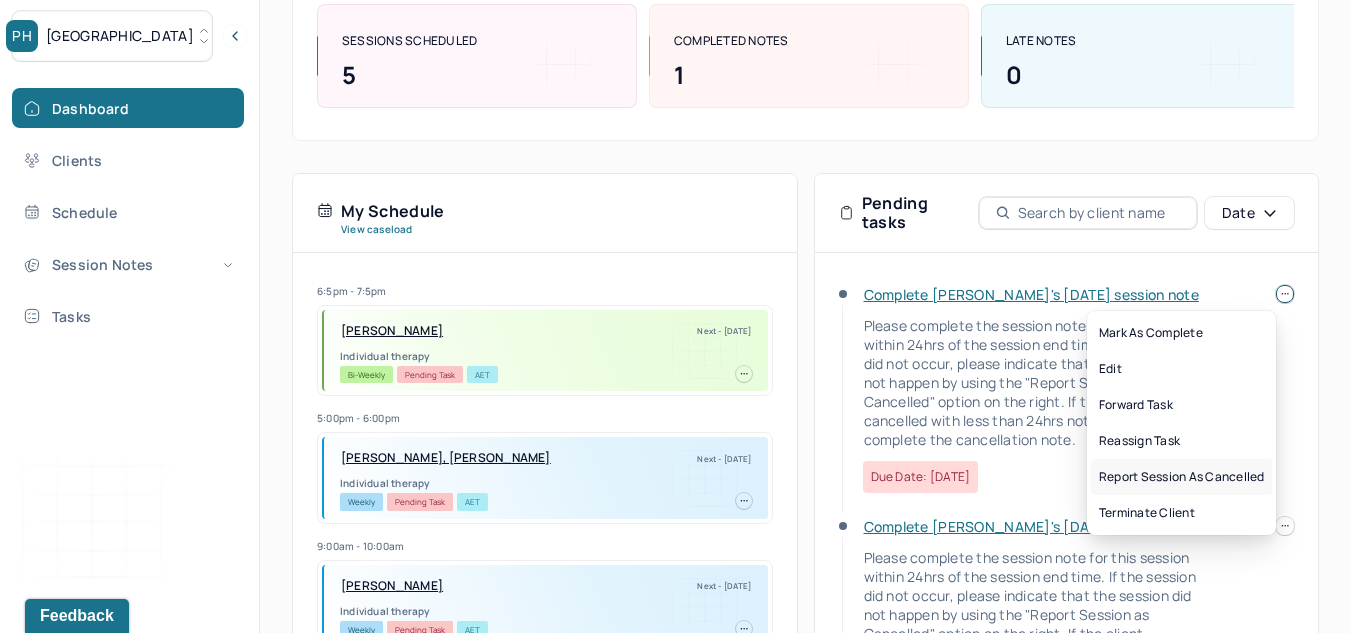 click on "Report session as cancelled" at bounding box center [1181, 477] 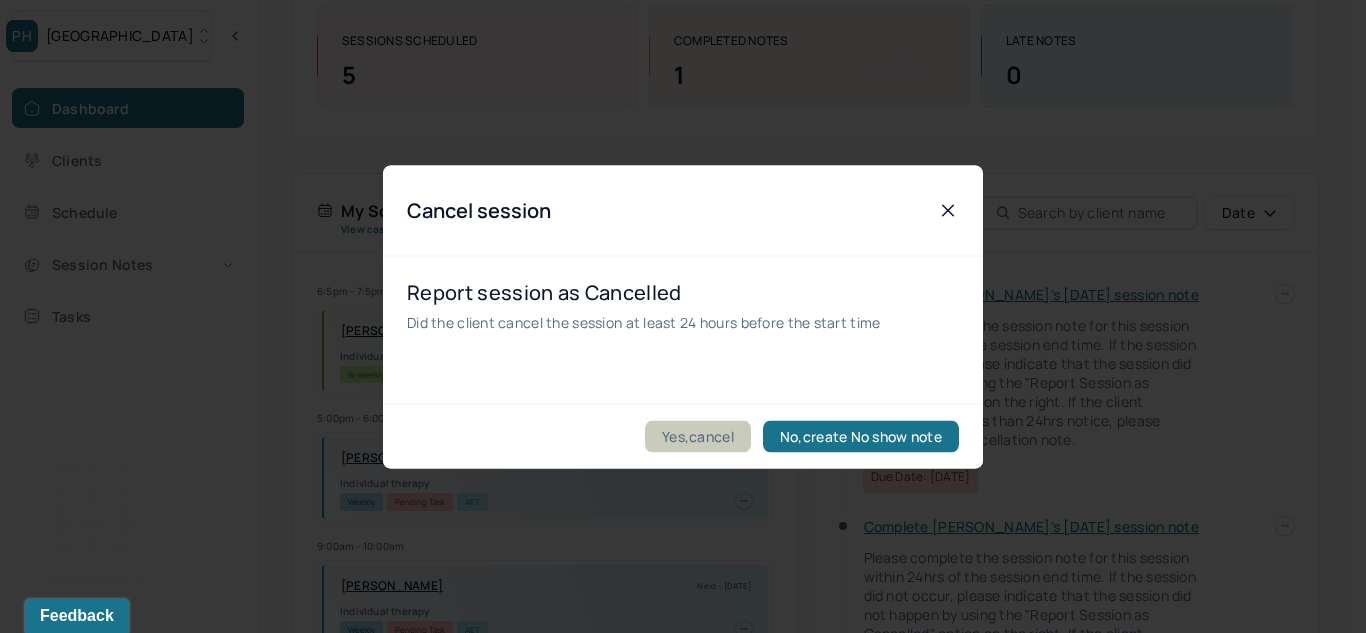 click on "Yes,cancel" at bounding box center [698, 436] 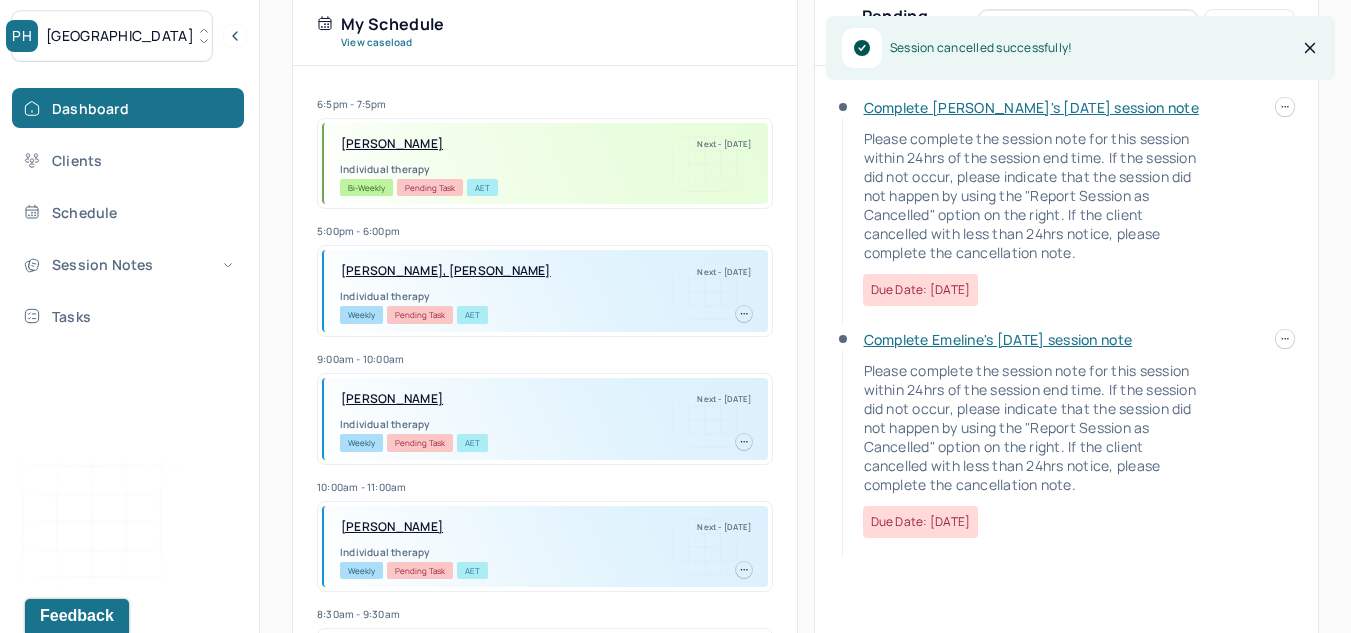 scroll, scrollTop: 495, scrollLeft: 0, axis: vertical 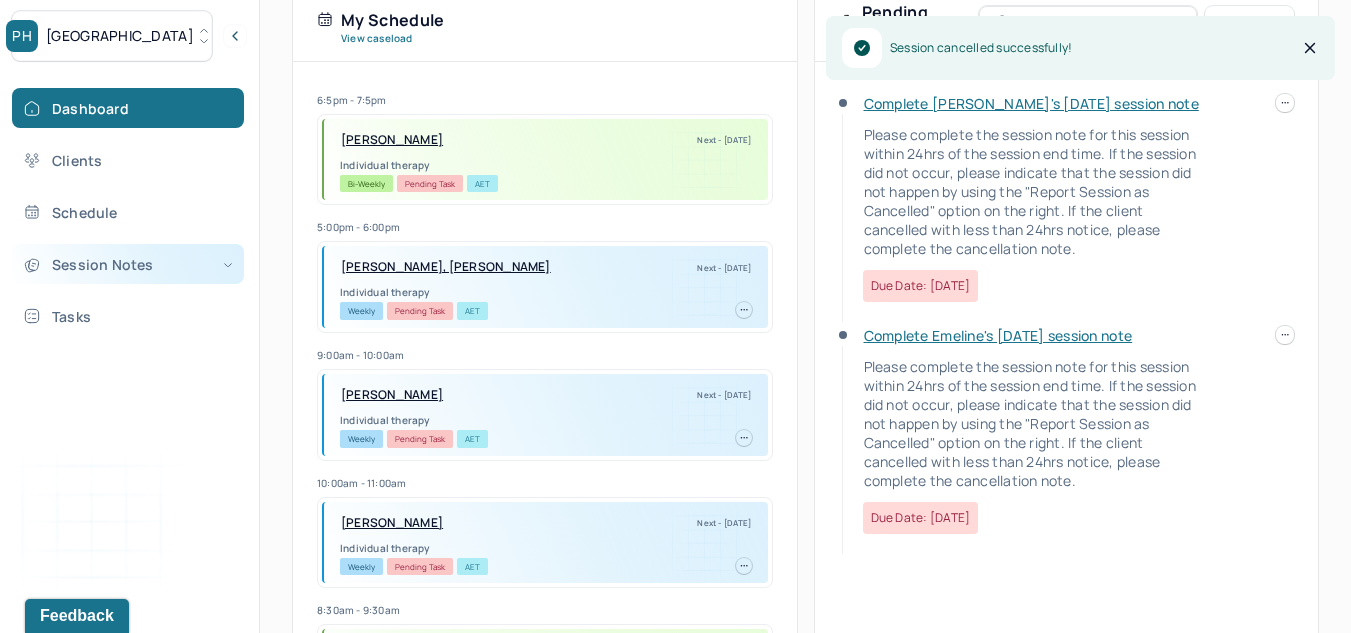 click on "Session Notes" at bounding box center [128, 264] 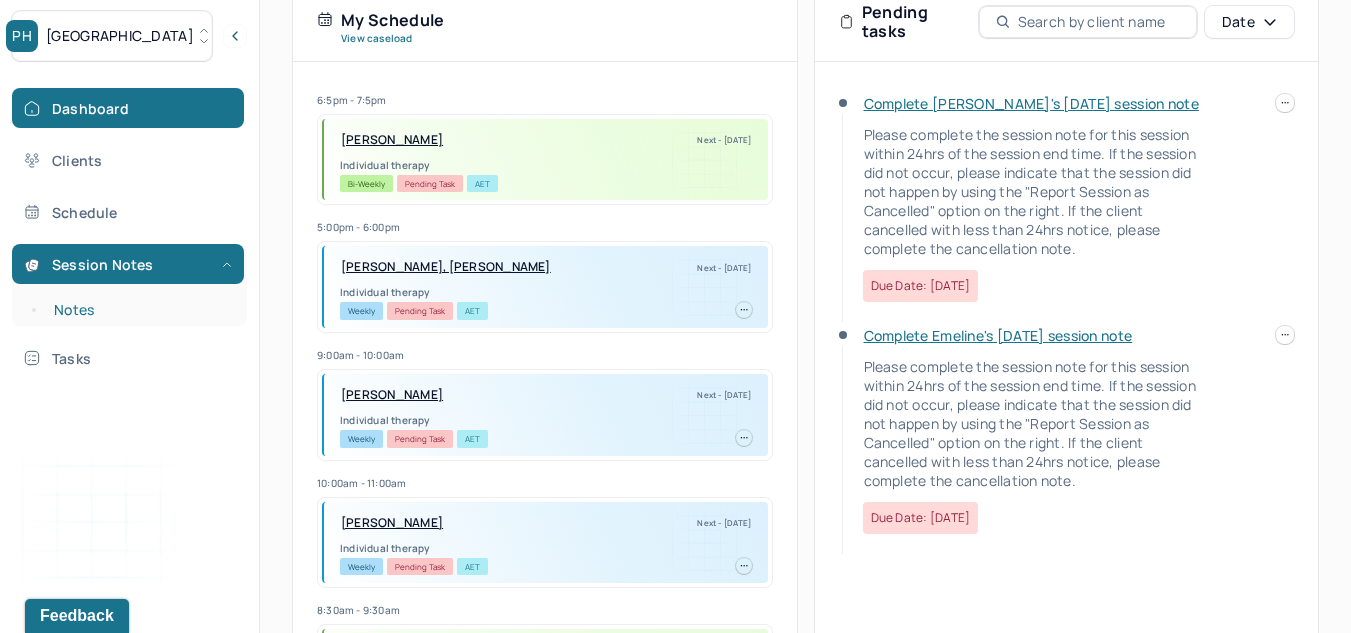 click on "Notes" at bounding box center [139, 310] 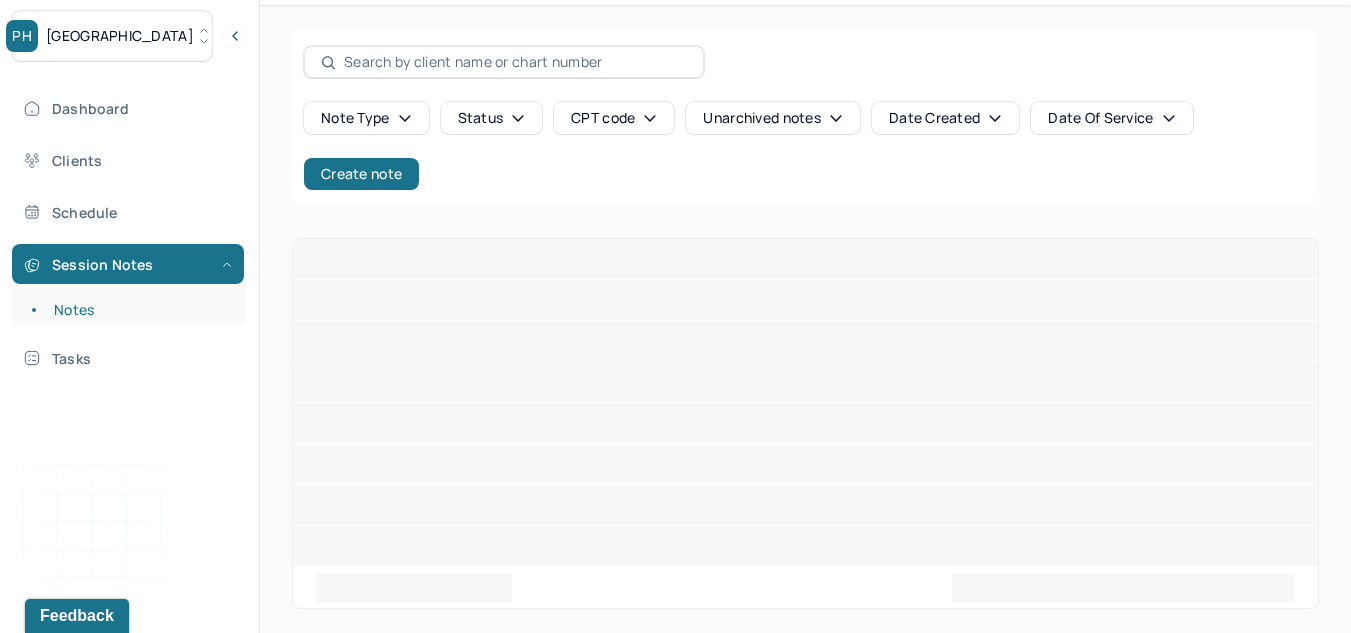 scroll, scrollTop: 0, scrollLeft: 0, axis: both 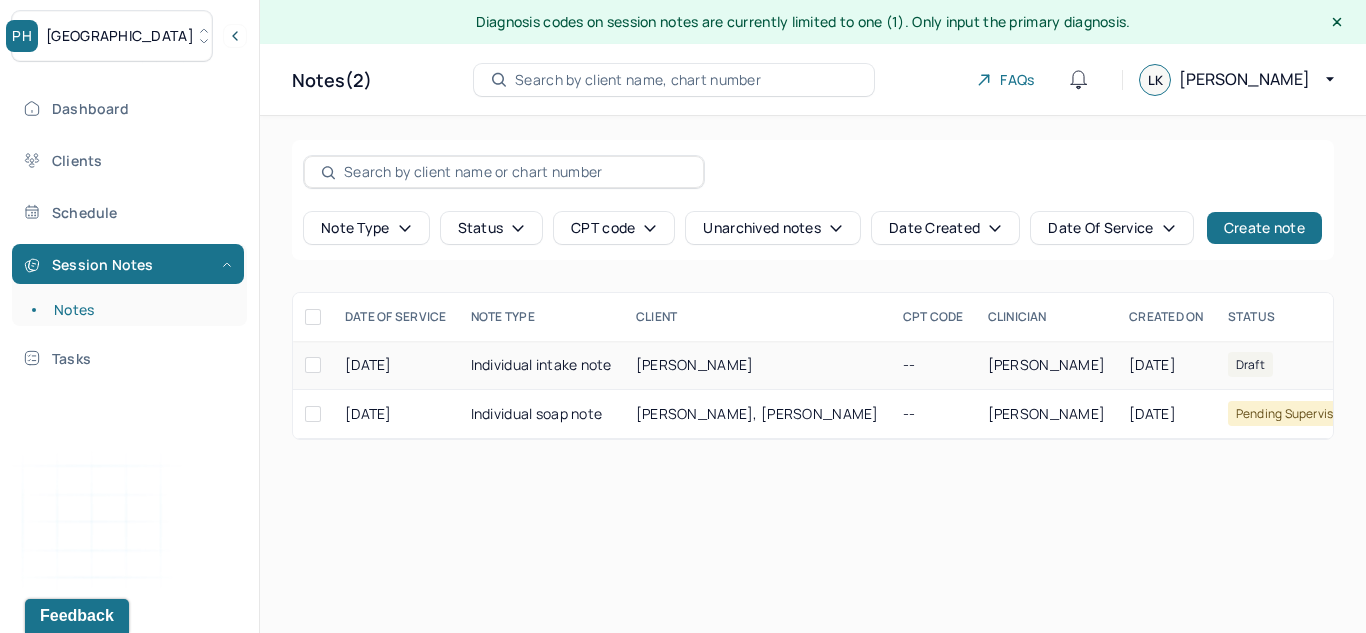 click on "[PERSON_NAME]" at bounding box center [695, 364] 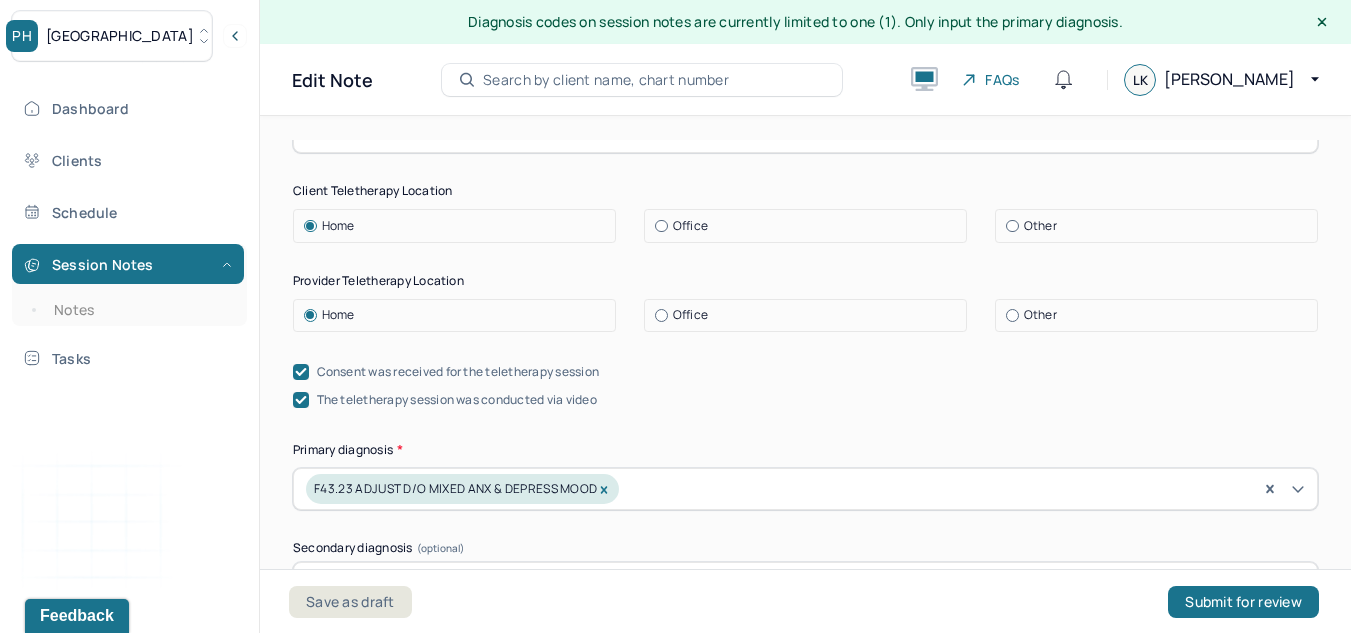 scroll, scrollTop: 474, scrollLeft: 0, axis: vertical 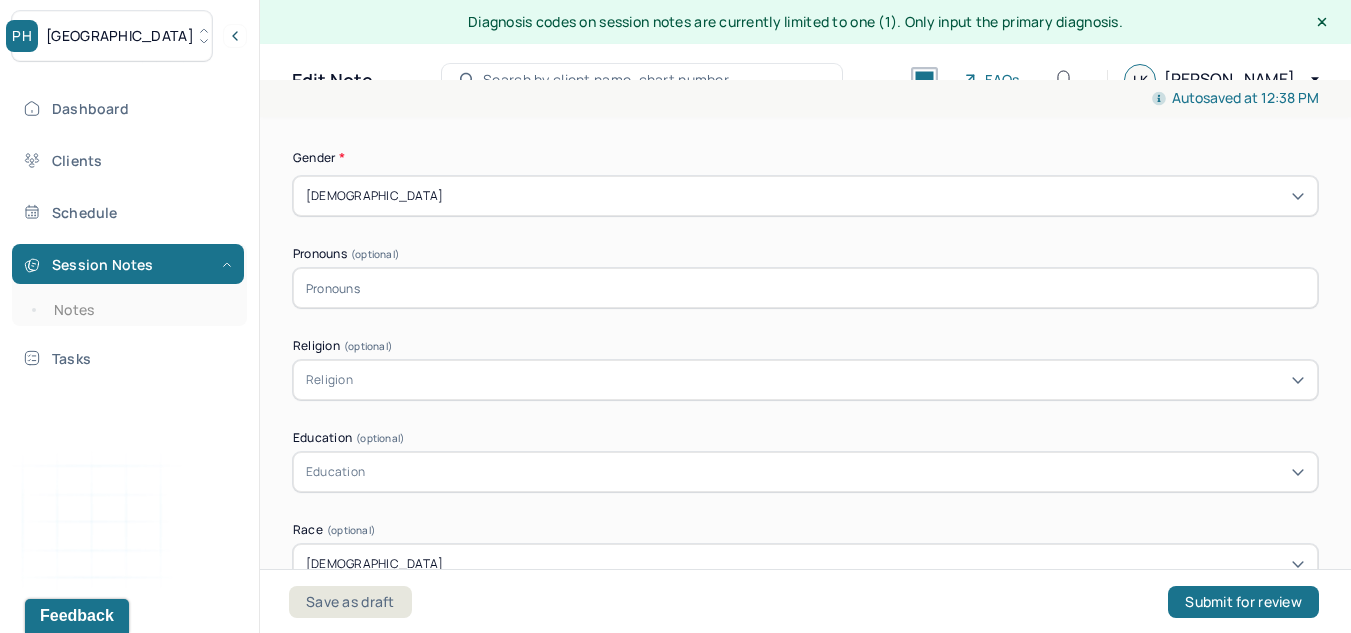 click at bounding box center [805, 288] 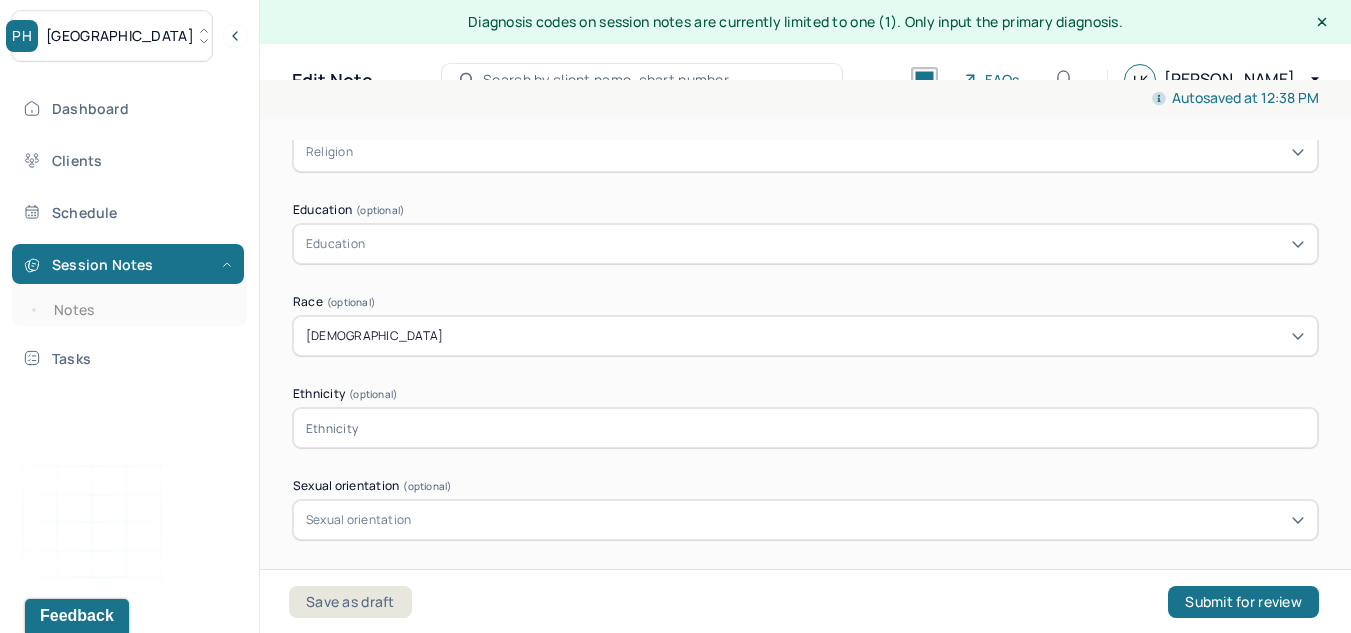 scroll, scrollTop: 1400, scrollLeft: 0, axis: vertical 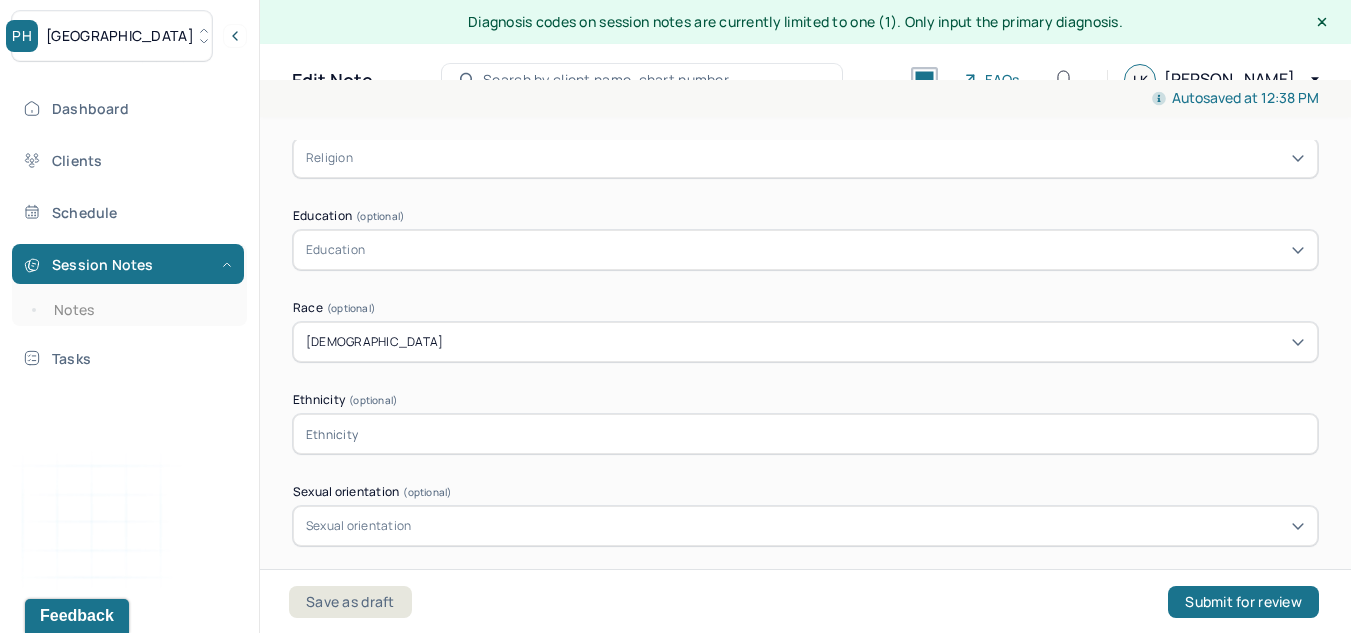click on "Education" at bounding box center (805, 250) 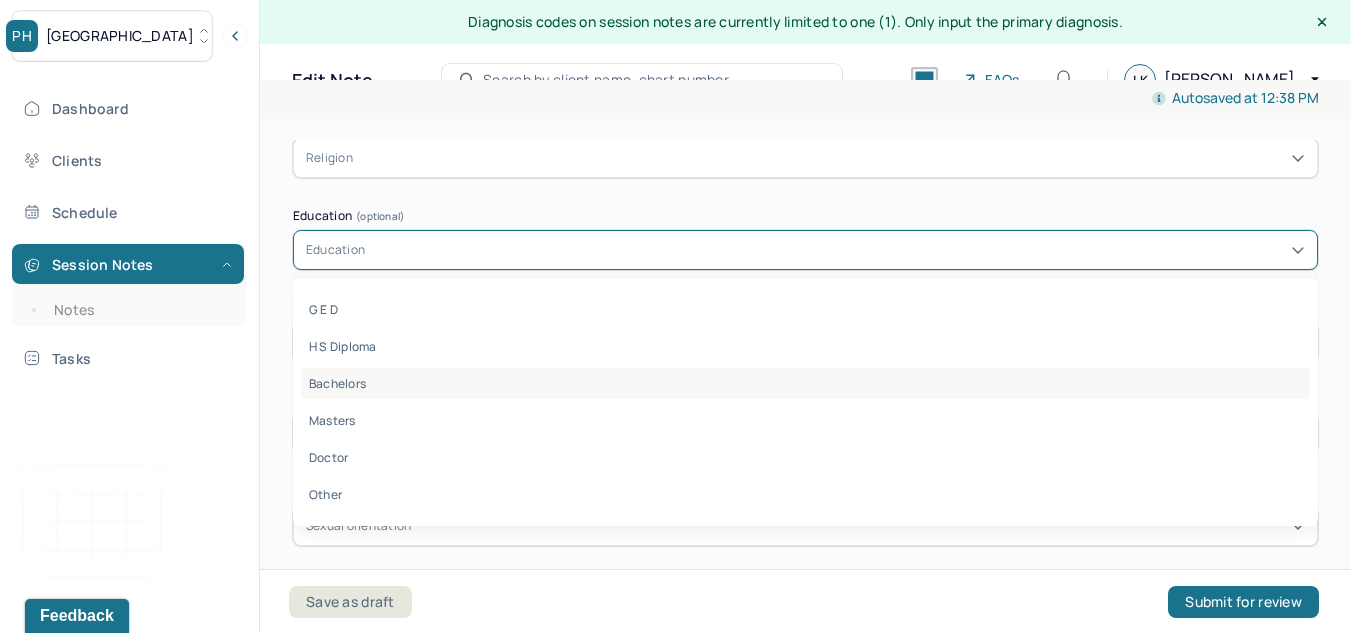 click on "Bachelors" at bounding box center [805, 383] 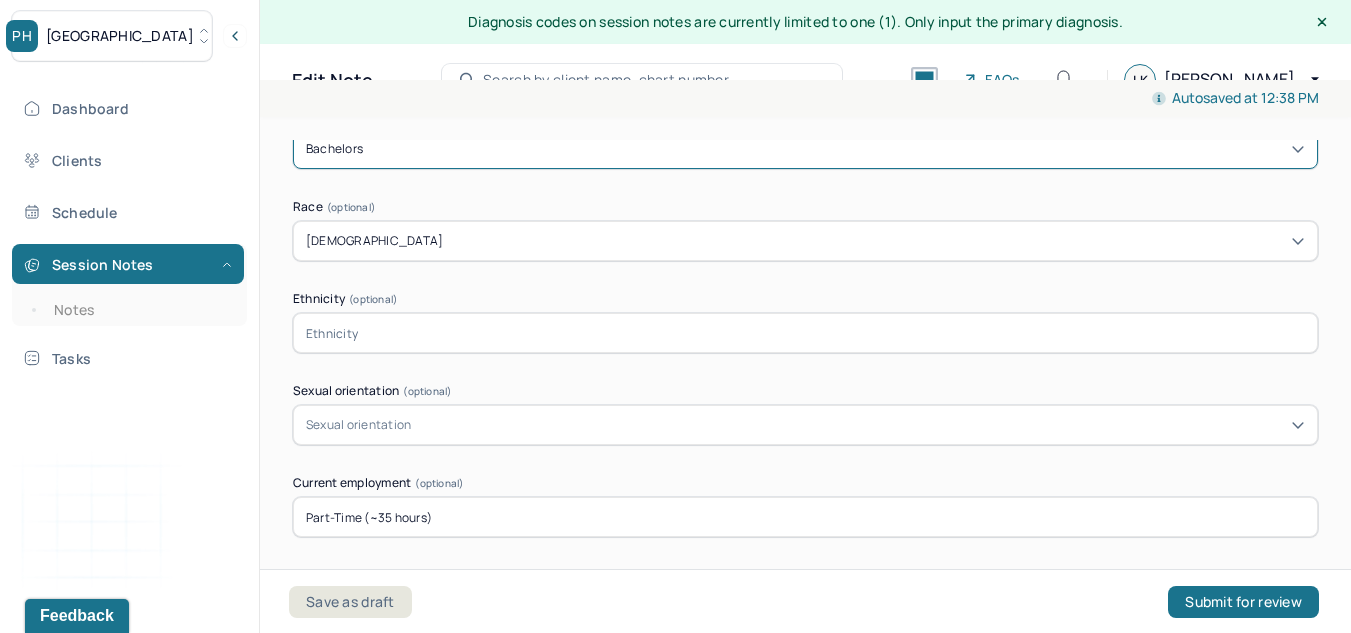 scroll, scrollTop: 1532, scrollLeft: 0, axis: vertical 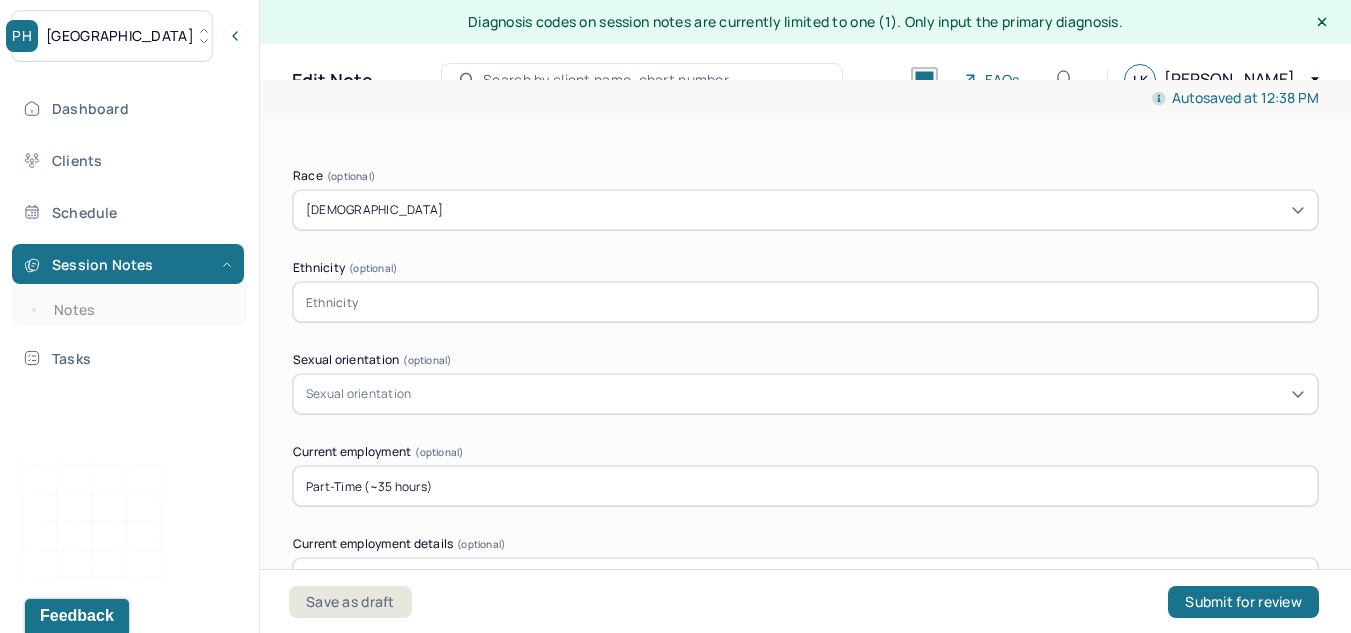click at bounding box center (805, 302) 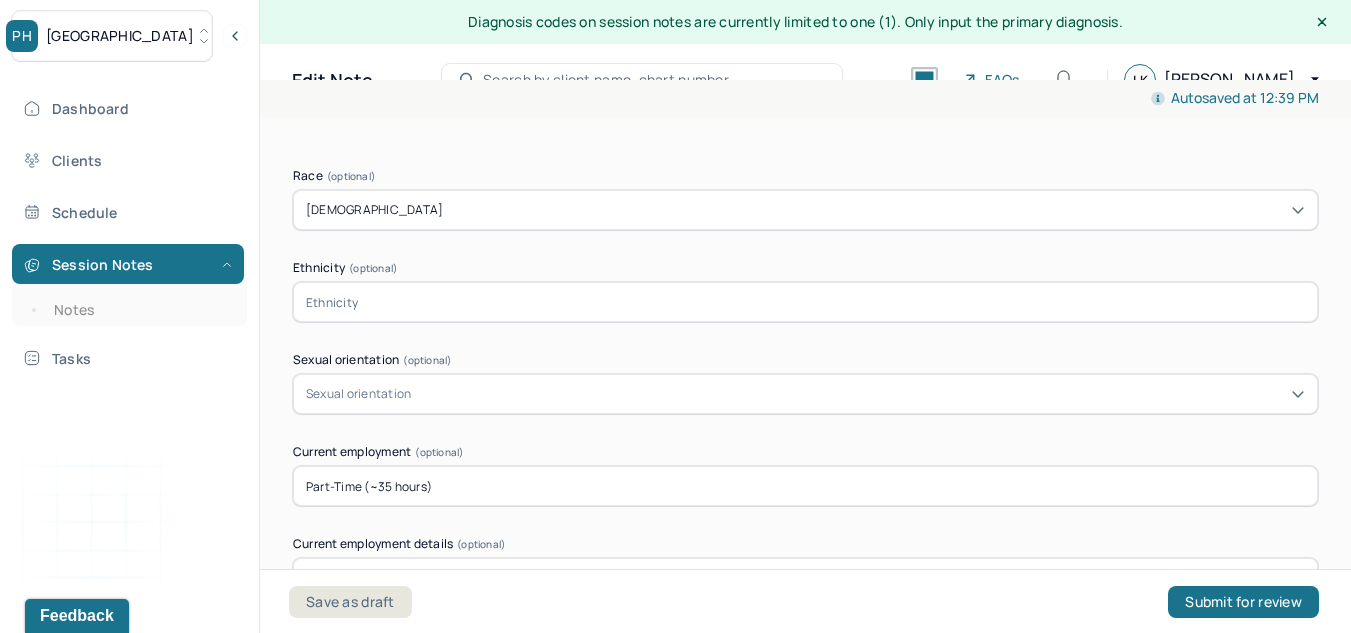 click on "Ethnicity (optional)" at bounding box center [805, 268] 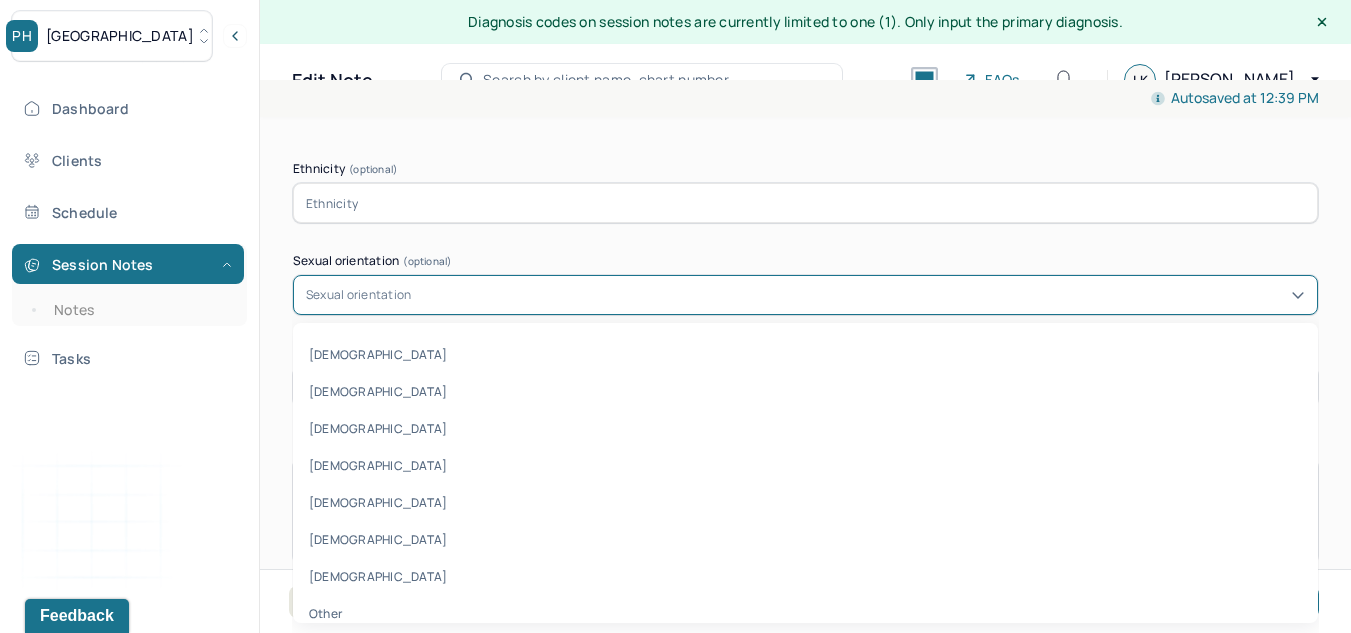 click on "Sexual orientation" at bounding box center (805, 295) 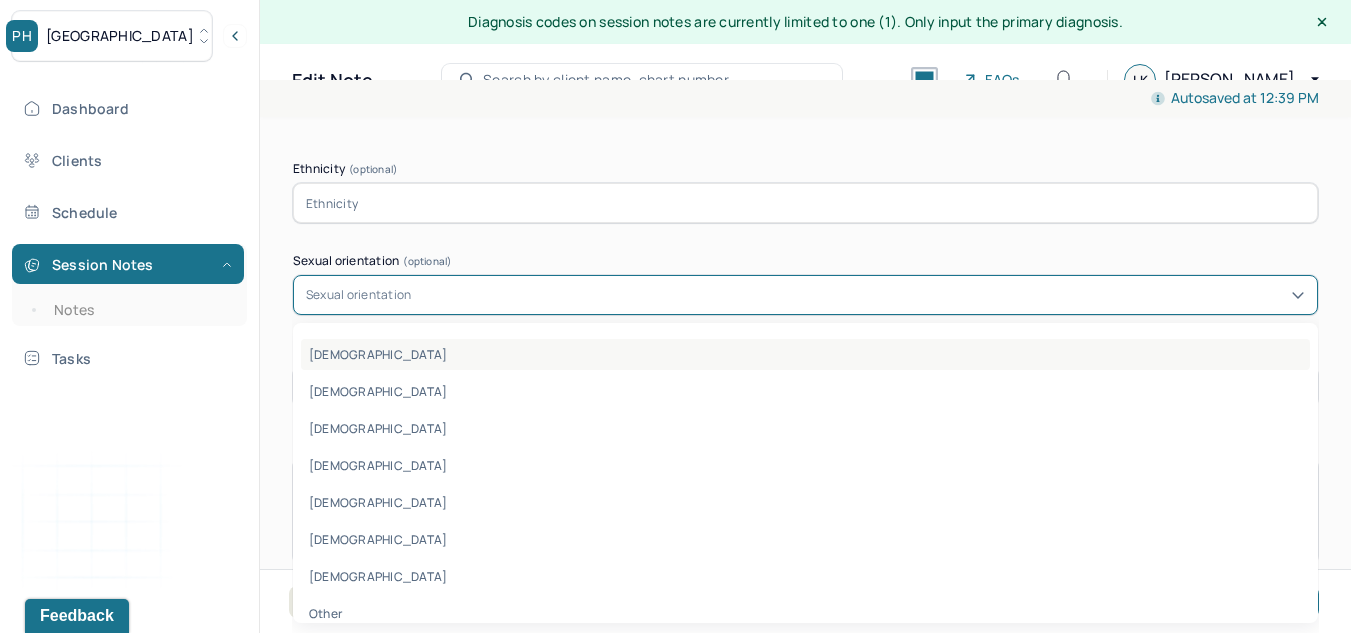 click on "[DEMOGRAPHIC_DATA]" at bounding box center (805, 354) 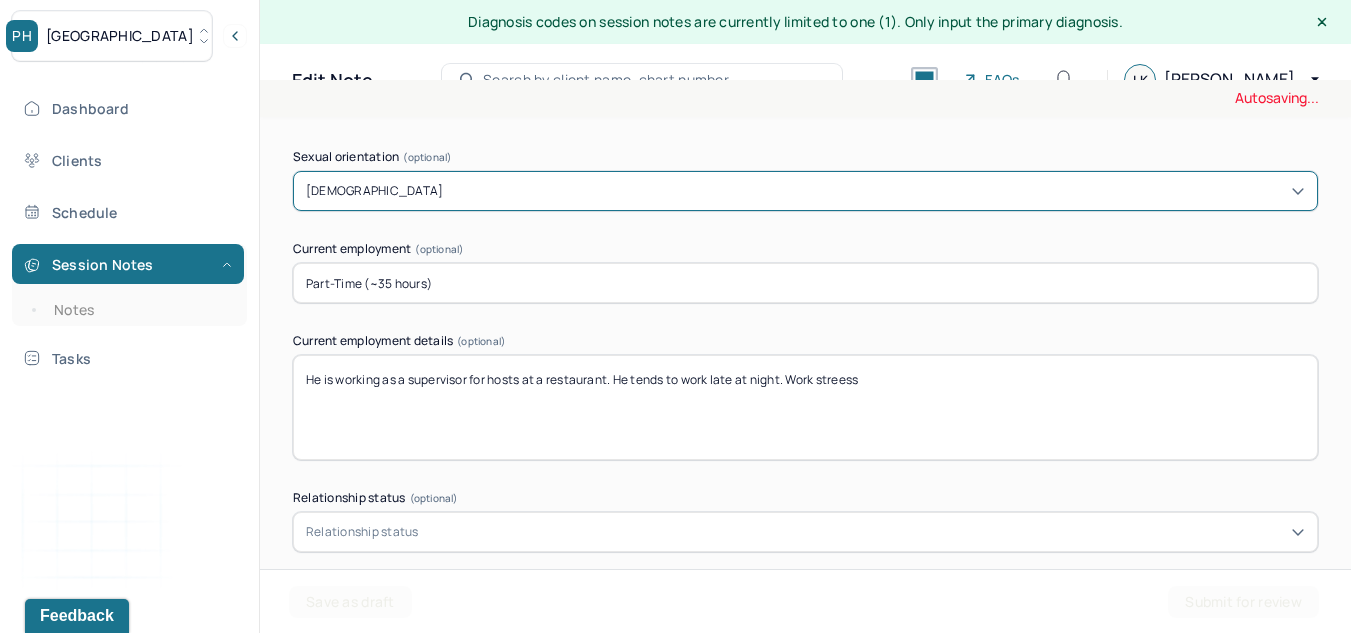 scroll, scrollTop: 1736, scrollLeft: 0, axis: vertical 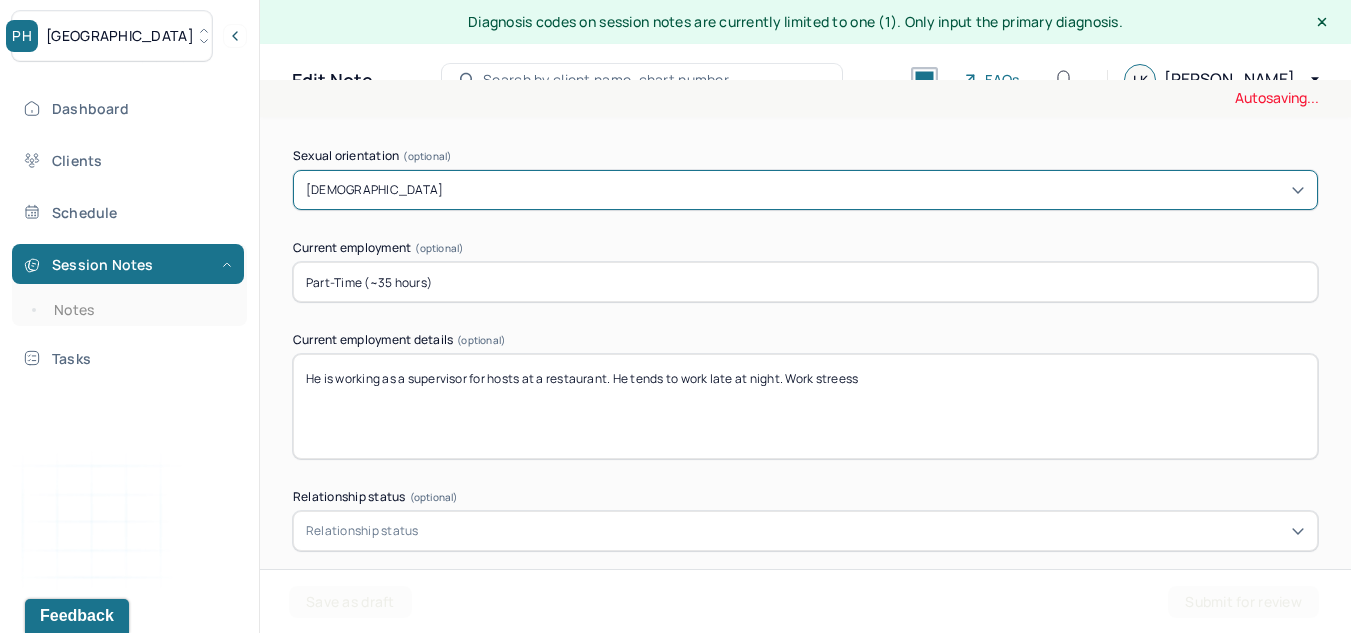 click on "[DEMOGRAPHIC_DATA]" at bounding box center (805, 190) 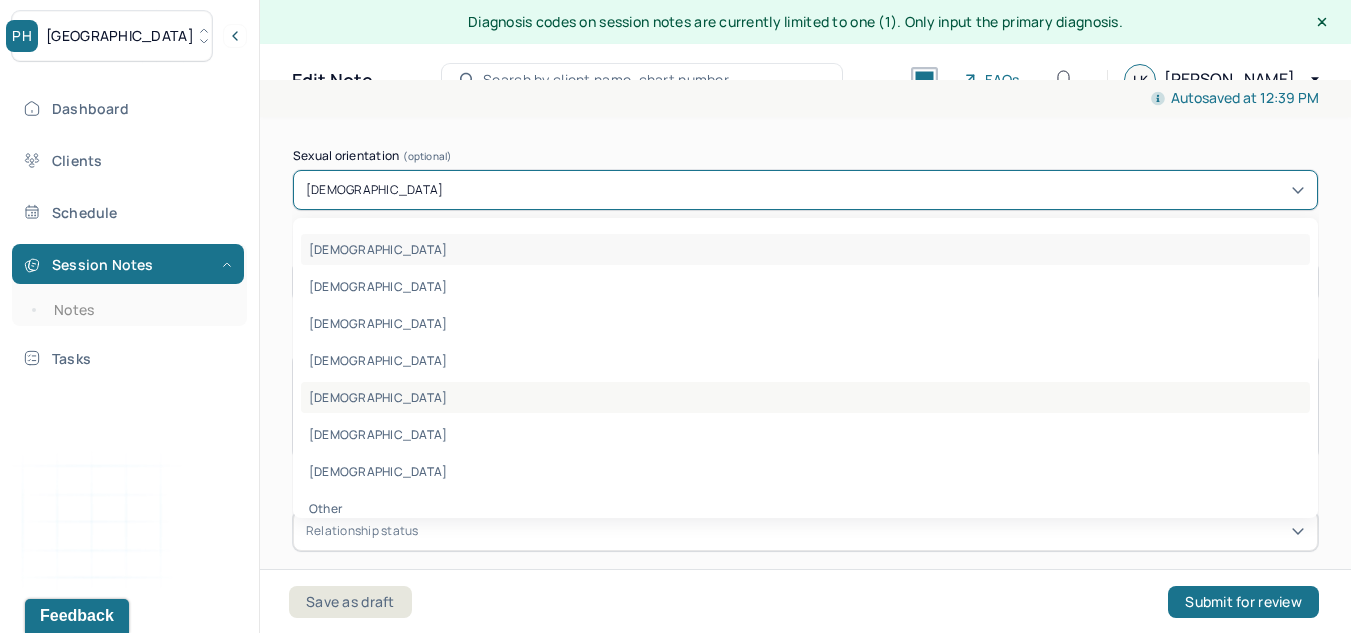 scroll, scrollTop: 22, scrollLeft: 0, axis: vertical 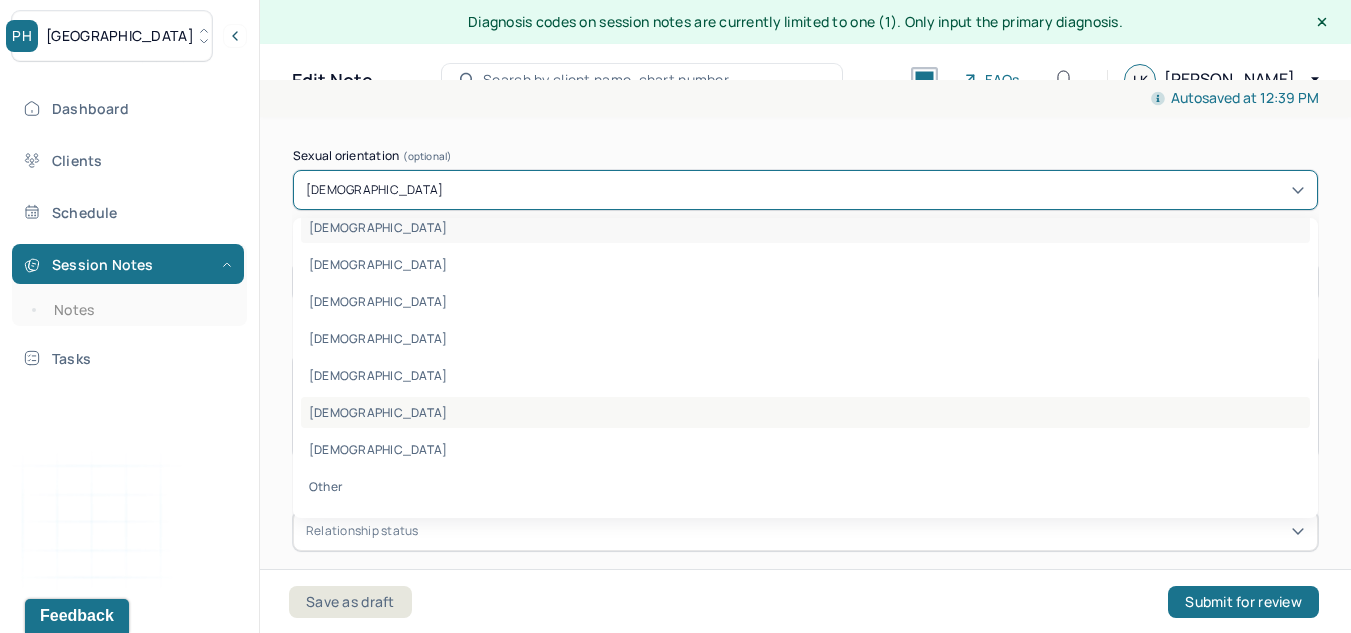 click on "[DEMOGRAPHIC_DATA]" at bounding box center (805, 412) 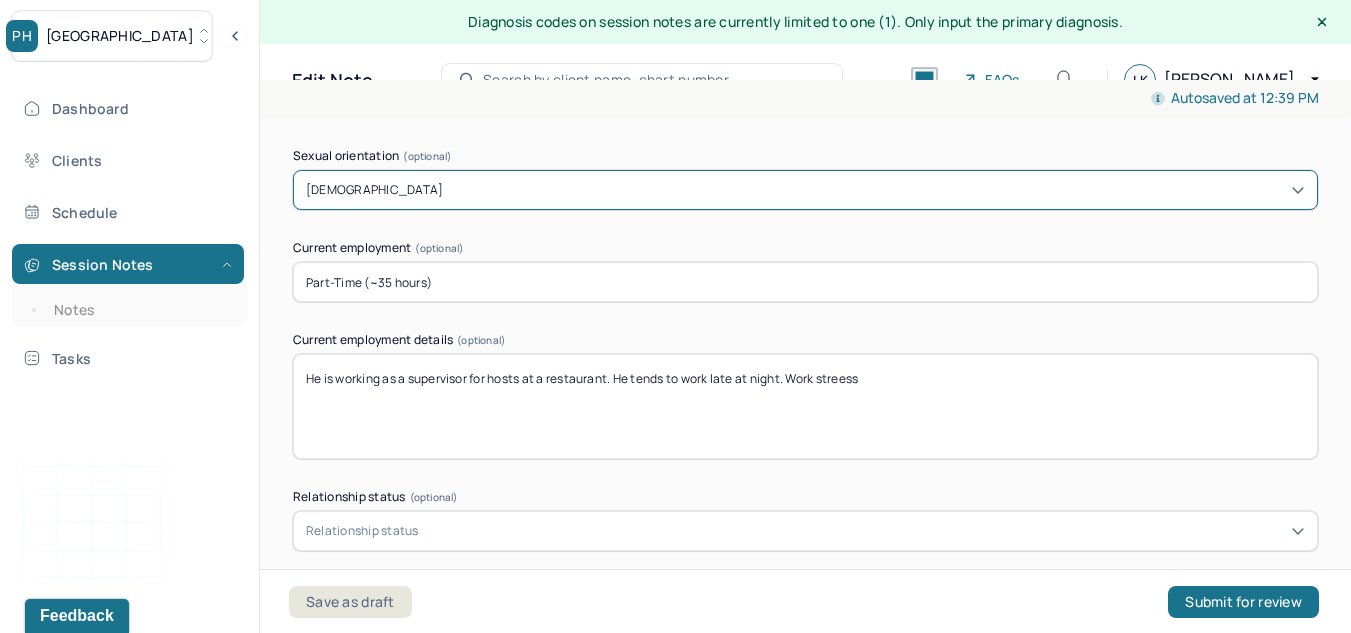 scroll, scrollTop: 1756, scrollLeft: 0, axis: vertical 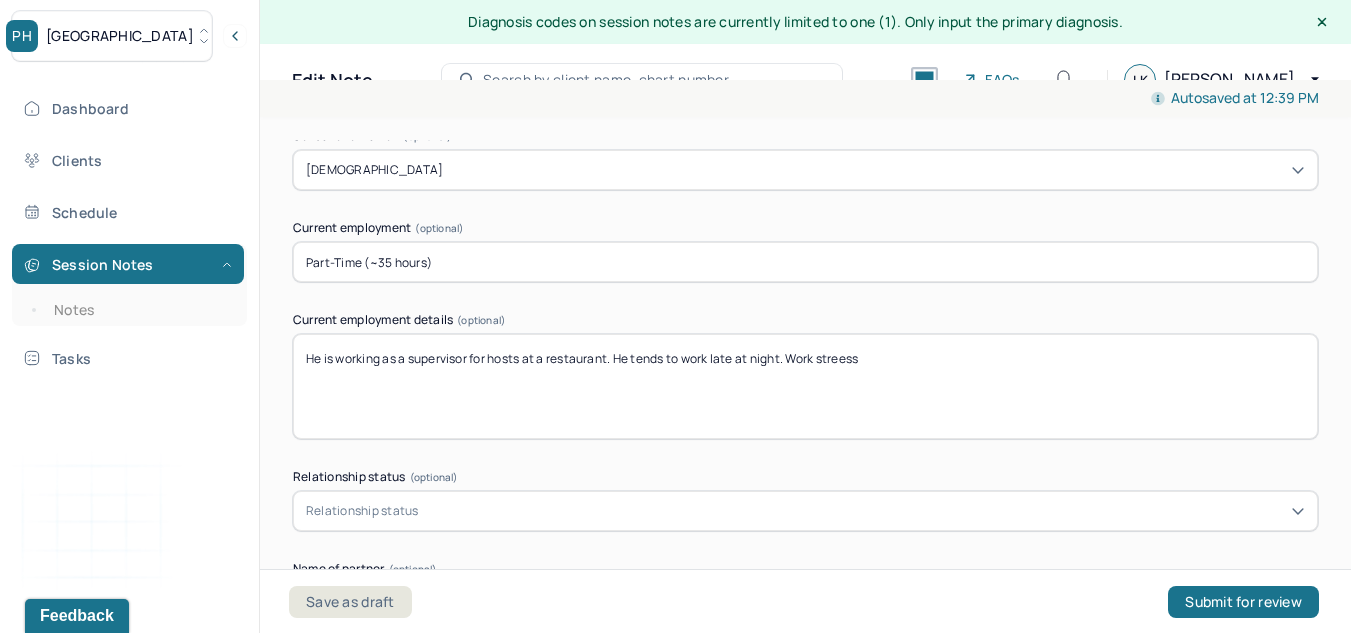 drag, startPoint x: 911, startPoint y: 358, endPoint x: 793, endPoint y: 344, distance: 118.82761 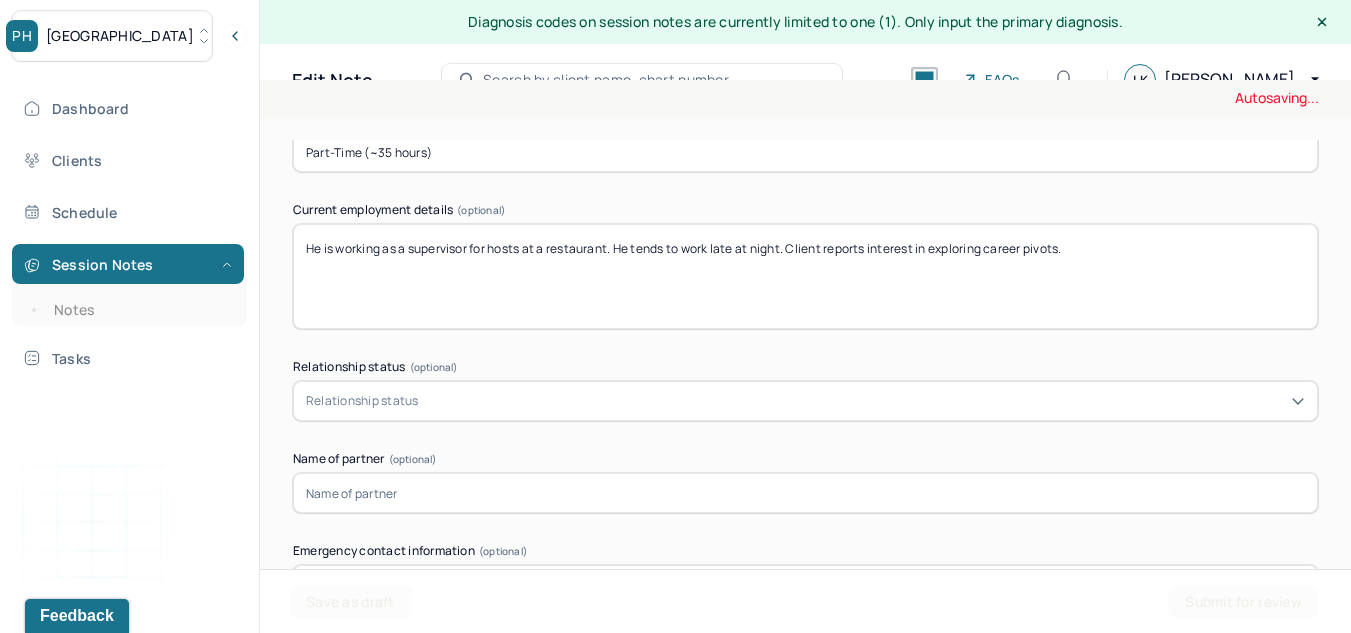 scroll, scrollTop: 1867, scrollLeft: 0, axis: vertical 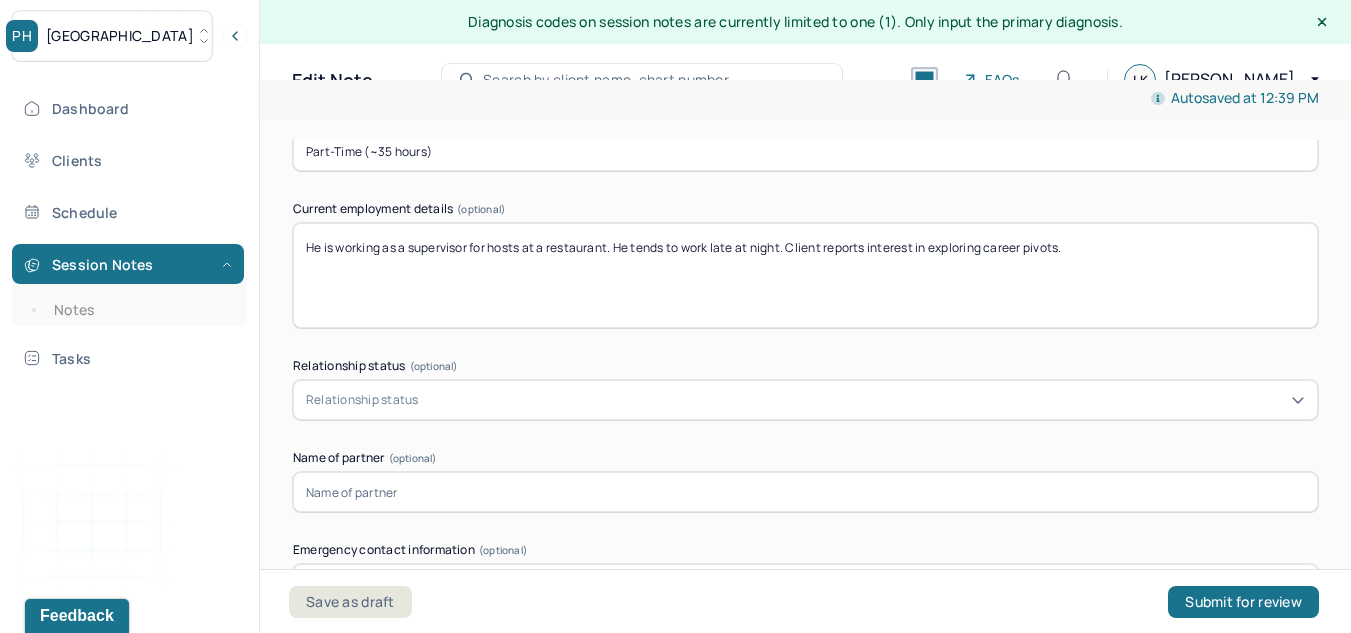 type on "He is working as a supervisor for hosts at a restaurant. He tends to work late at night. Client reports interest in exploring career pivots." 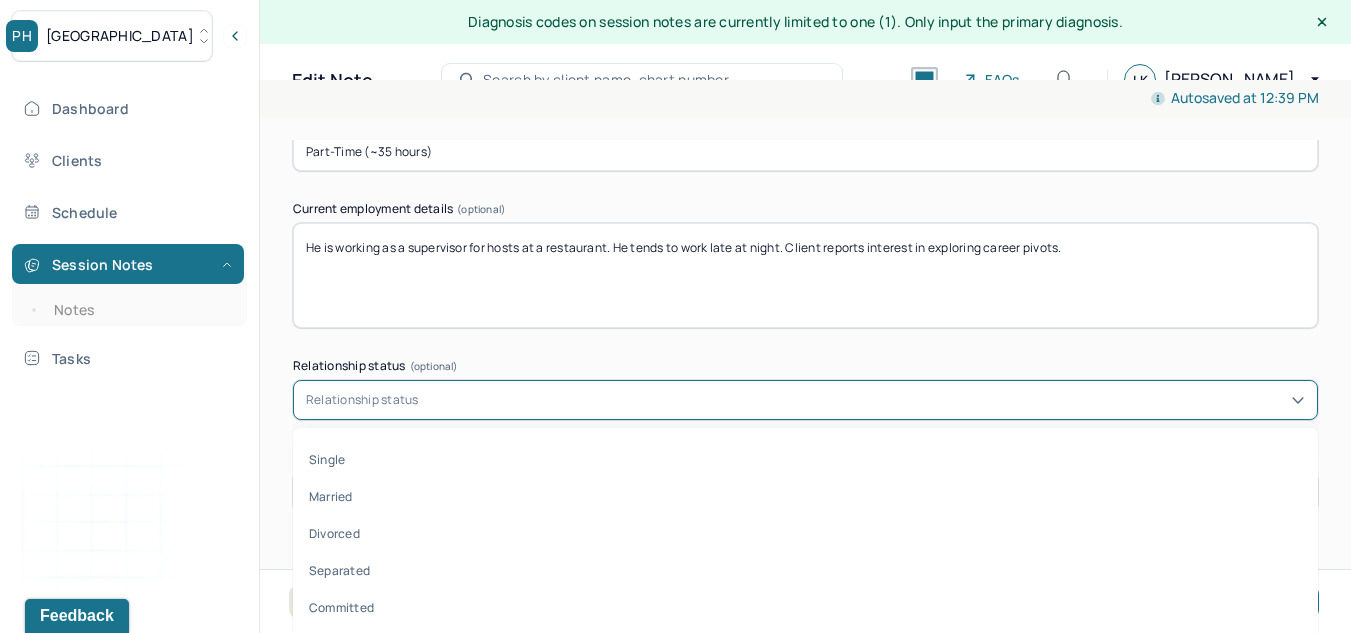 click on "Relationship status" at bounding box center (805, 400) 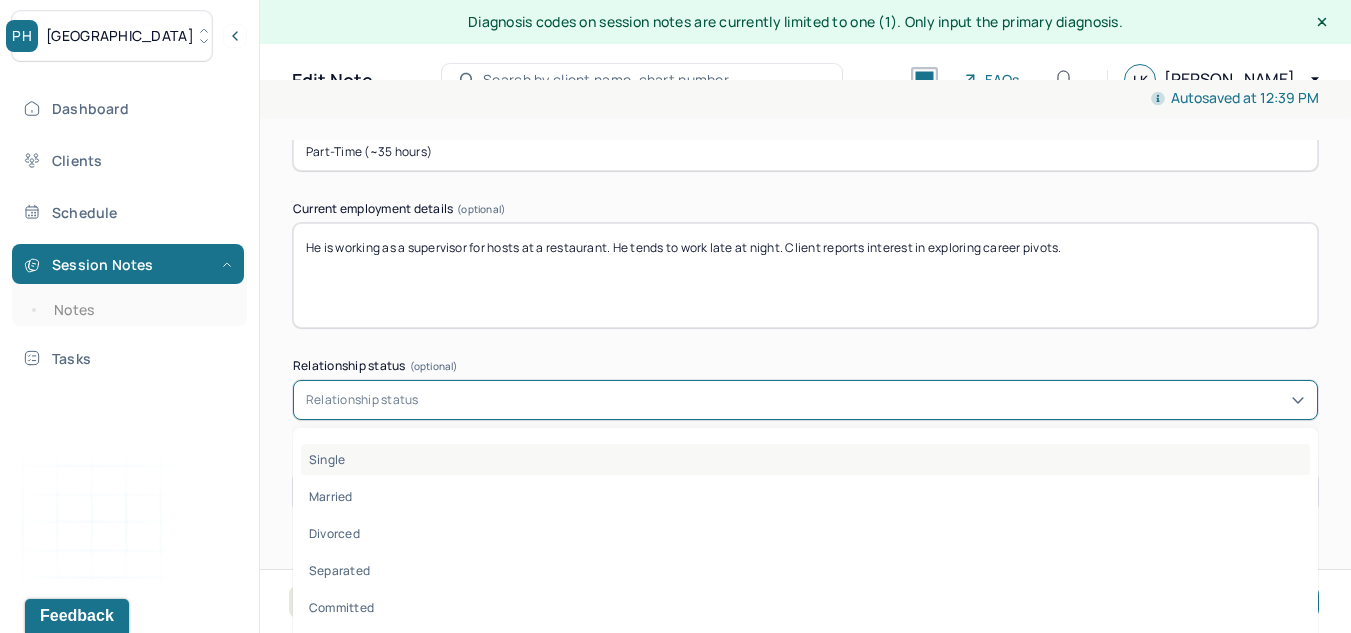 click on "Single" at bounding box center (805, 459) 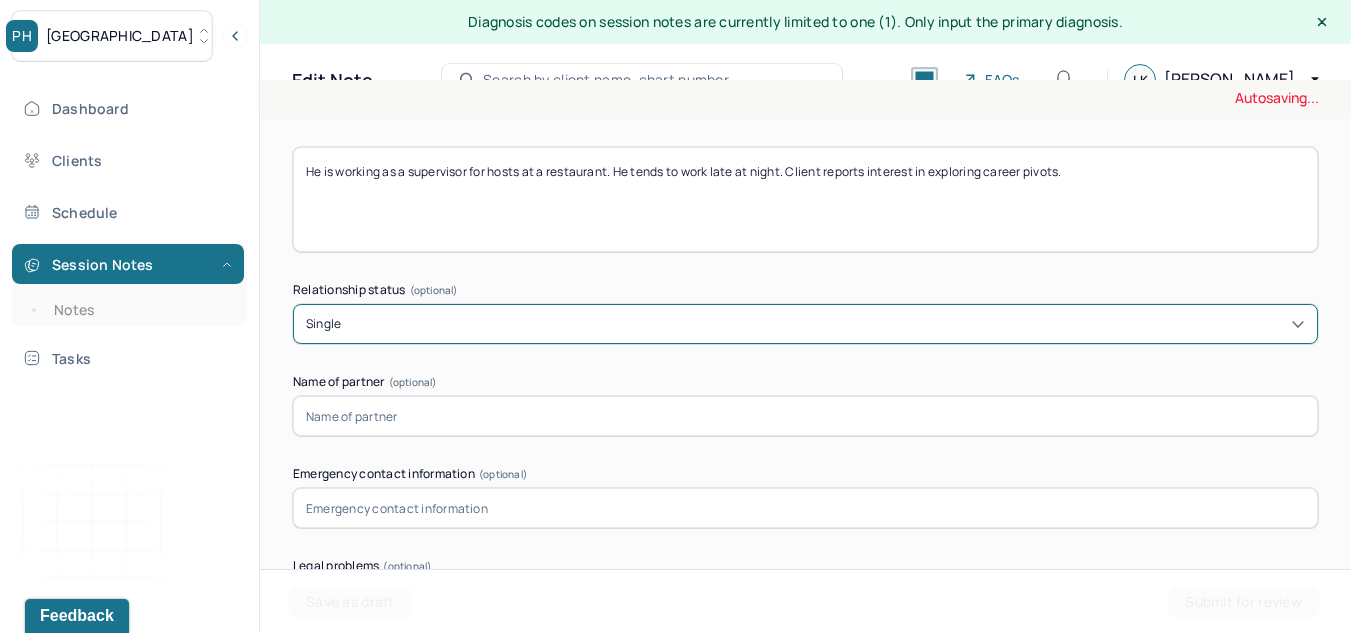 scroll, scrollTop: 2028, scrollLeft: 0, axis: vertical 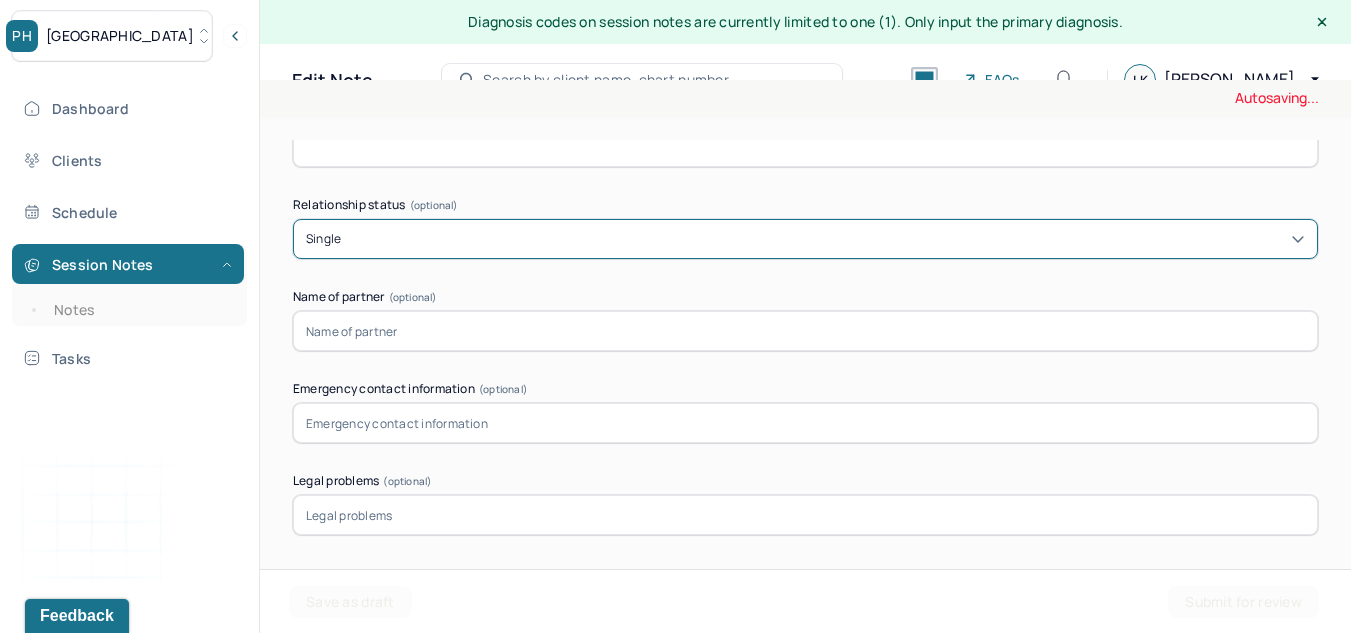 click at bounding box center [805, 423] 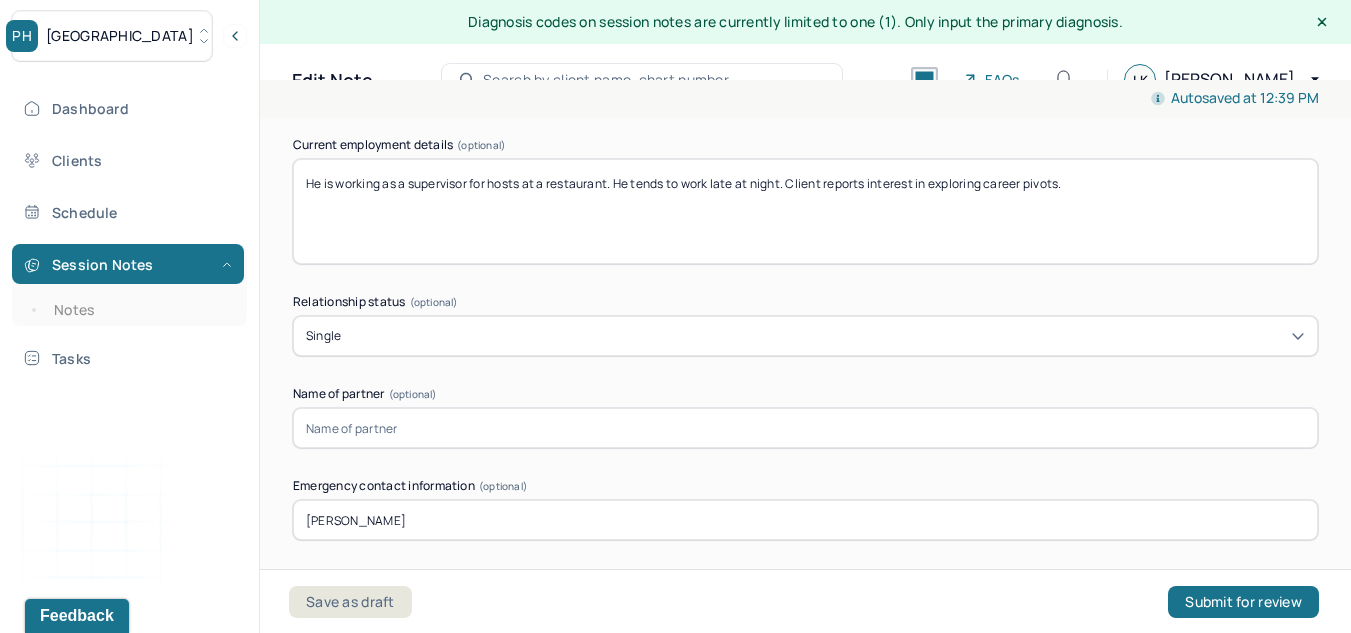 scroll, scrollTop: 1962, scrollLeft: 0, axis: vertical 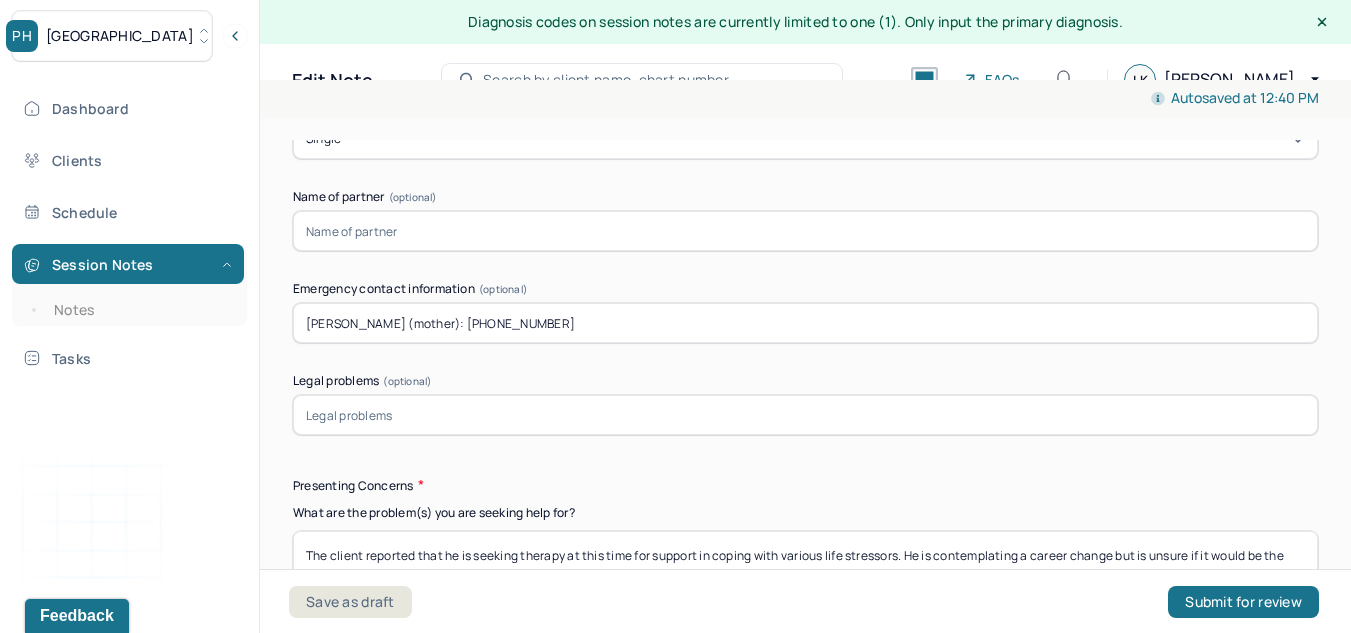 type on "[PERSON_NAME] (mother): [PHONE_NUMBER]" 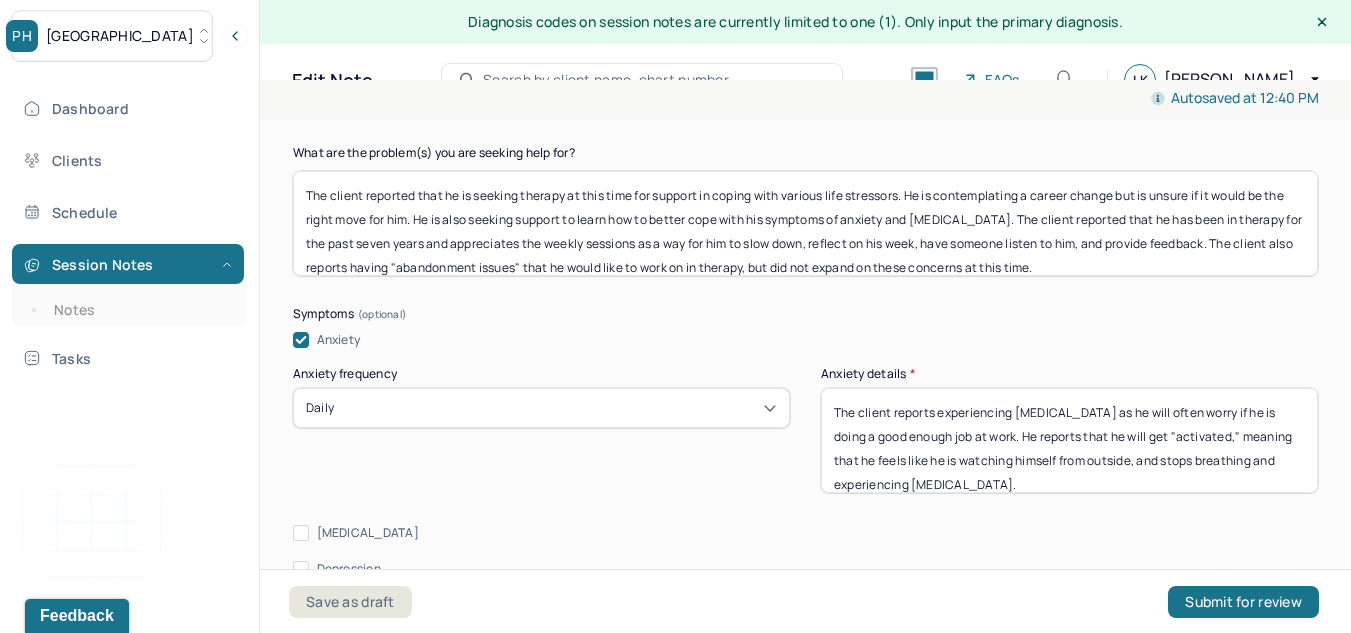scroll, scrollTop: 2487, scrollLeft: 0, axis: vertical 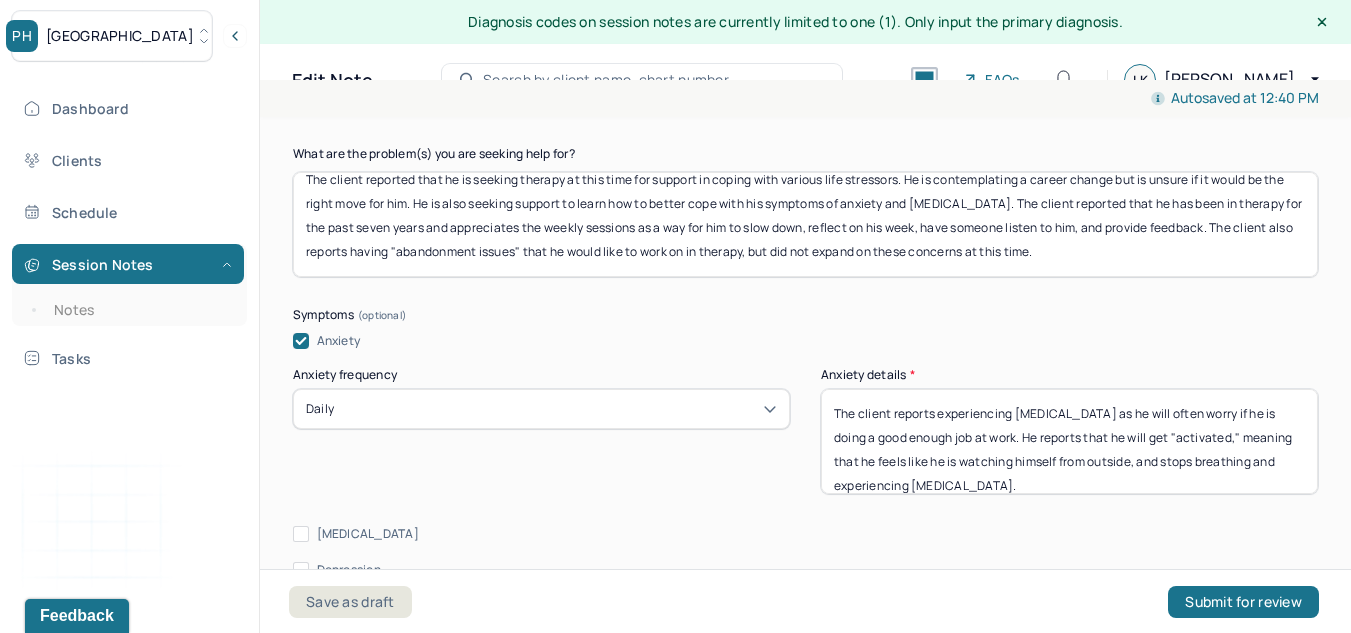 type on "None" 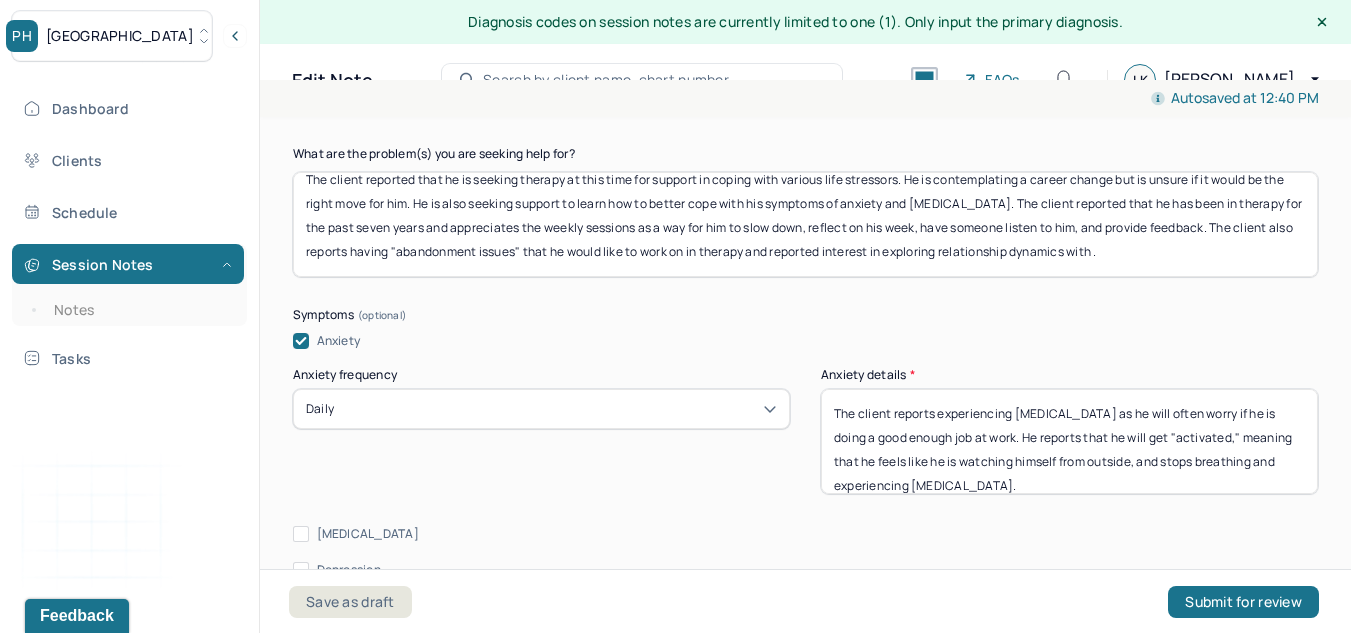 scroll, scrollTop: 17, scrollLeft: 0, axis: vertical 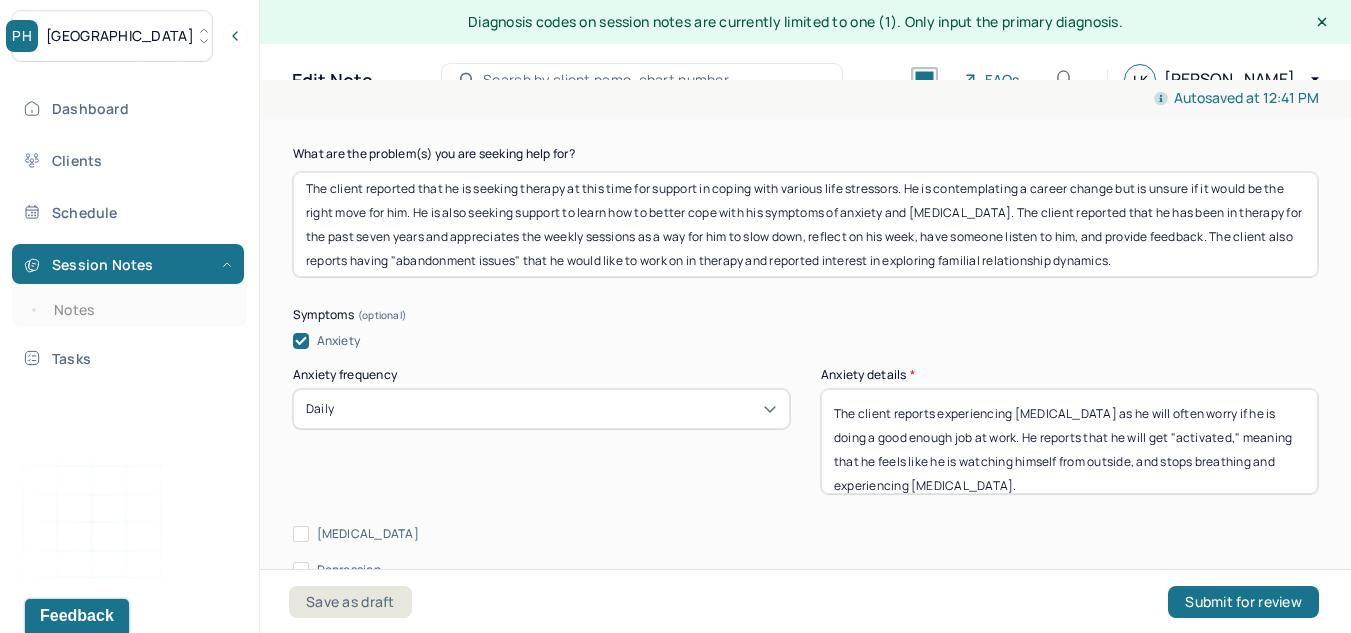 click on "The client reported that he is seeking therapy at this time for support in coping with various life stressors. He is contemplating a career change but is unsure if it would be the right move for him. He is also seeking support to learn how to better cope with his symptoms of anxiety and [MEDICAL_DATA]. The client reported that he has been in therapy for the past seven years and appreciates the weekly sessions as a way for him to slow down, reflect on his week, have someone listen to him, and provide feedback. The client also reports having "abandonment issues" that he would like to work on in therapy and reported interest in exploring familial relationship dynamics." at bounding box center (805, 224) 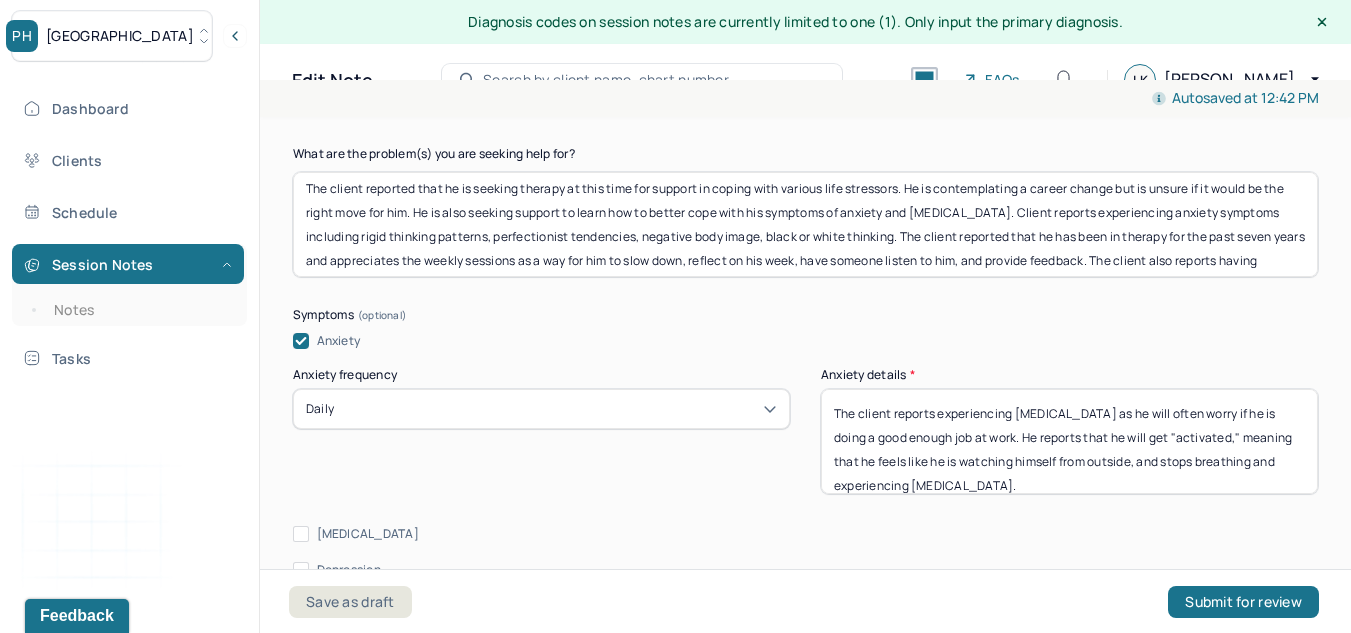 click on "The client reported that he is seeking therapy at this time for support in coping with various life stressors. He is contemplating a career change but is unsure if it would be the right move for him. He is also seeking support to learn how to better cope with his symptoms of anxiety and [MEDICAL_DATA]. Client reports experiencing anxiety symptoms including rigid thinking patterns, perfectionist tendencies, negative body image, black or white thinking. The client reported that he has been in therapy for the past seven years and appreciates the weekly sessions as a way for him to slow down, reflect on his week, have someone listen to him, and provide feedback. The client also reports having "abandonment issues" that he would like to work on in therapy and reported interest in exploring familial relationship dynamics." at bounding box center [805, 224] 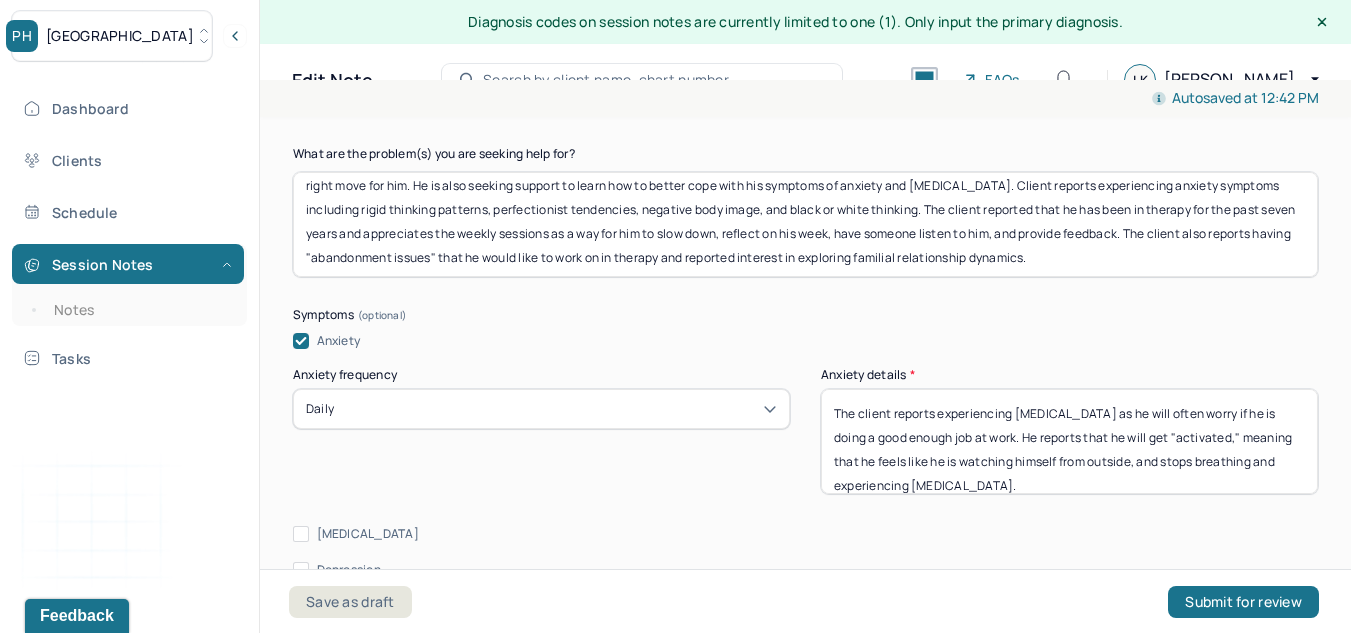 scroll, scrollTop: 34, scrollLeft: 0, axis: vertical 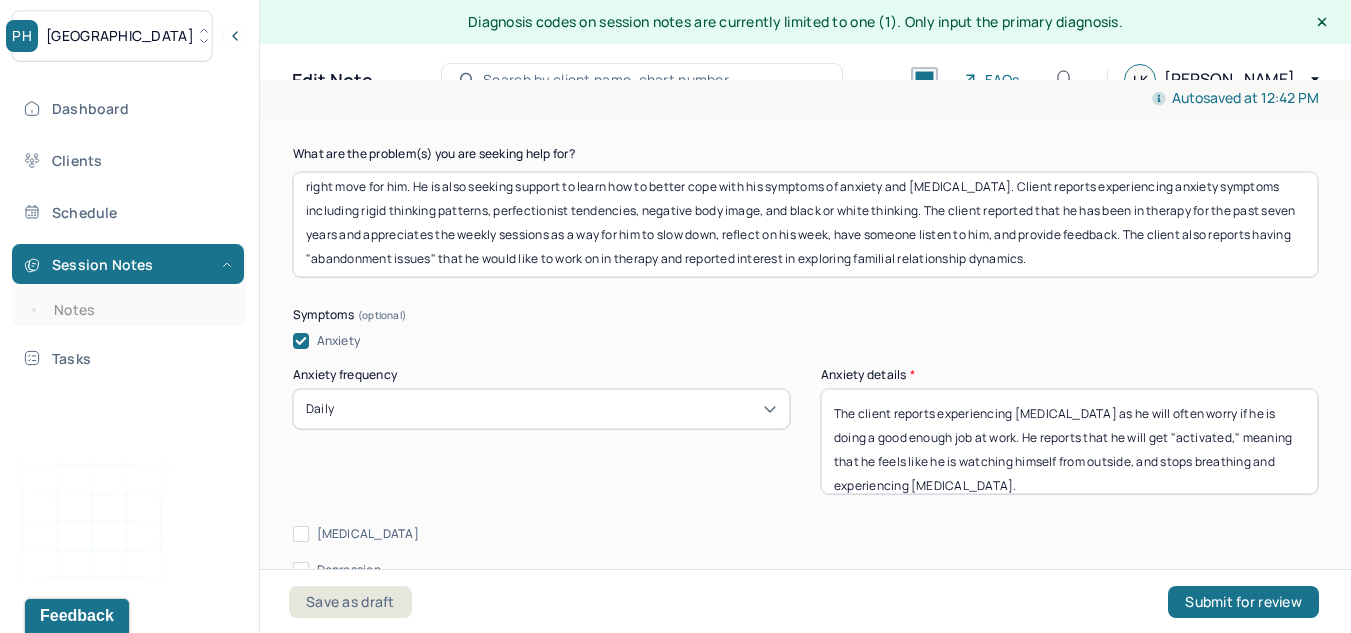 click on "The client reported that he is seeking therapy at this time for support in coping with various life stressors. He is contemplating a career change but is unsure if it would be the right move for him. He is also seeking support to learn how to better cope with his symptoms of anxiety and [MEDICAL_DATA]. Client reports experiencing anxiety symptoms including rigid thinking patterns, perfectionist tendencies, negative body image, and black or white thinking. The client reported that he has been in therapy for the past seven years and appreciates the weekly sessions as a way for him to slow down, reflect on his week, have someone listen to him, and provide feedback. The client also reports having "abandonment issues" that he would like to work on in therapy and reported interest in exploring familial relationship dynamics." at bounding box center (805, 224) 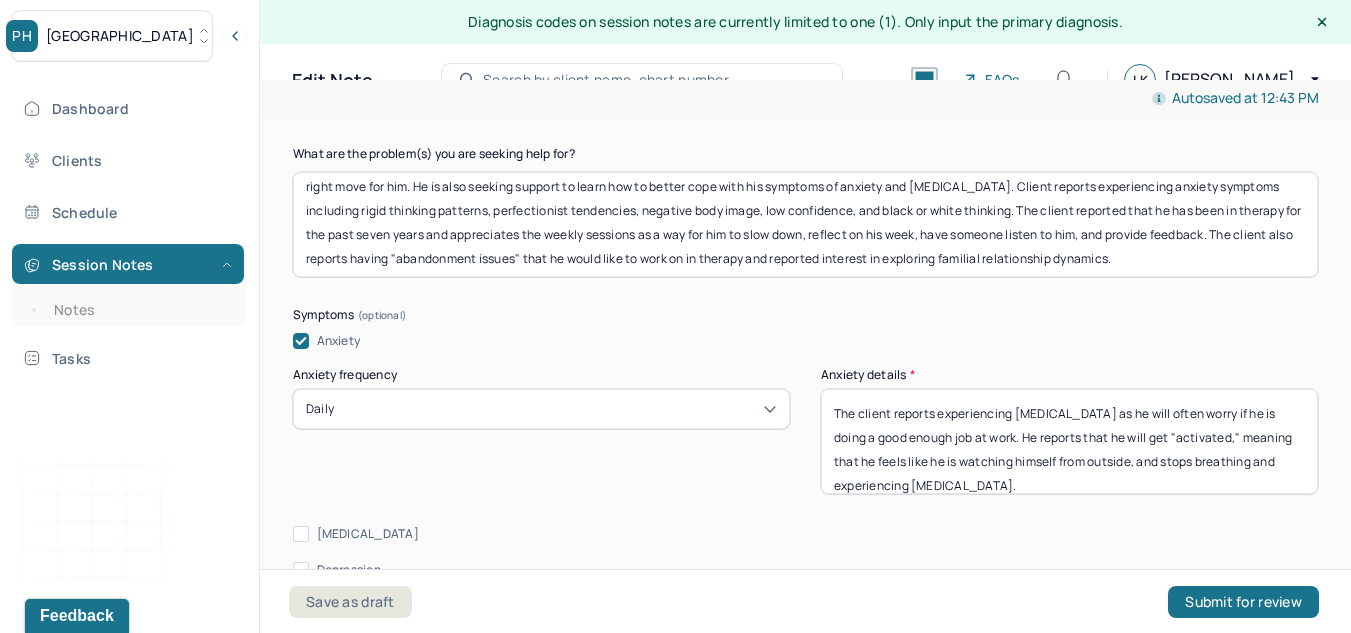 scroll, scrollTop: 41, scrollLeft: 0, axis: vertical 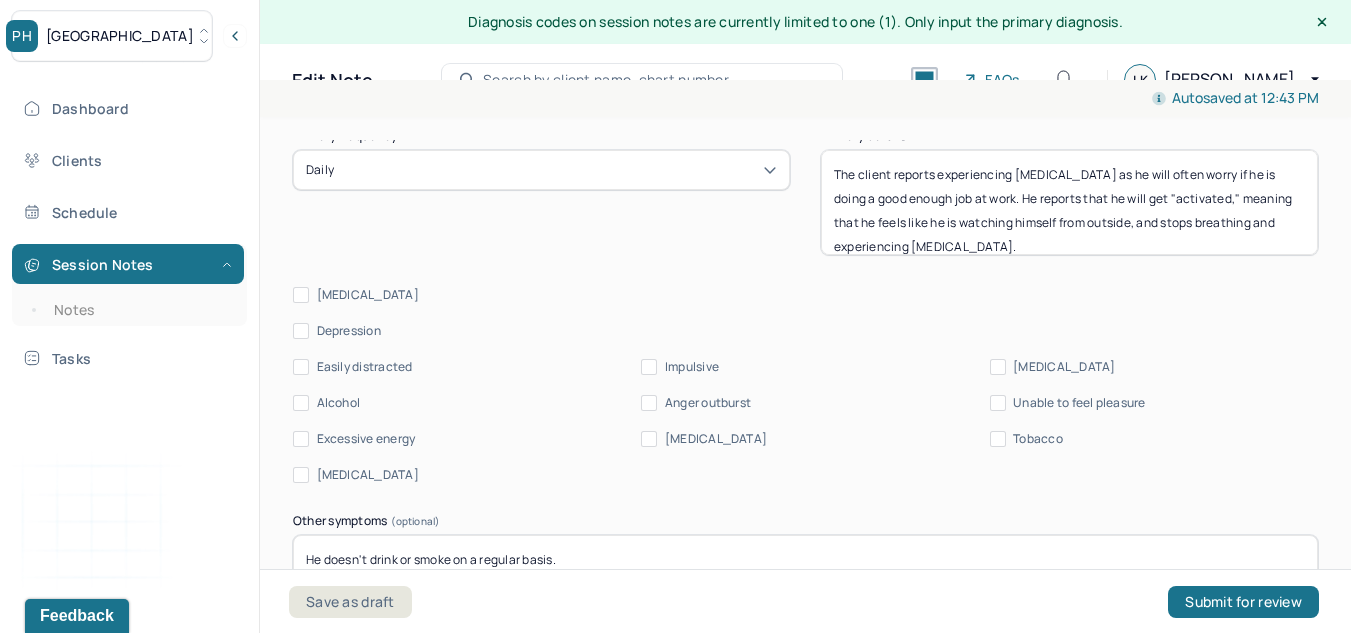 type on "The client reported that he is seeking therapy at this time for support in coping with various life stressors. He is contemplating a career change but is unsure if it would be the right move for him. He is also seeking support to learn how to better cope with his symptoms of anxiety and [MEDICAL_DATA]. Client reports experiencing anxiety symptoms including rigid thinking patterns, perfectionist tendencies, negative body image, low confidence, and black or white thinking. The client reported that he has been in therapy for the past seven years and appreciates the weekly sessions as a way for him to slow down, reflect on his week, have someone listen to him, and provide feedback. The client also reports having "abandonment issues" that he would like to work on in therapy and reported interest in exploring familial relationship dynamics." 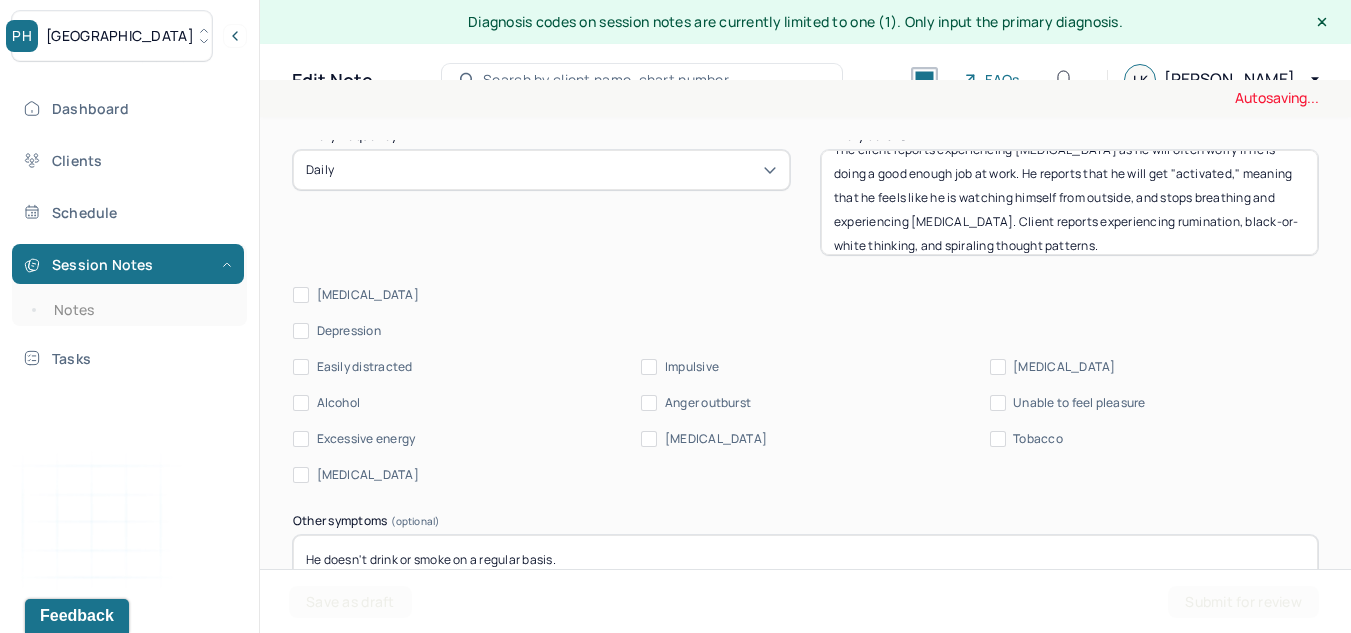 scroll, scrollTop: 41, scrollLeft: 0, axis: vertical 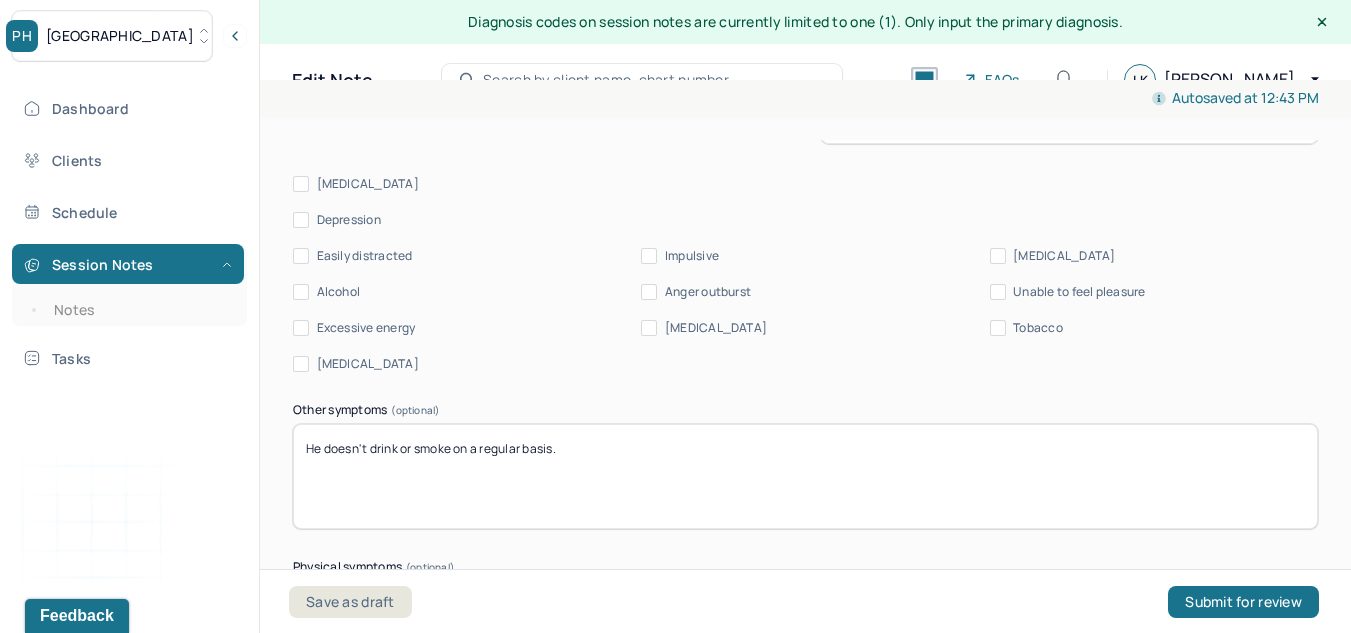 type on "The client reports experiencing [MEDICAL_DATA] as he will often worry if he is doing a good enough job at work. He reports that he will get "activated," meaning that he feels like he is watching himself from outside, and stops breathing and experiencing [MEDICAL_DATA]. Client reports experiencing rumination, black-or-white thinking, and spiraling thought patterns." 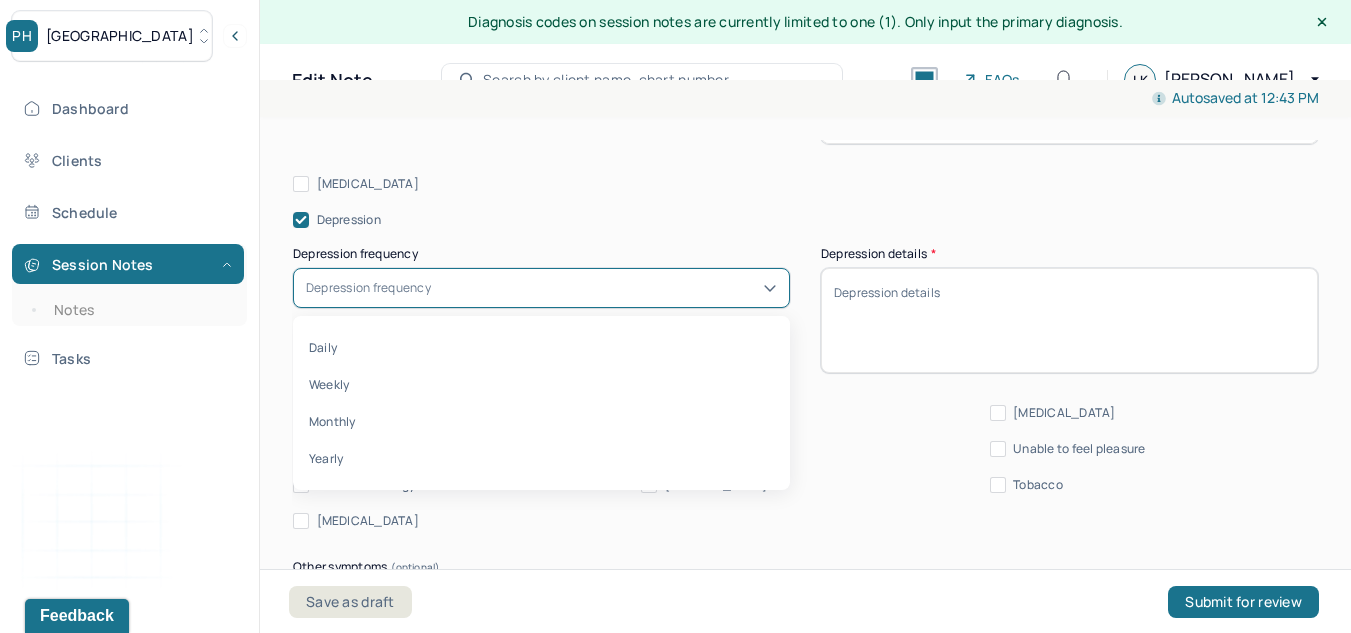 click on "Depression frequency" at bounding box center [541, 288] 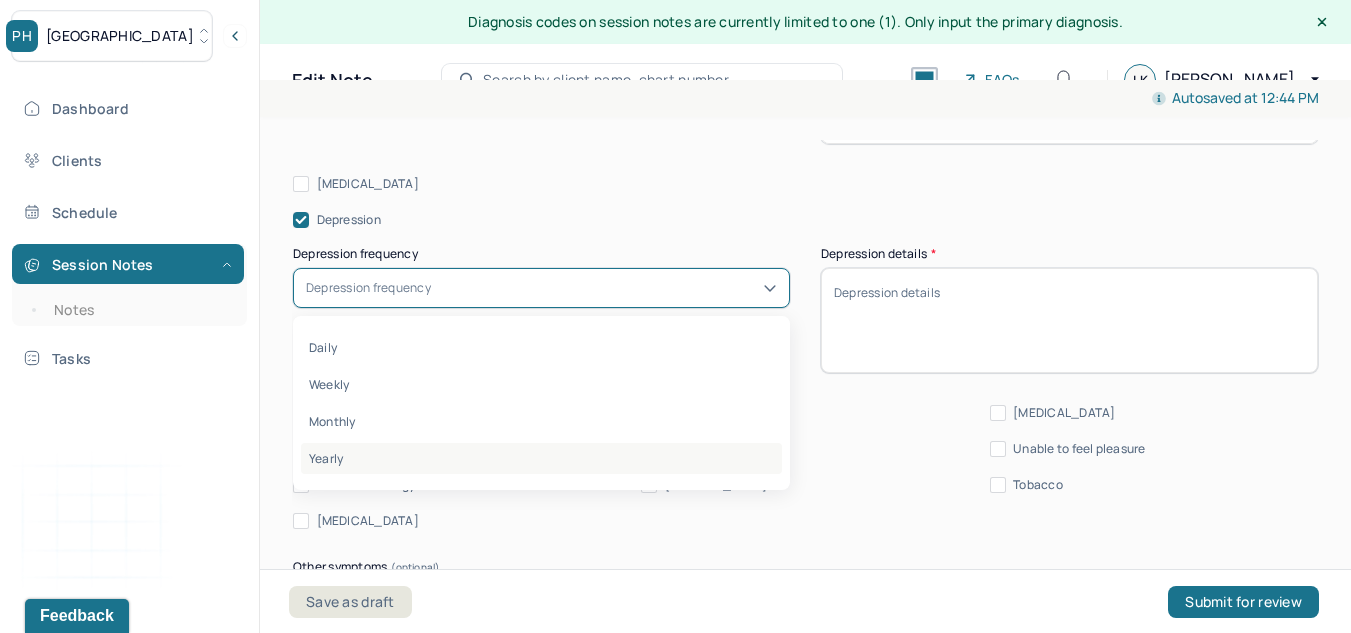 click on "Yearly" at bounding box center [541, 458] 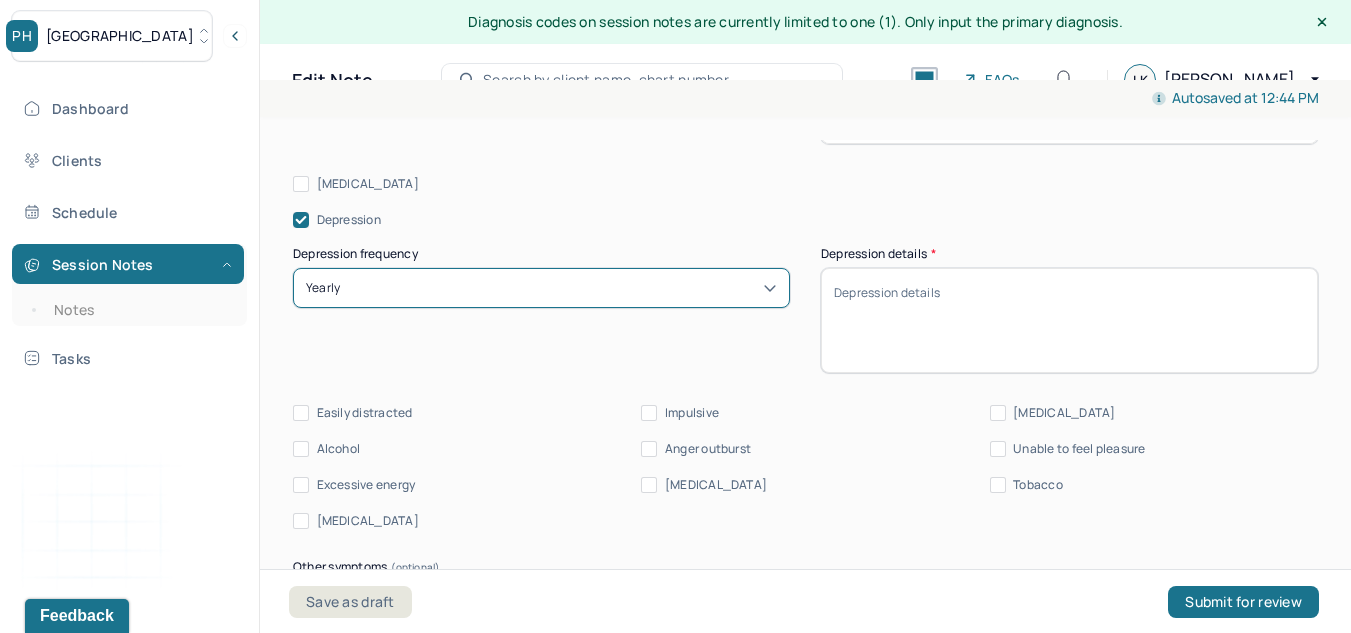 click on "[MEDICAL_DATA] details *" at bounding box center [1069, 320] 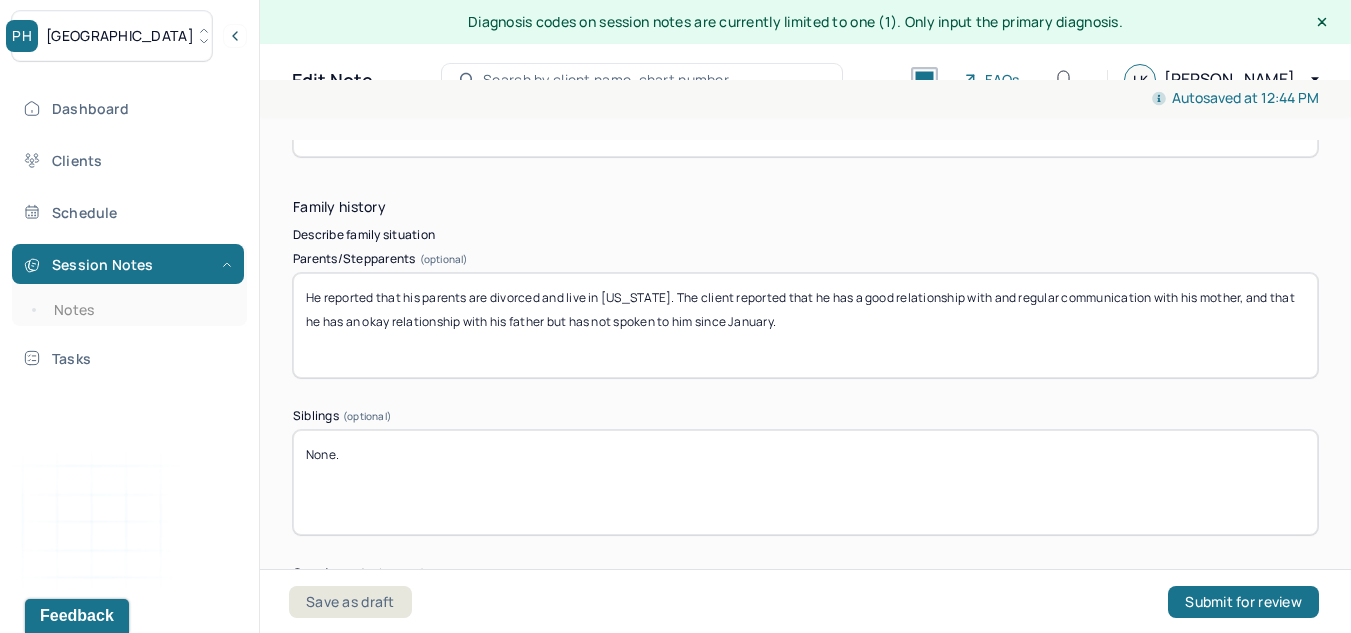 scroll, scrollTop: 3995, scrollLeft: 0, axis: vertical 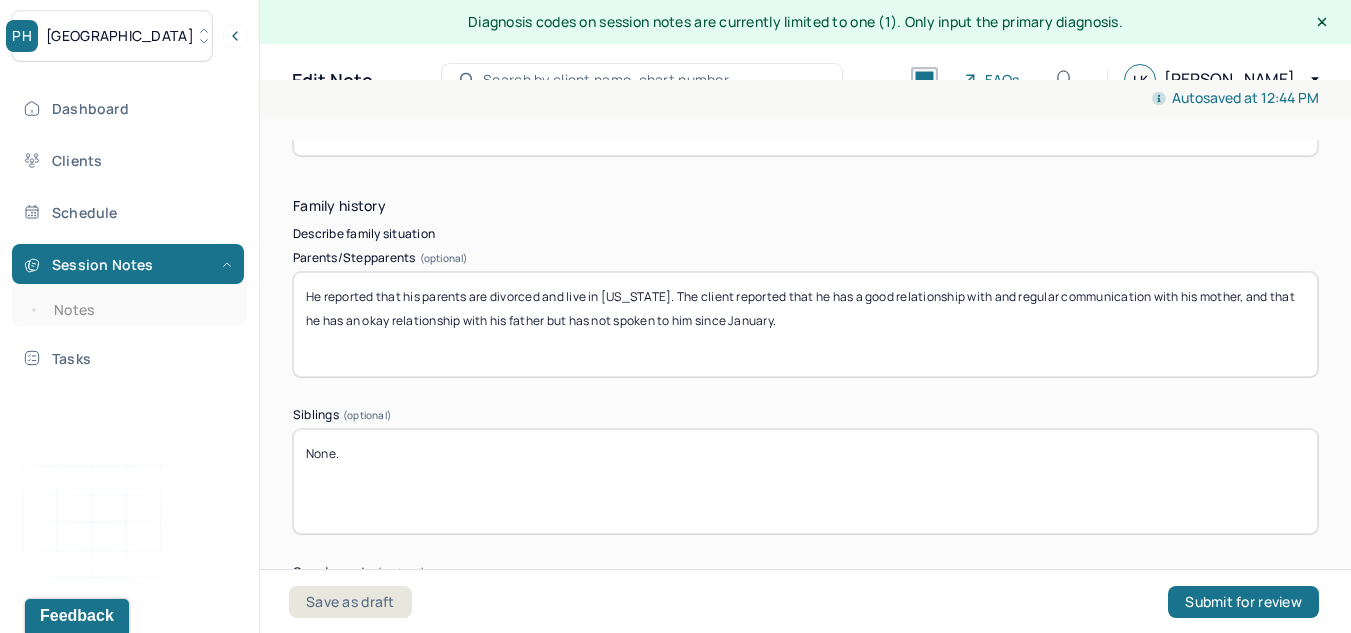 type on "Client reports experiencing occasional low moods characterized by spiraling thoughts, negative self-worth, and low energy." 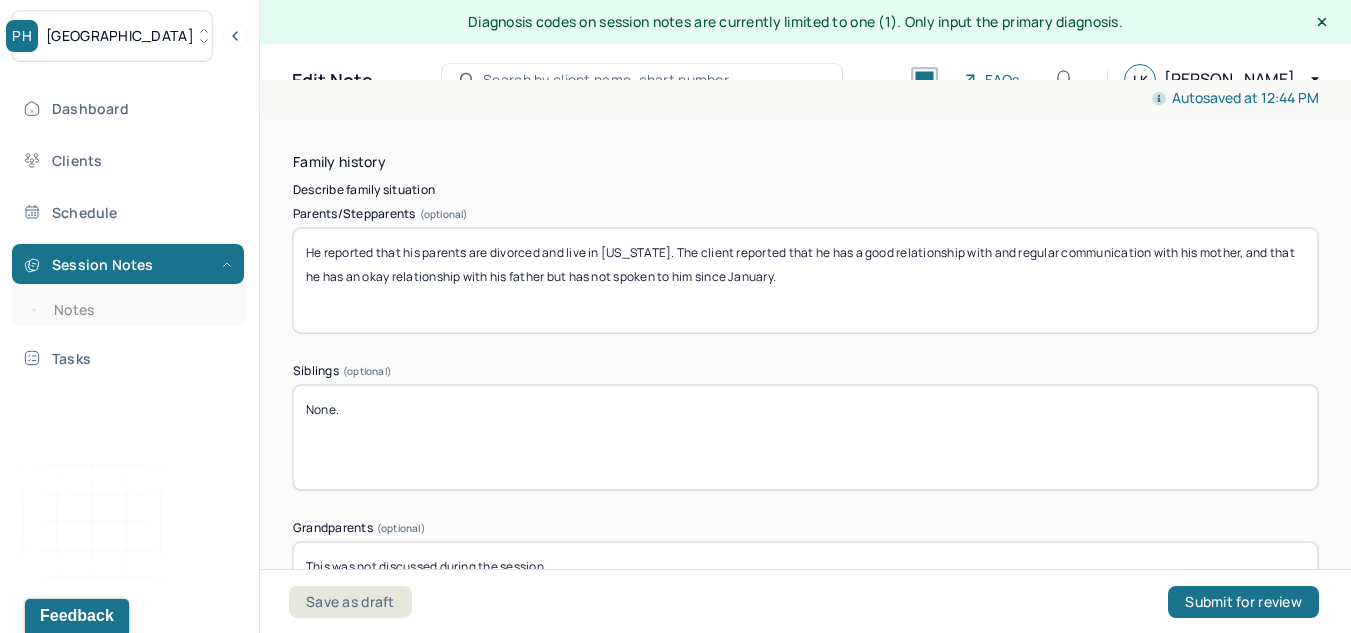 scroll, scrollTop: 4046, scrollLeft: 0, axis: vertical 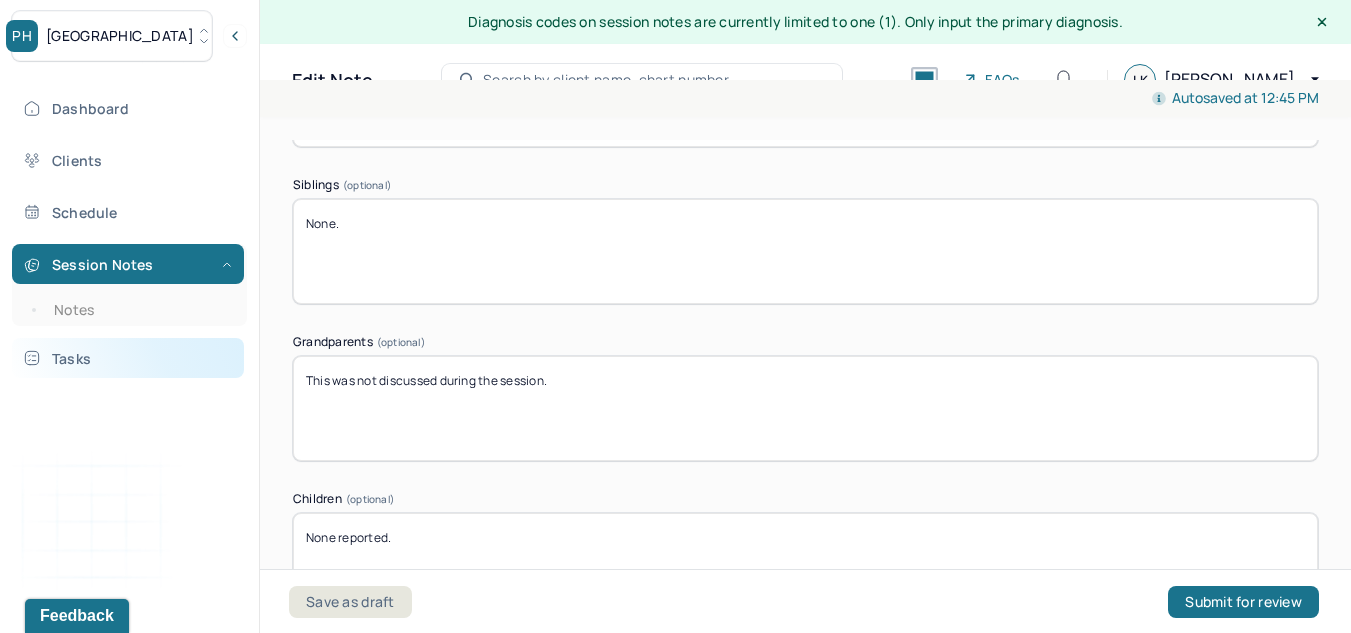 drag, startPoint x: 656, startPoint y: 396, endPoint x: 235, endPoint y: 345, distance: 424.07782 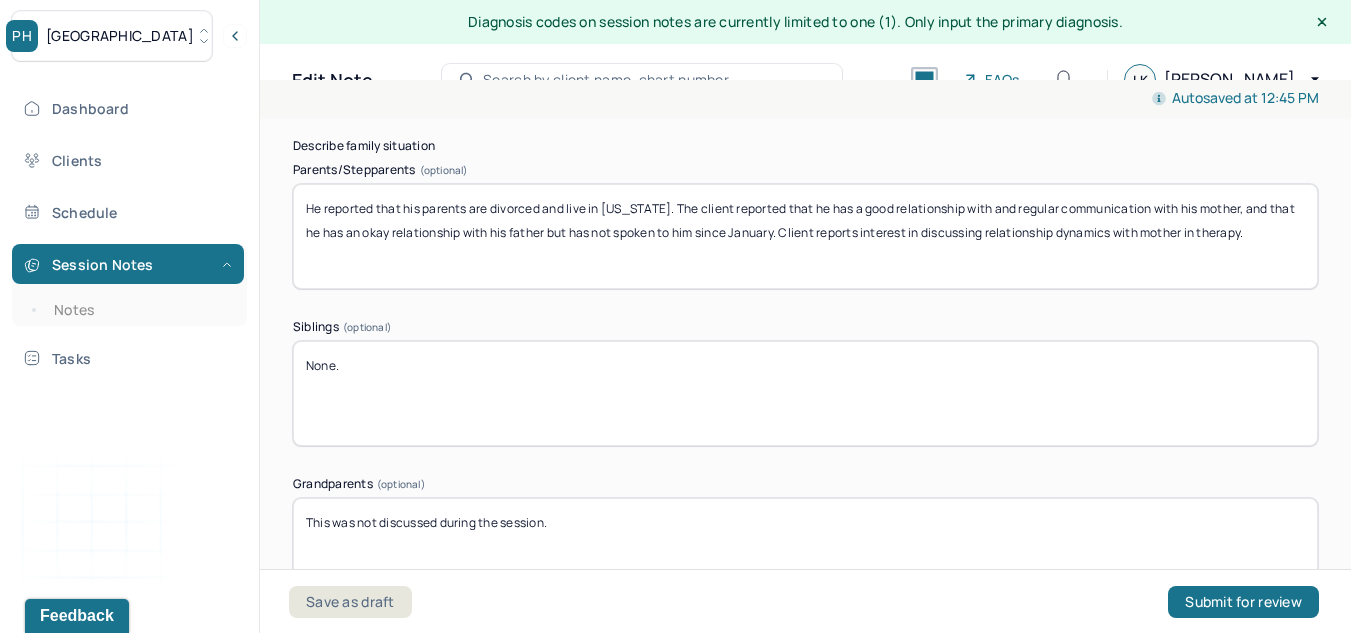 scroll, scrollTop: 4082, scrollLeft: 0, axis: vertical 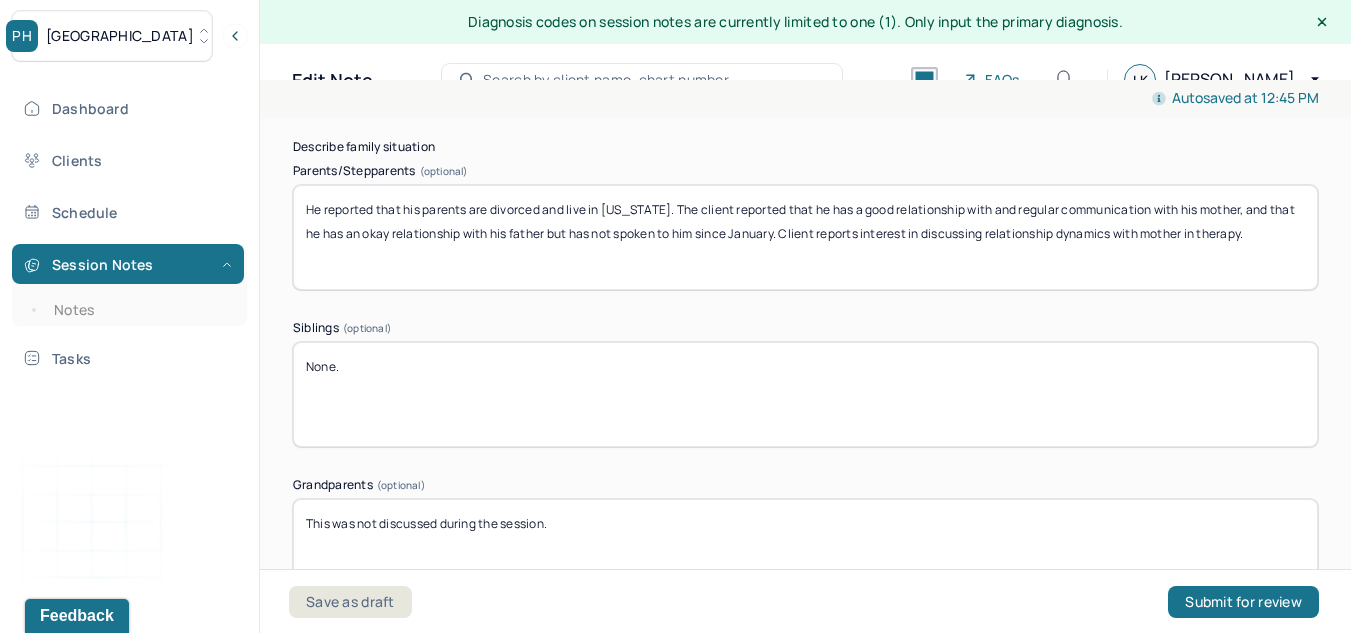 click on "He reported that his parents are divorced and live in [US_STATE]. The client reported that he has a good relationship with and regular communication with his mother, and that he has an okay relationship with his father but has not spoken to him since January. Client reports interest in discussing relationship dynamics with mother in therapy." at bounding box center (805, 237) 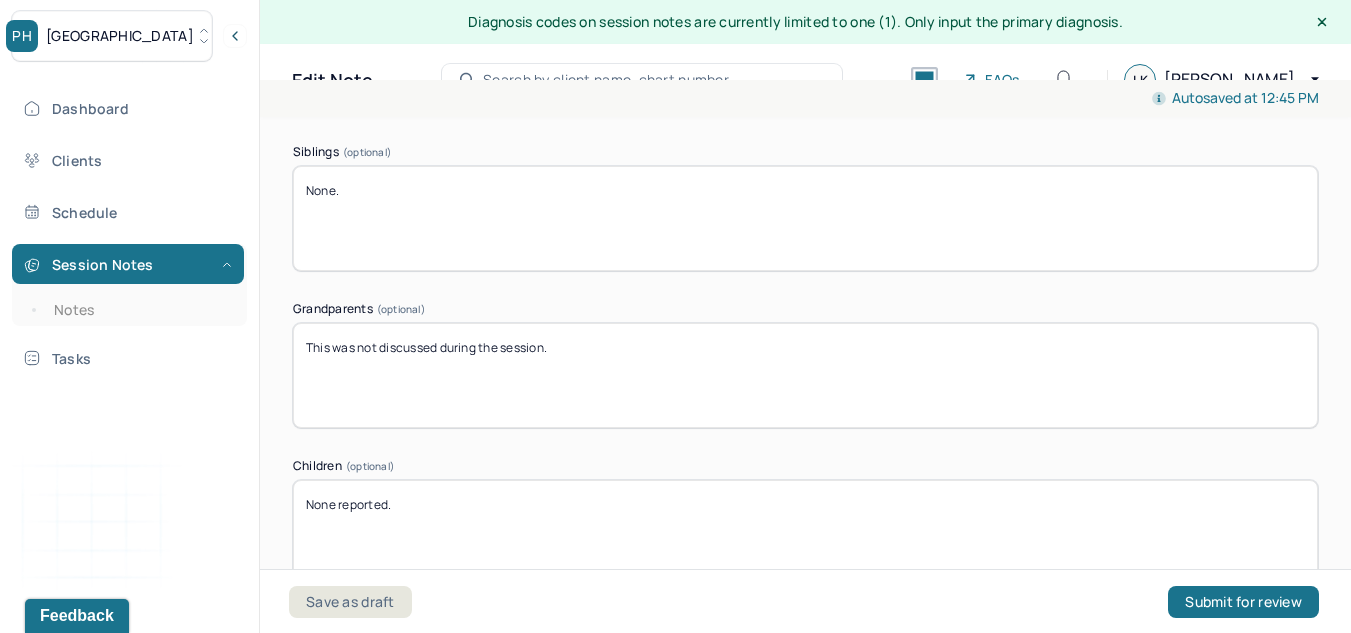 scroll, scrollTop: 4257, scrollLeft: 0, axis: vertical 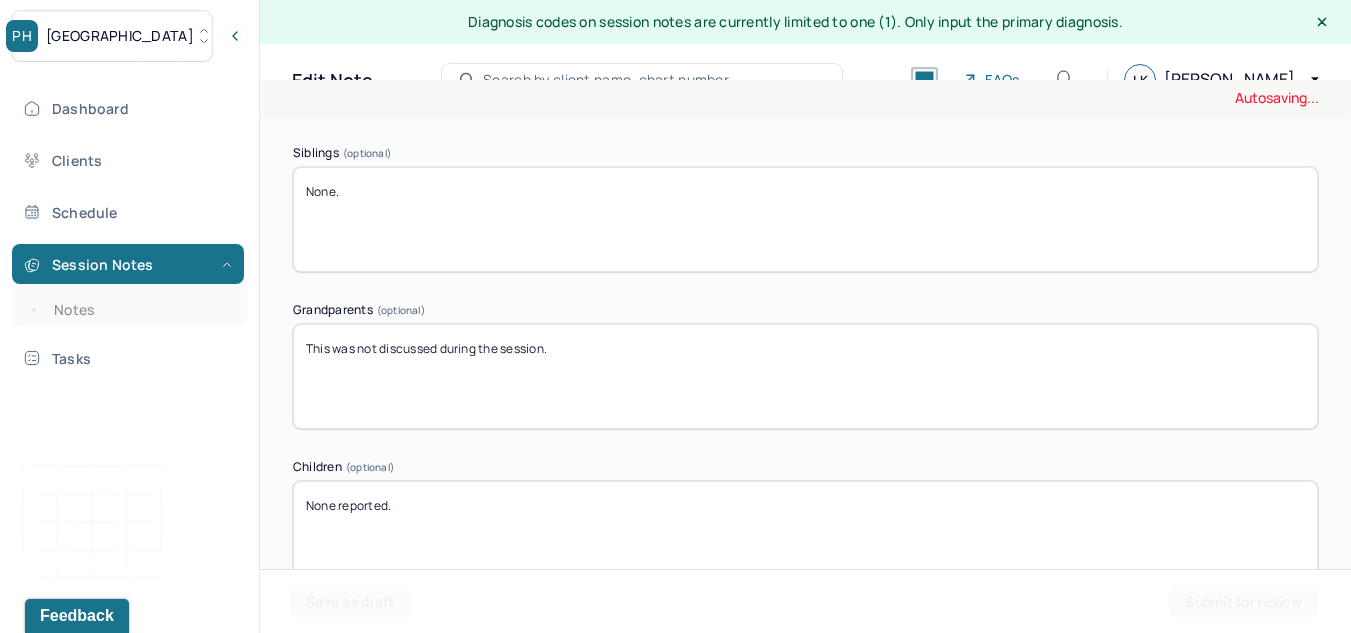 type on "He reported that his parents are divorced and live in [US_STATE]. The client reported that he has a good relationship with and regular communication with his mother, and that he has an okay relationship with his father but has not spoken to him since January. Client reports interest in discussing relationship dynamics and boundary-setting concerns with mother in therapy." 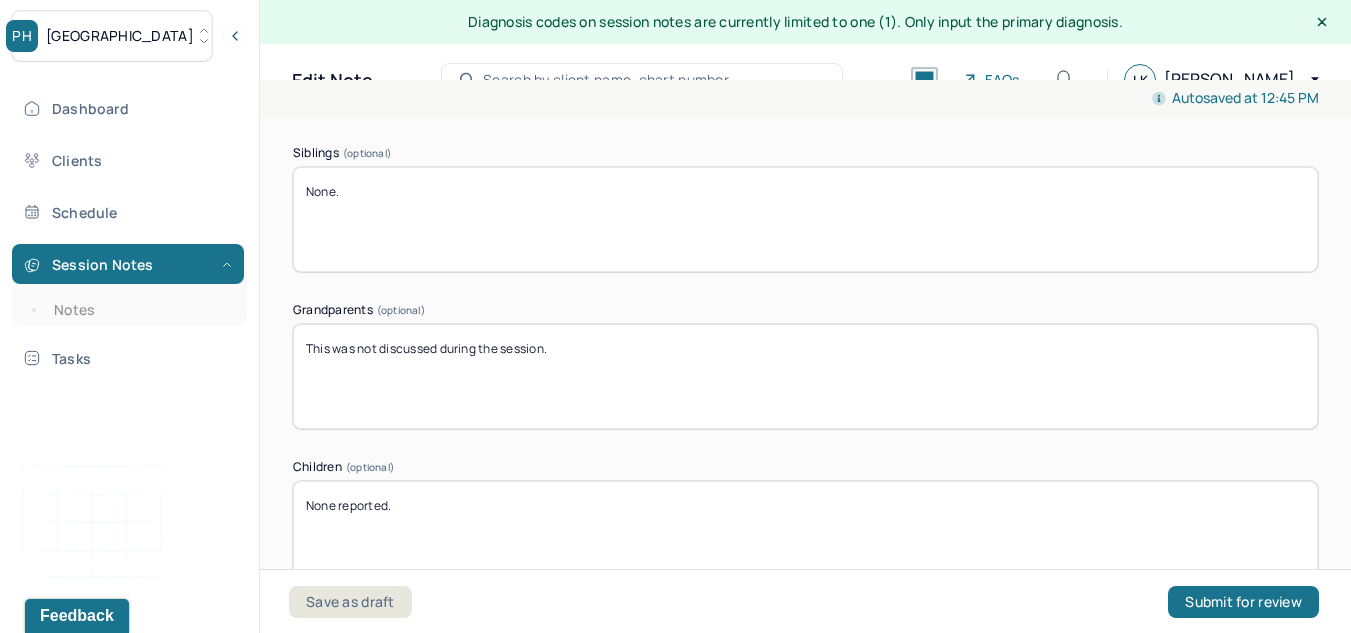 click on "This was not discussed during the session." at bounding box center [805, 376] 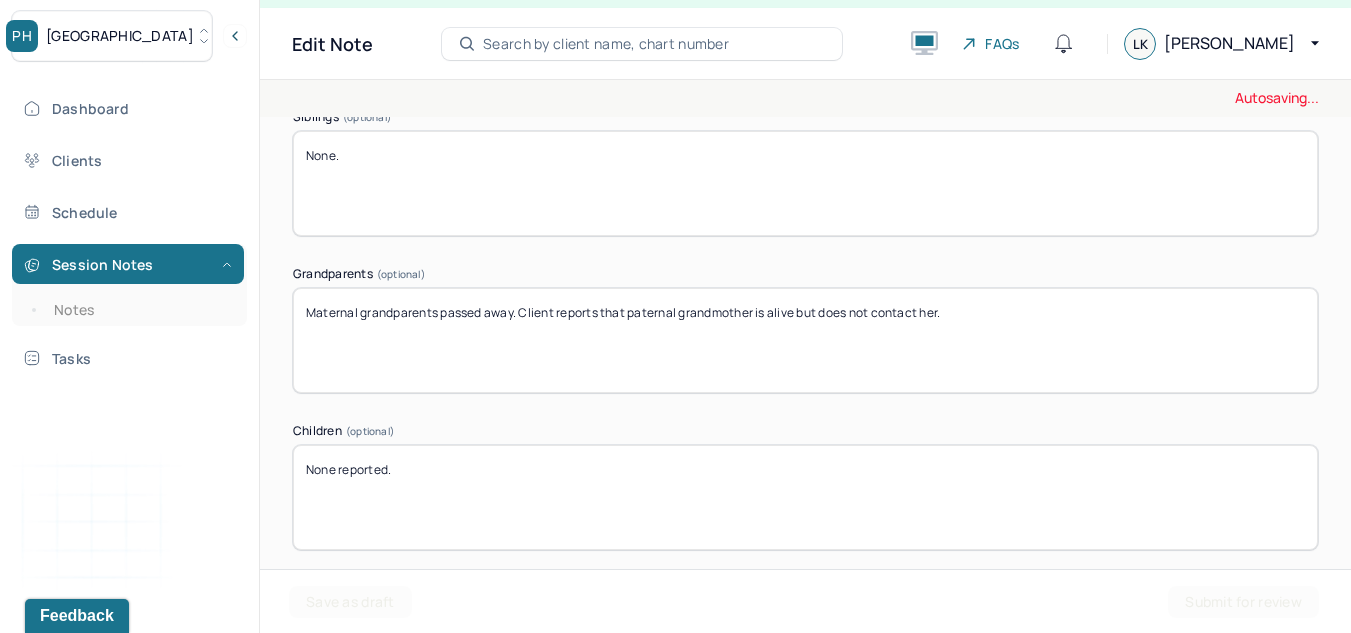 scroll, scrollTop: 3, scrollLeft: 0, axis: vertical 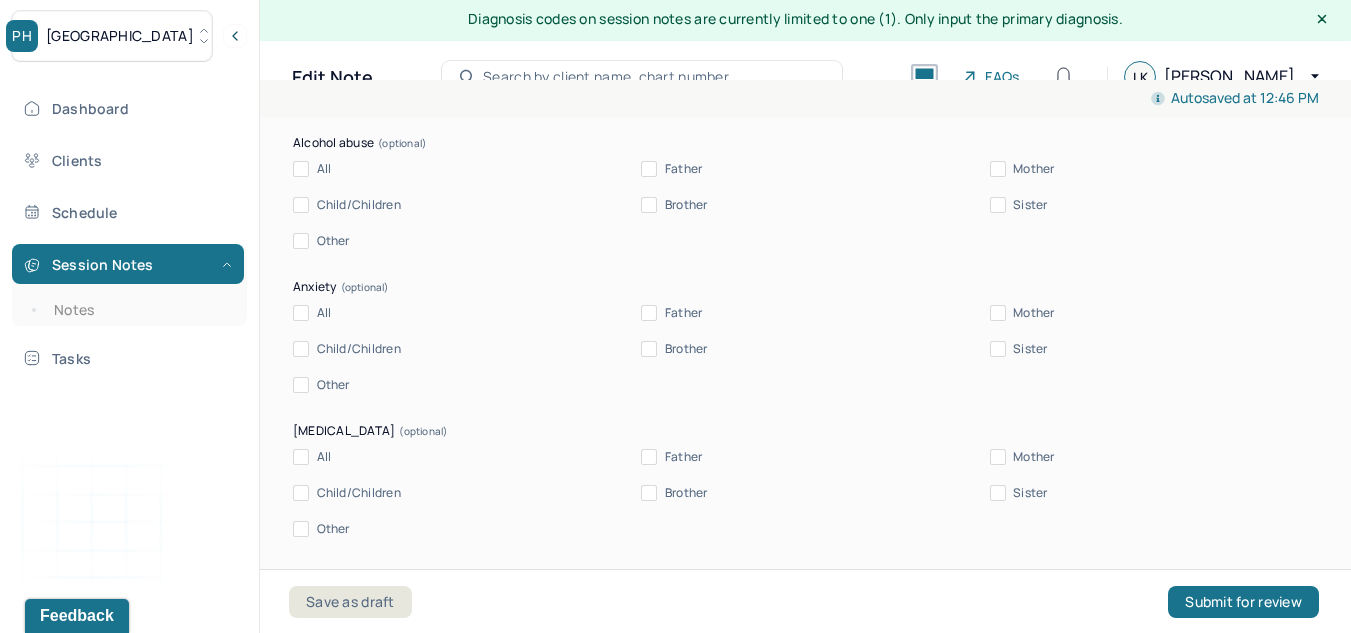type on "Maternal grandparents passed away. Client reports that paternal grandmother is alive but does not contact her." 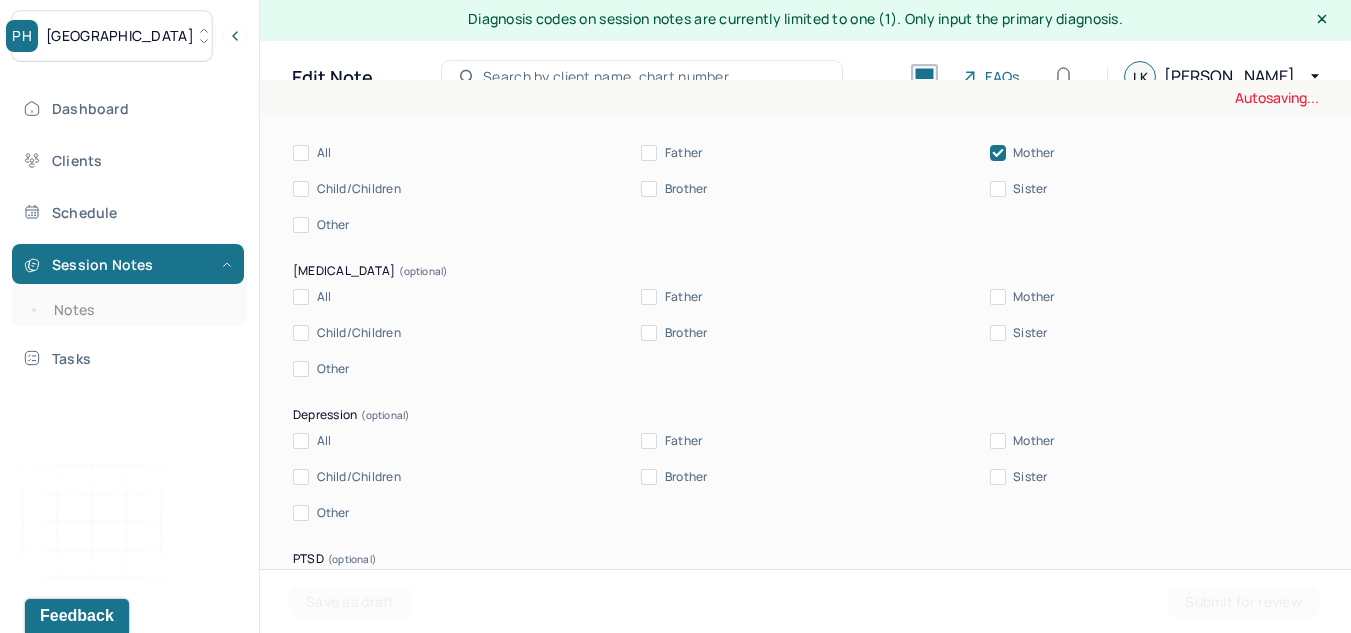 scroll, scrollTop: 5109, scrollLeft: 0, axis: vertical 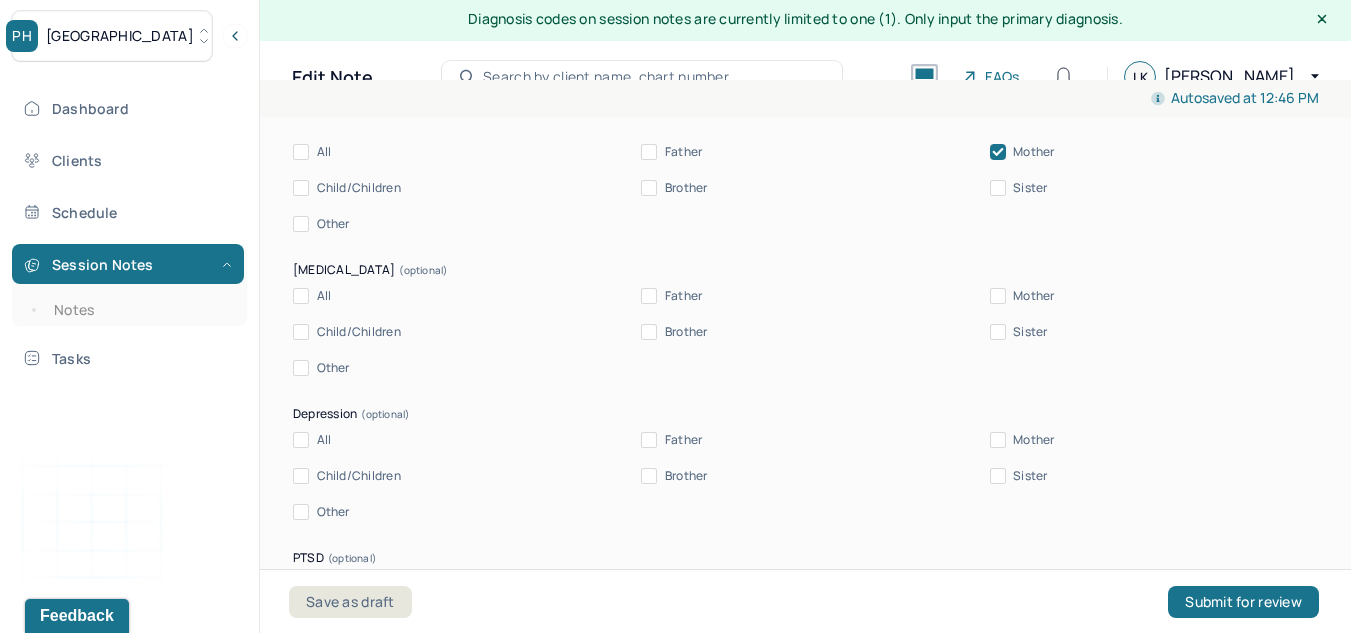 click on "Mother" at bounding box center [998, 440] 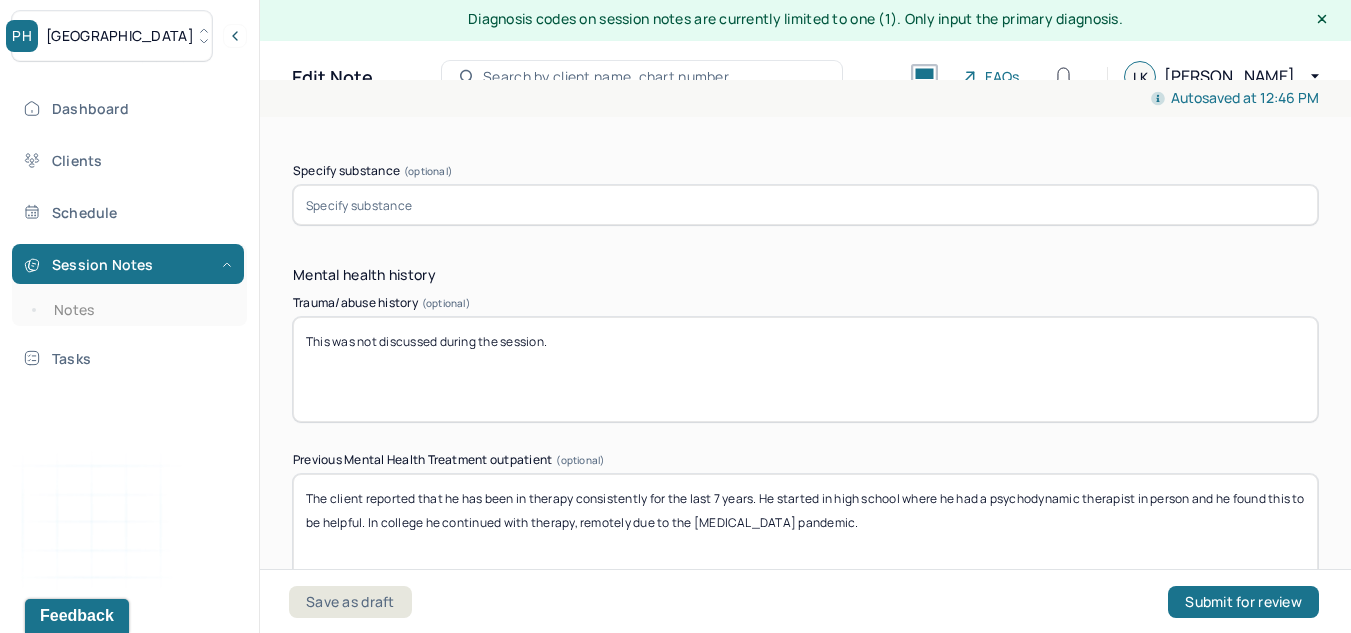 scroll, scrollTop: 5941, scrollLeft: 0, axis: vertical 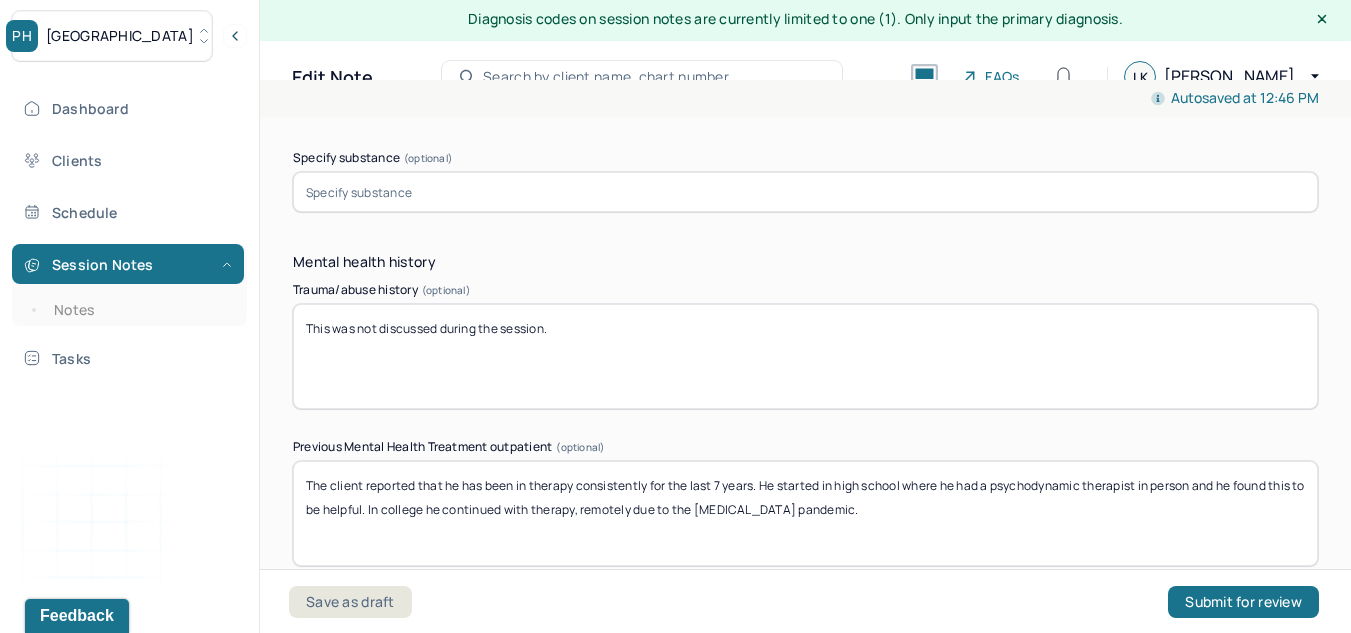 drag, startPoint x: 578, startPoint y: 343, endPoint x: 243, endPoint y: 328, distance: 335.33566 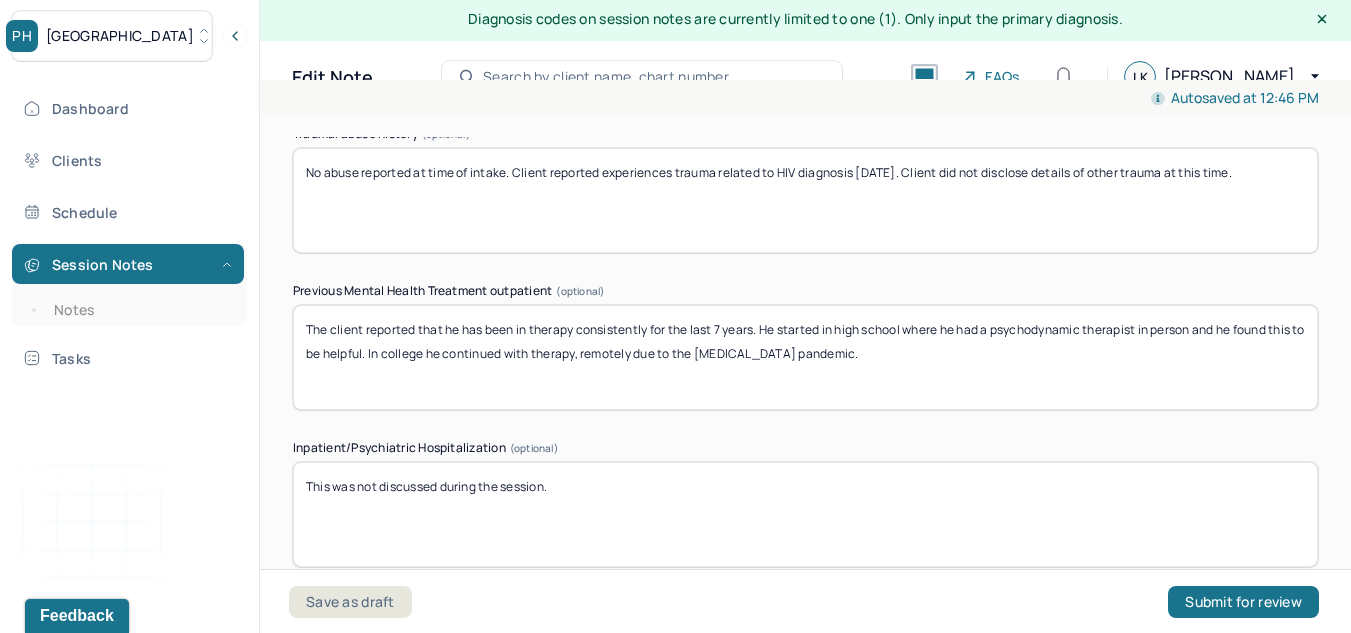 scroll, scrollTop: 6097, scrollLeft: 0, axis: vertical 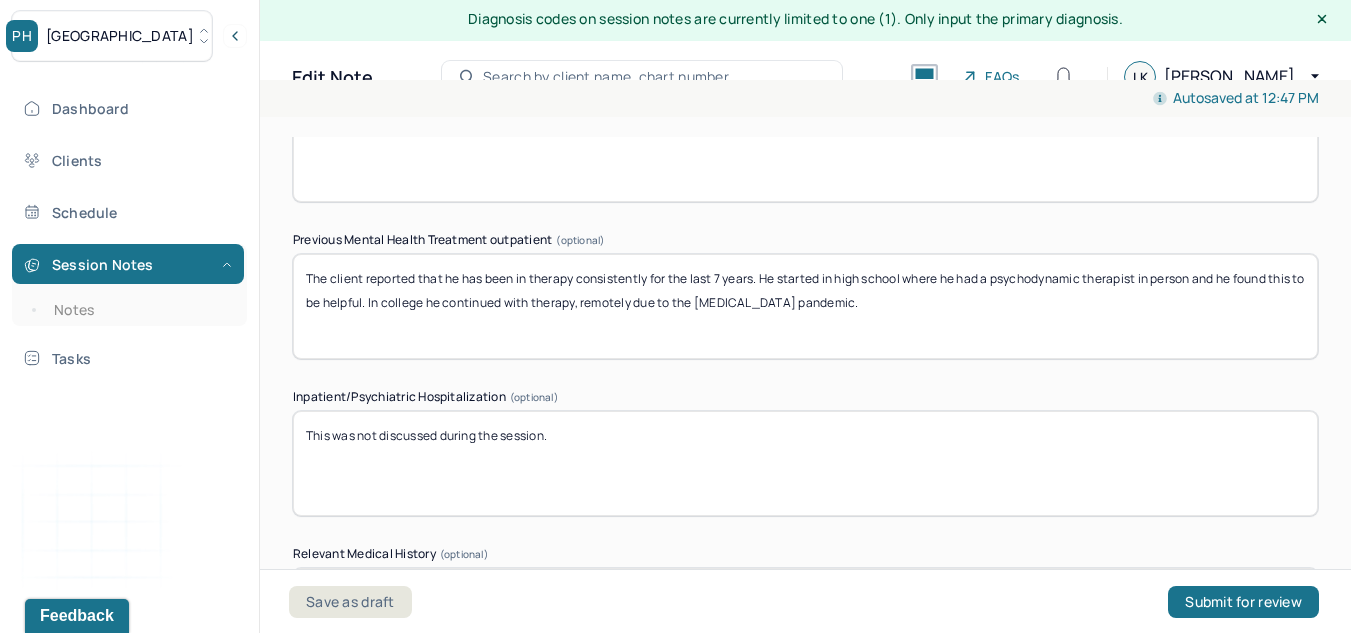type on "No abuse reported at time of intake. Client reported experiences trauma related to HIV diagnosis [DATE]. Client did not disclose details of other trauma at this time." 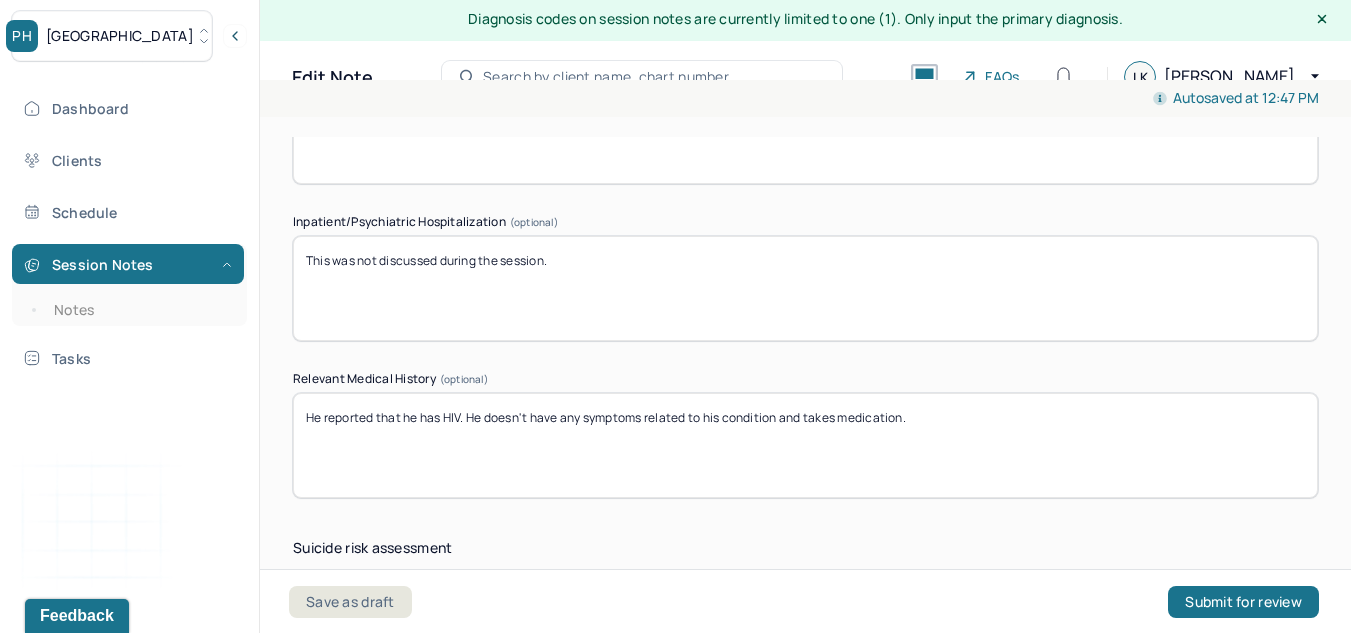 scroll, scrollTop: 6323, scrollLeft: 0, axis: vertical 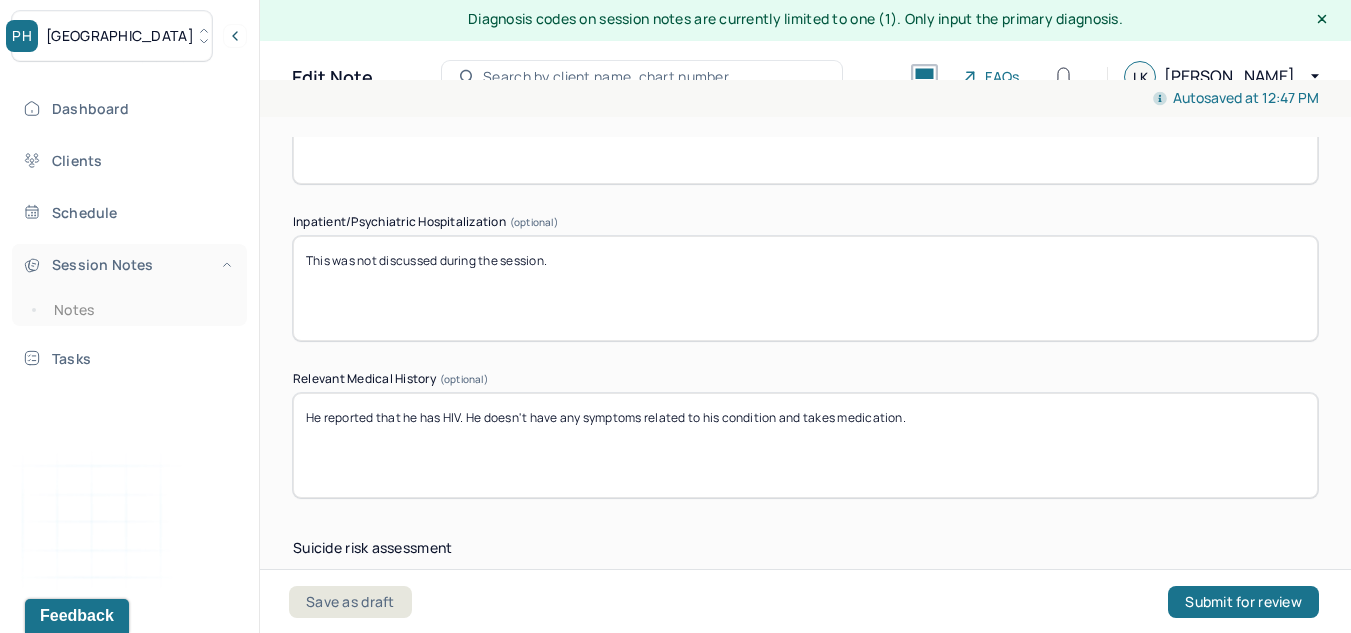 drag, startPoint x: 568, startPoint y: 263, endPoint x: 195, endPoint y: 281, distance: 373.43405 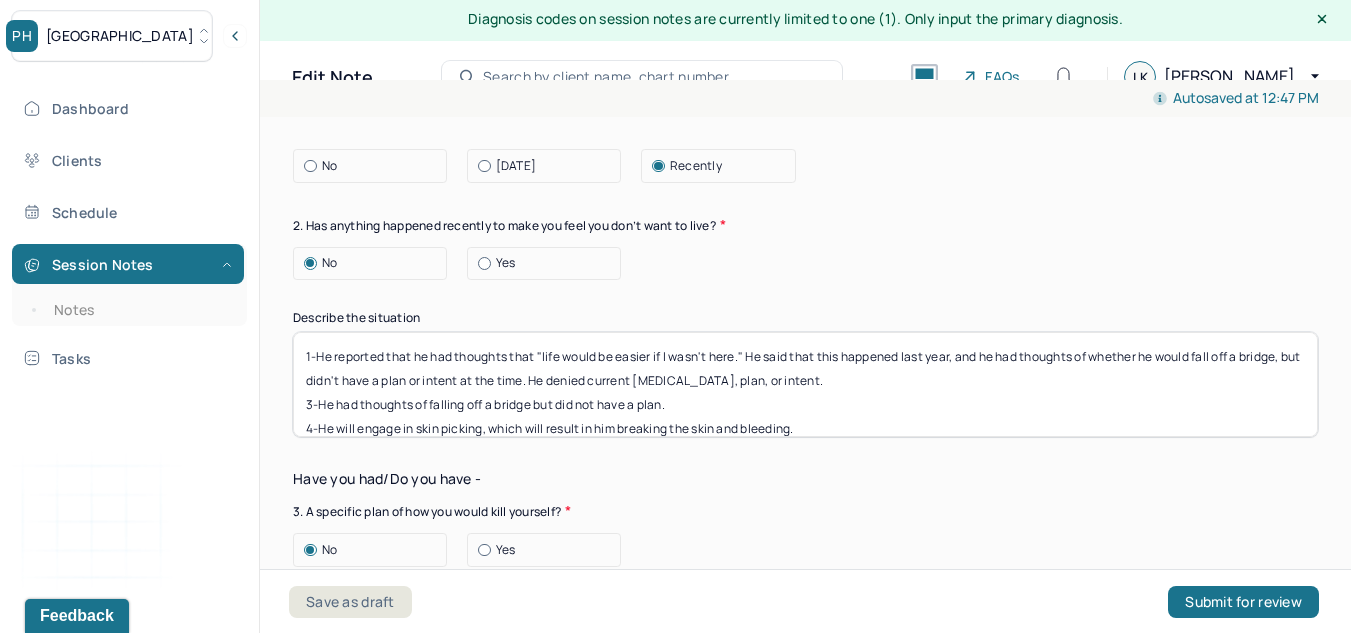 scroll, scrollTop: 6784, scrollLeft: 0, axis: vertical 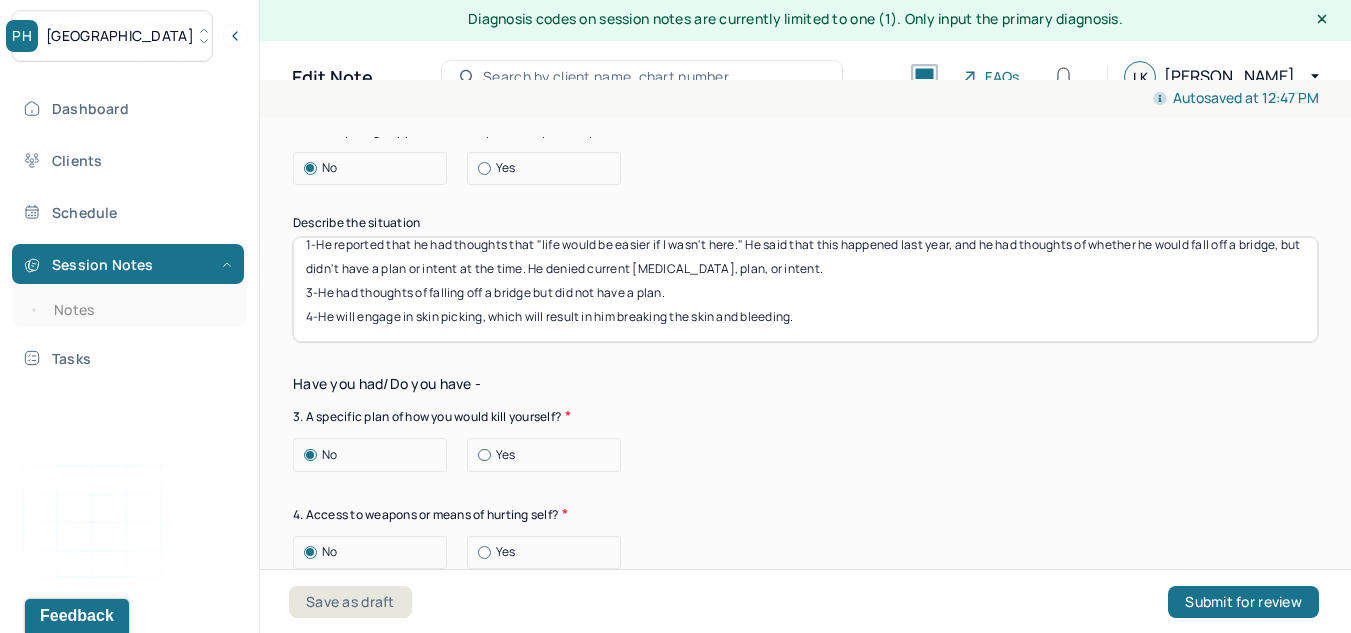 type on "Client did not report history of inpatient treatment." 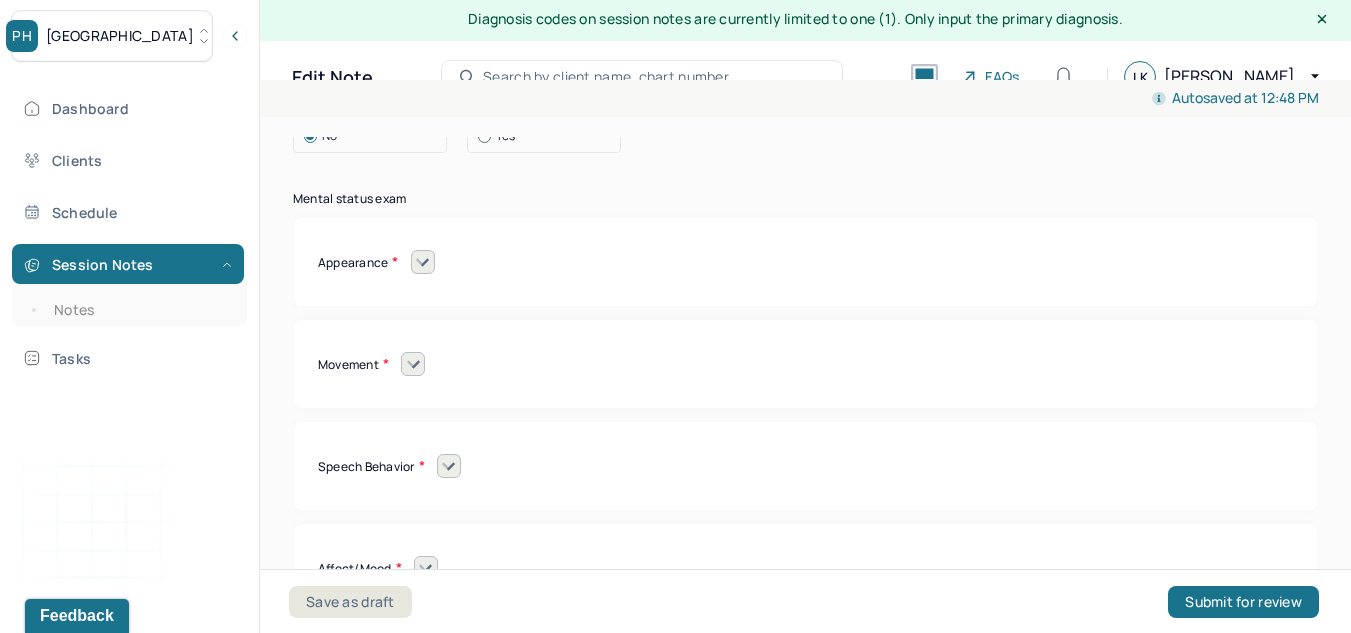 scroll, scrollTop: 8641, scrollLeft: 0, axis: vertical 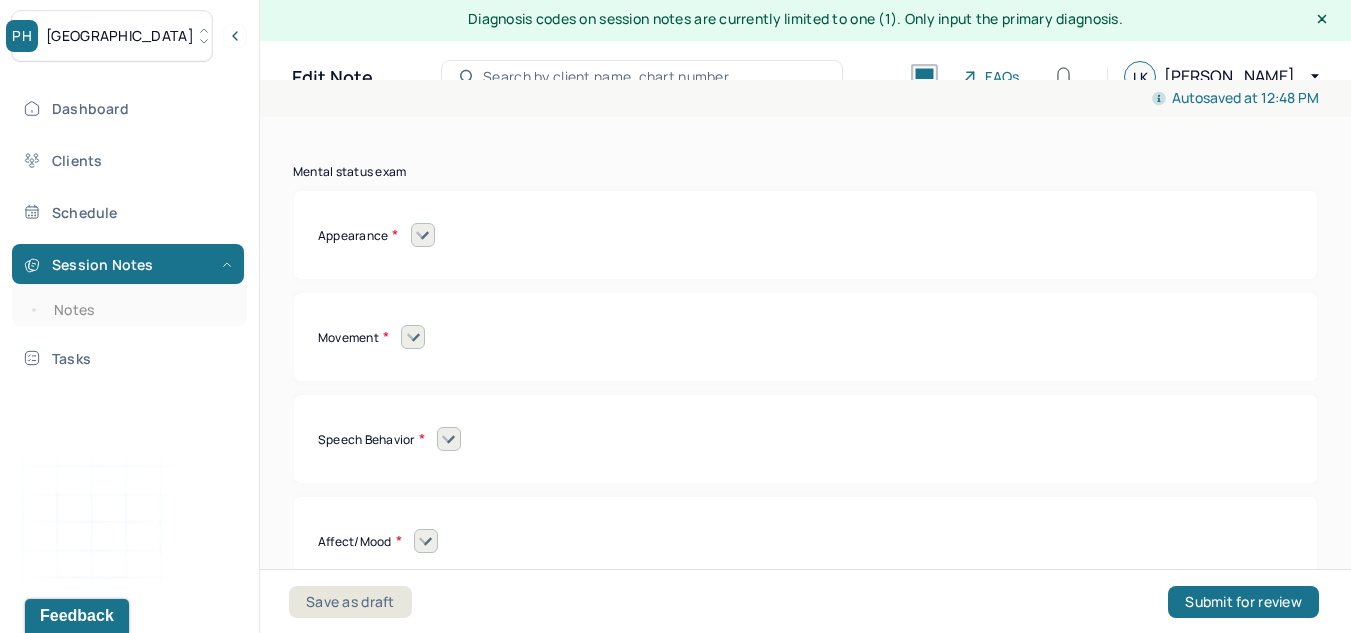 type on "1-He reported that he had thoughts that "life would be easier if I wasn't here." He said that this happened last year, and he had thoughts of whether he would fall off a bridge, but didn't have a plan or intent at the time. He denied current [MEDICAL_DATA], plan, or intent.
3-He had thoughts of falling off a bridge but did not have a plan.
6-He will engage in skin picking, which will result in him breaking the skin and bleeding." 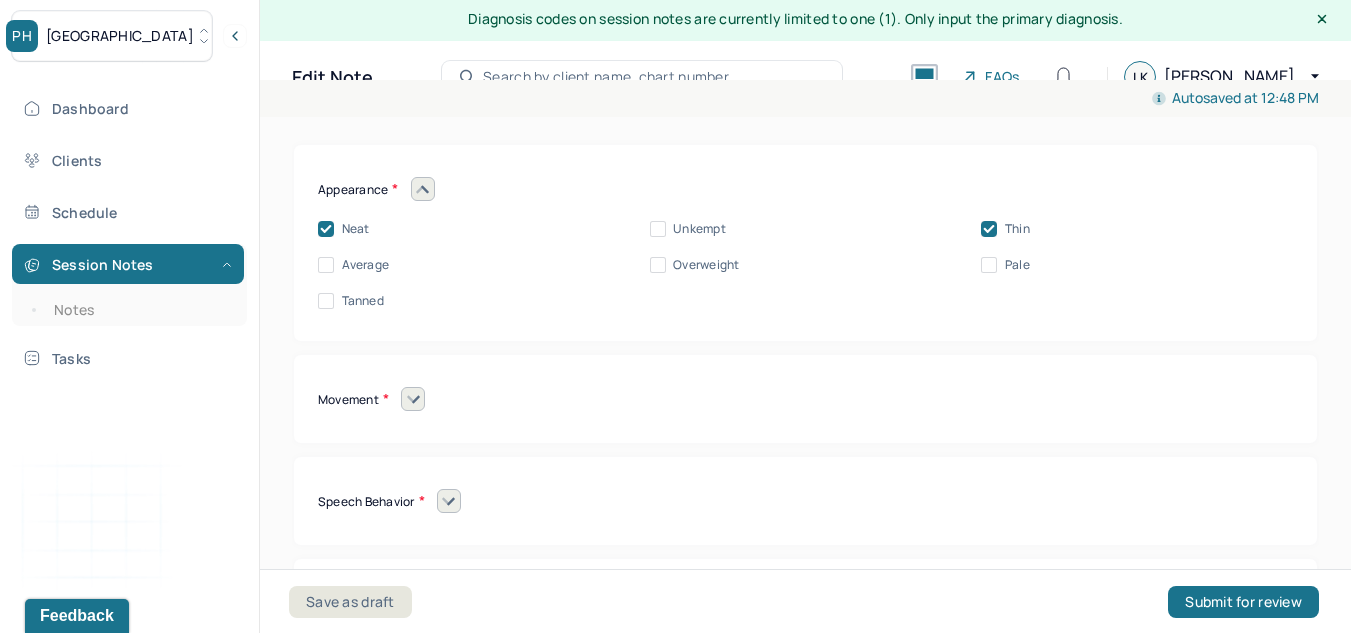 scroll, scrollTop: 8689, scrollLeft: 0, axis: vertical 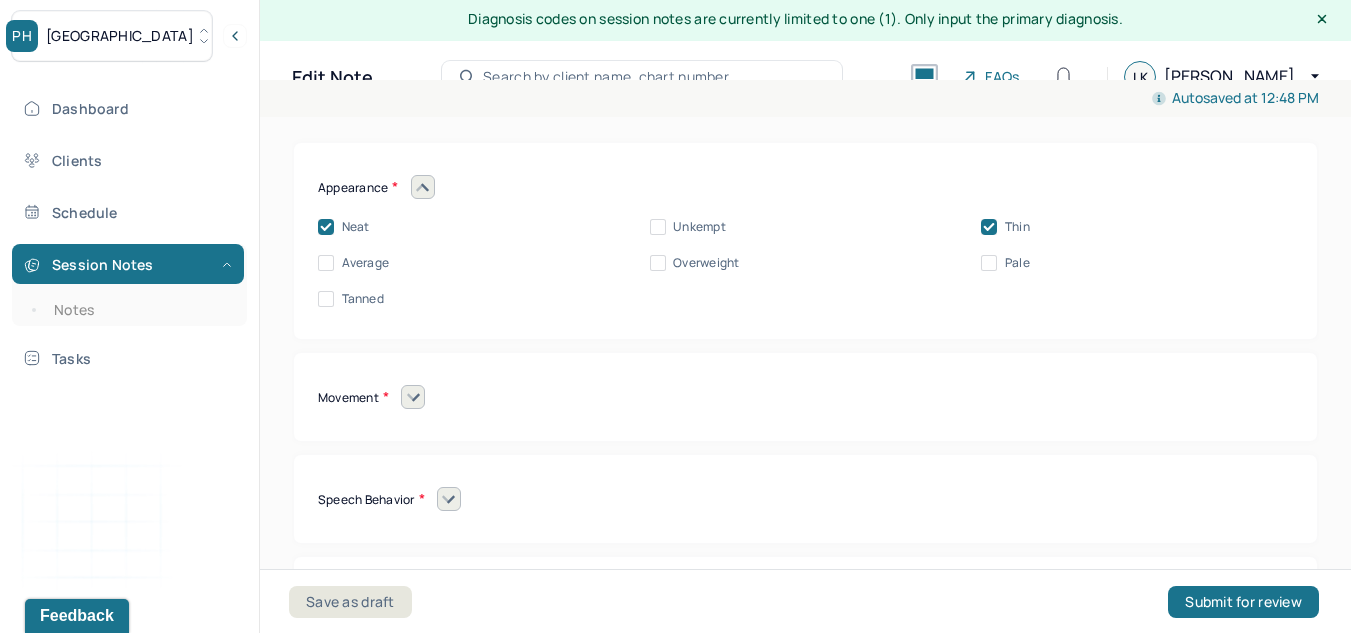 click at bounding box center [413, 397] 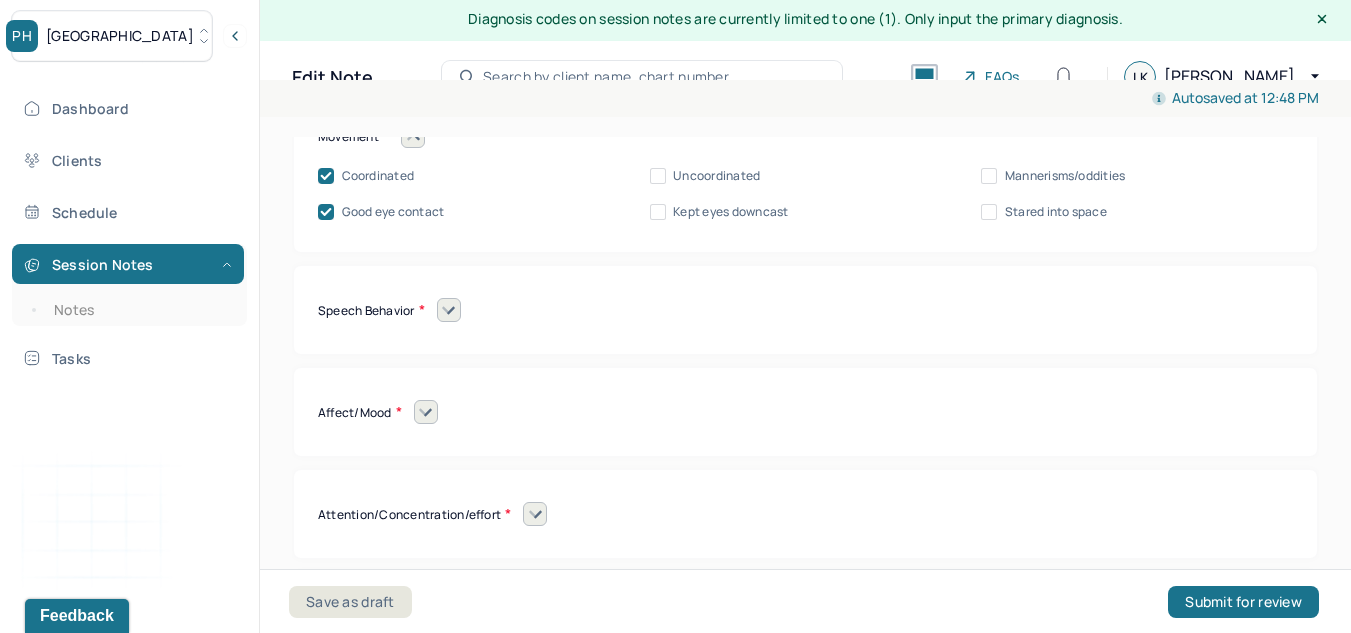 scroll, scrollTop: 8951, scrollLeft: 0, axis: vertical 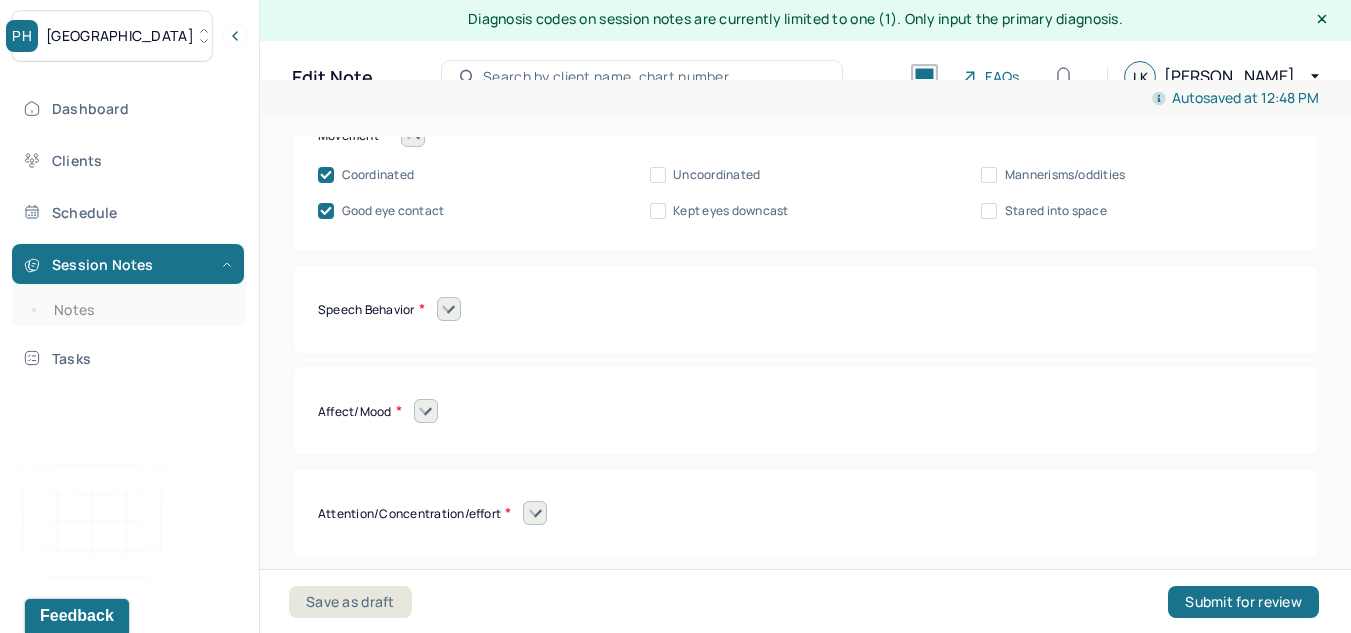click at bounding box center [449, 309] 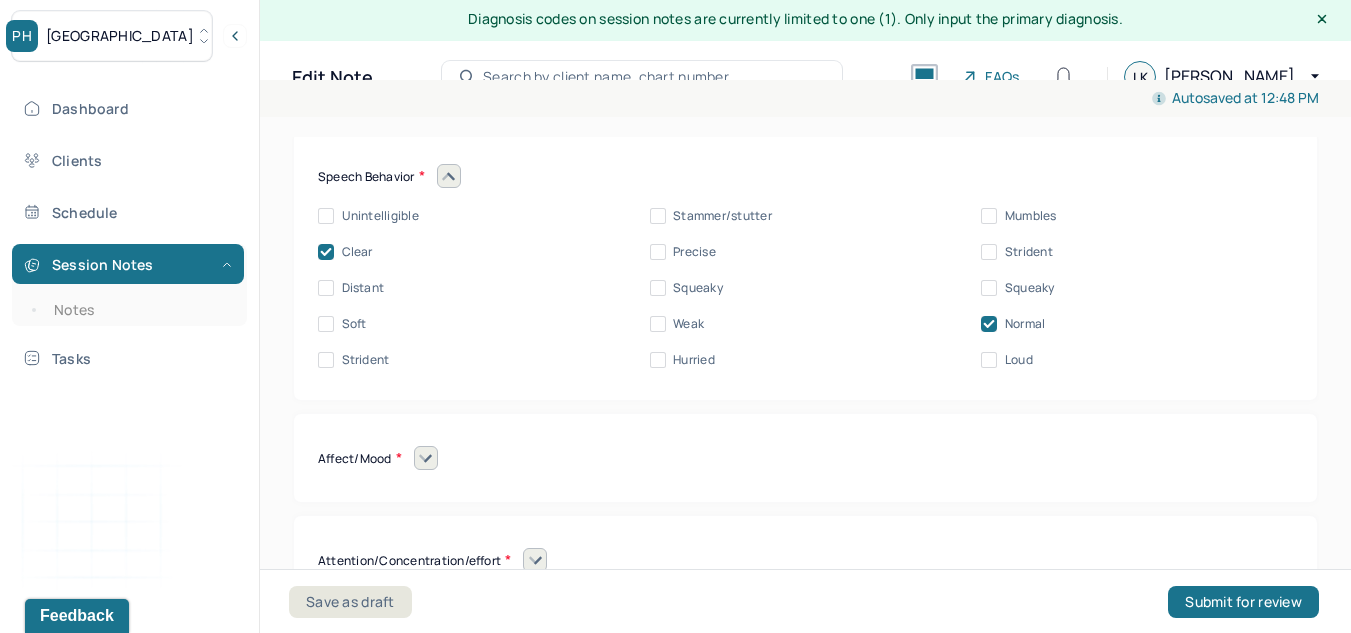 scroll, scrollTop: 9100, scrollLeft: 0, axis: vertical 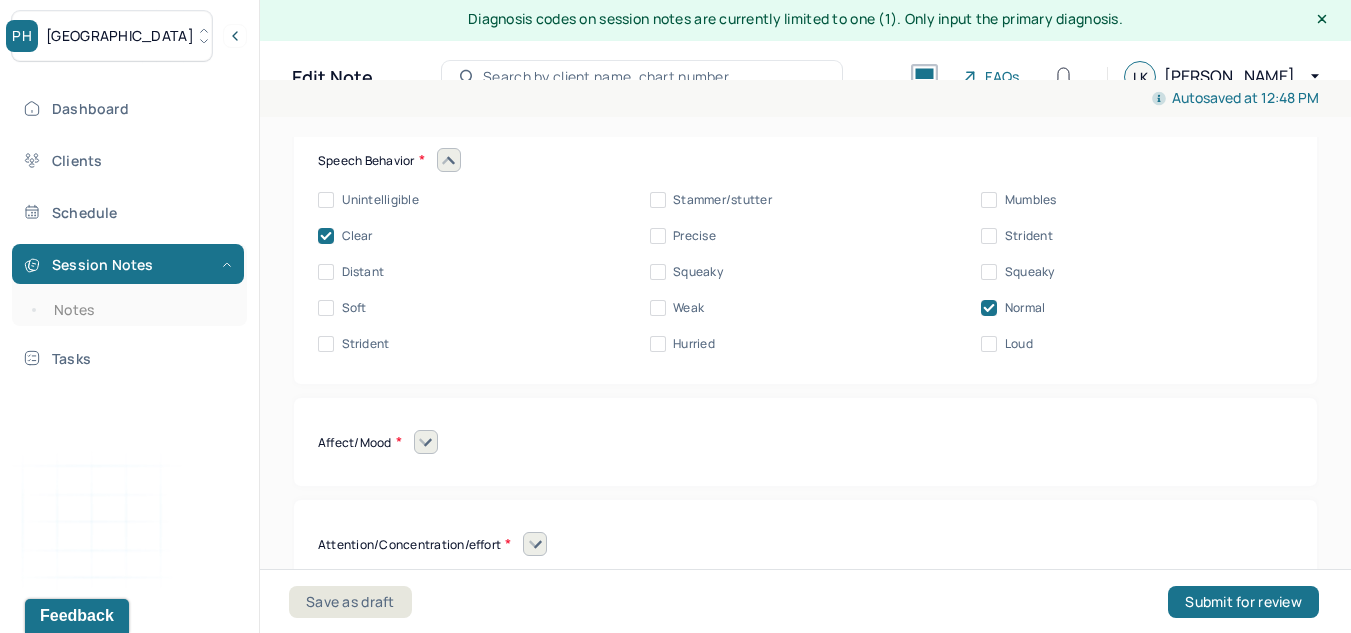 click at bounding box center (426, 442) 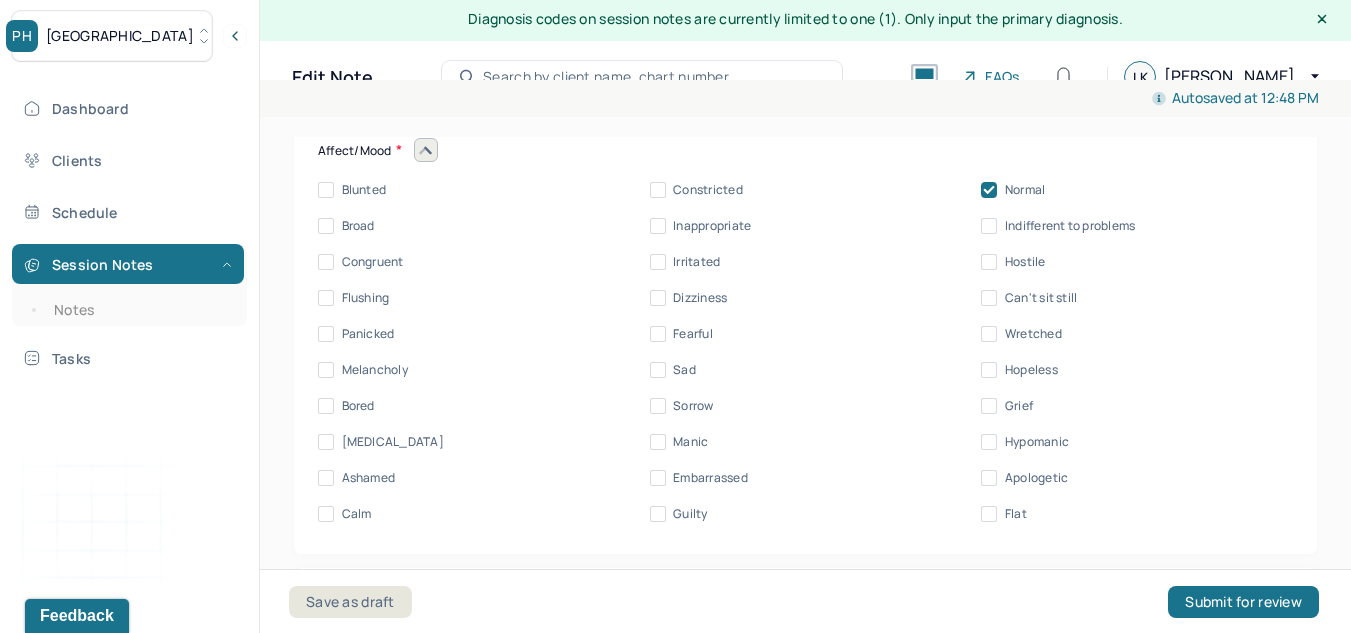 scroll, scrollTop: 9393, scrollLeft: 0, axis: vertical 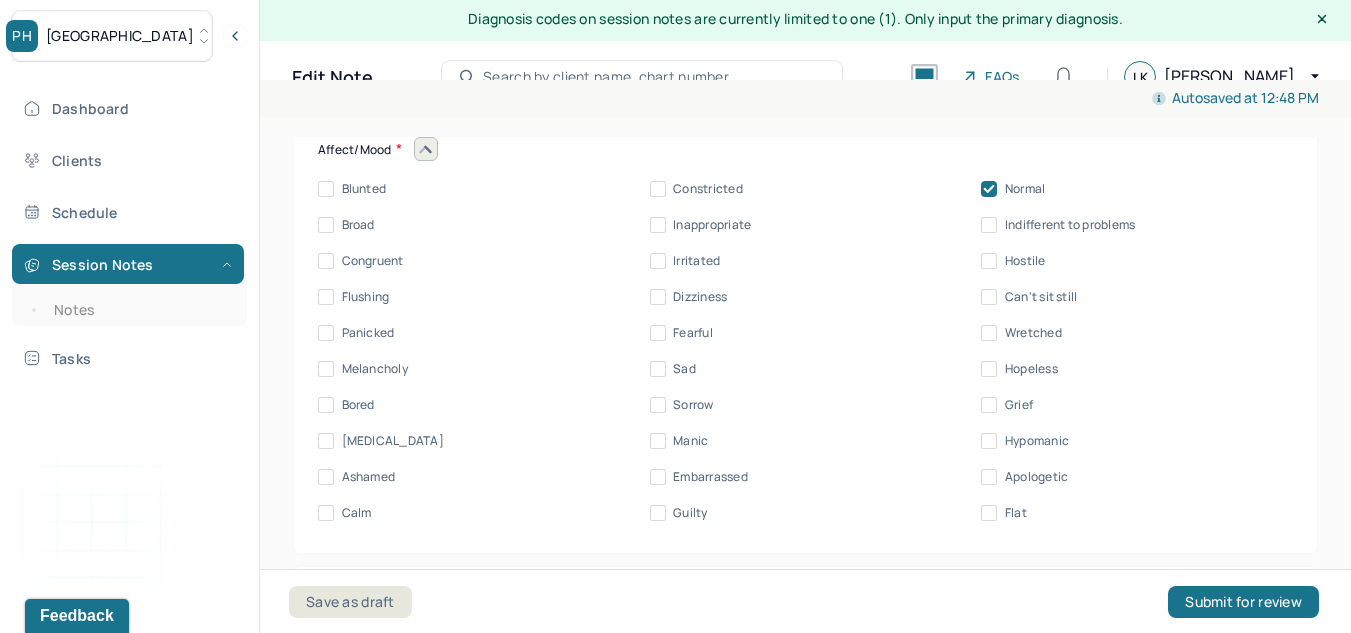 click on "Calm" at bounding box center [326, 513] 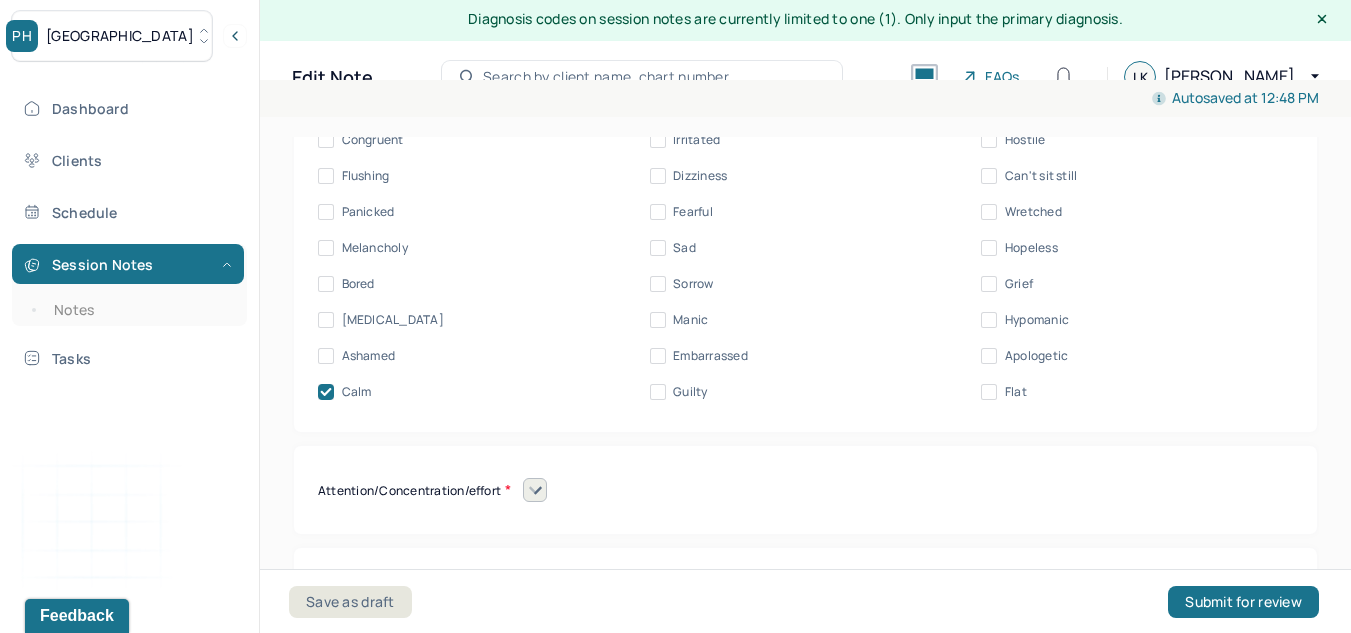 scroll, scrollTop: 9624, scrollLeft: 0, axis: vertical 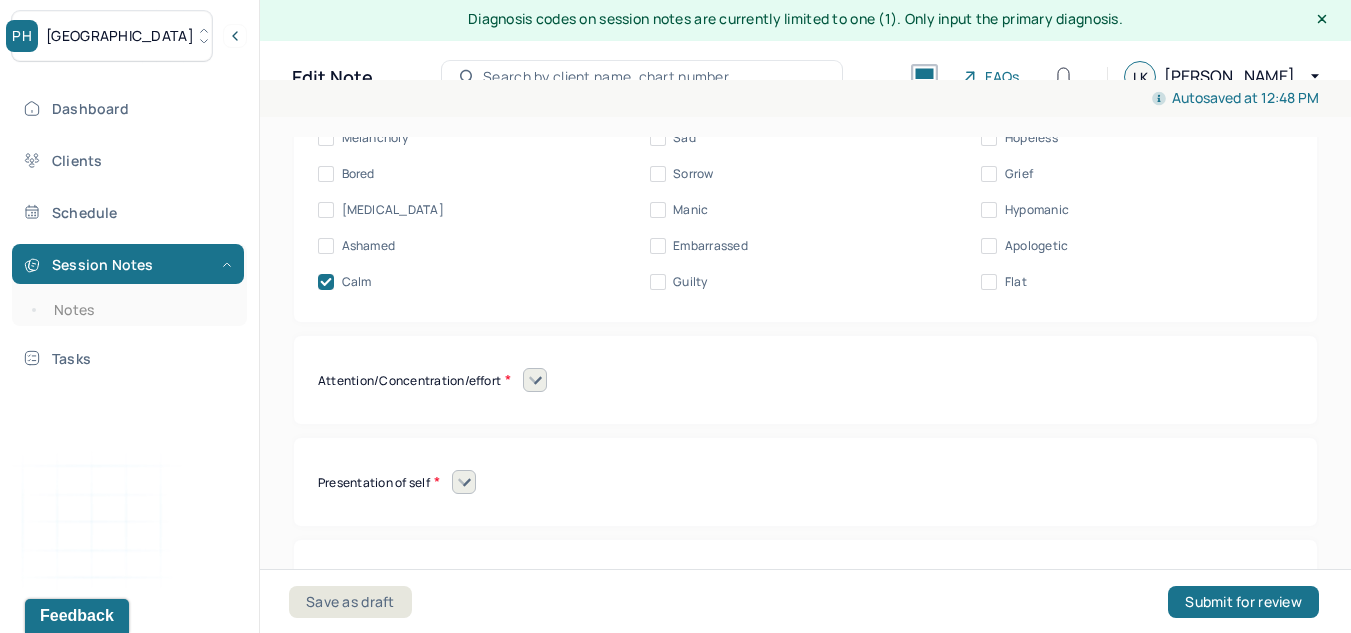click on "Attention/Concentration/effort" at bounding box center (805, 380) 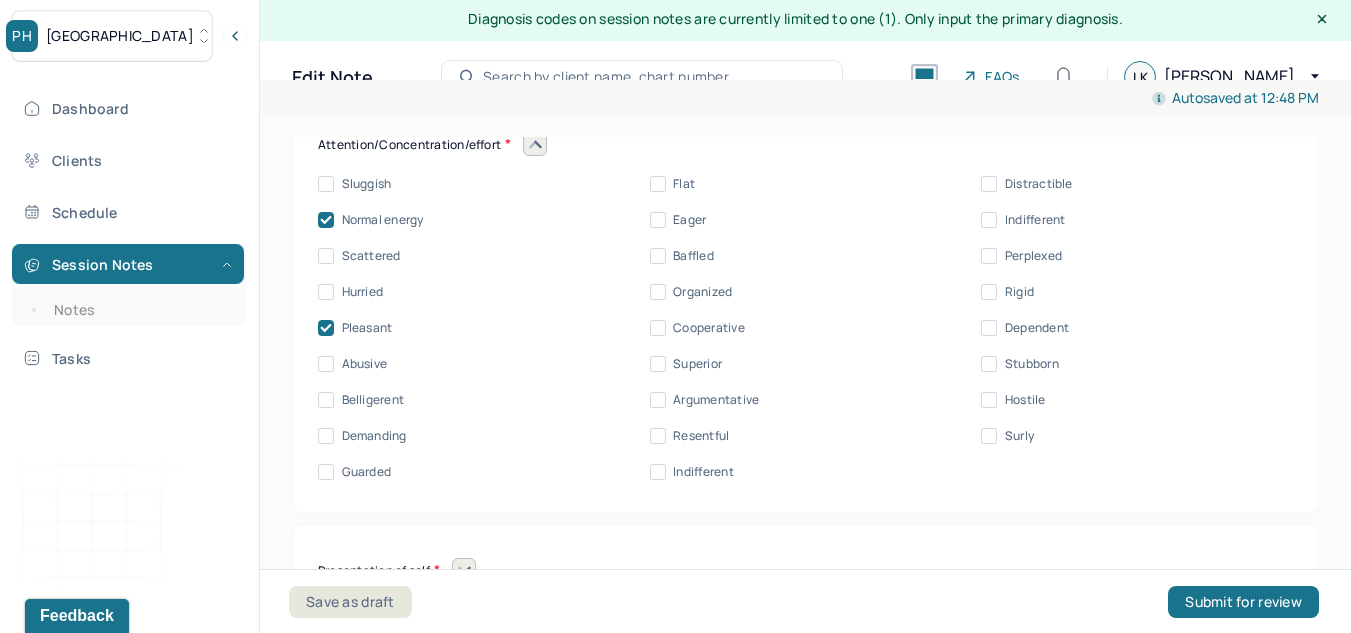 scroll, scrollTop: 9861, scrollLeft: 0, axis: vertical 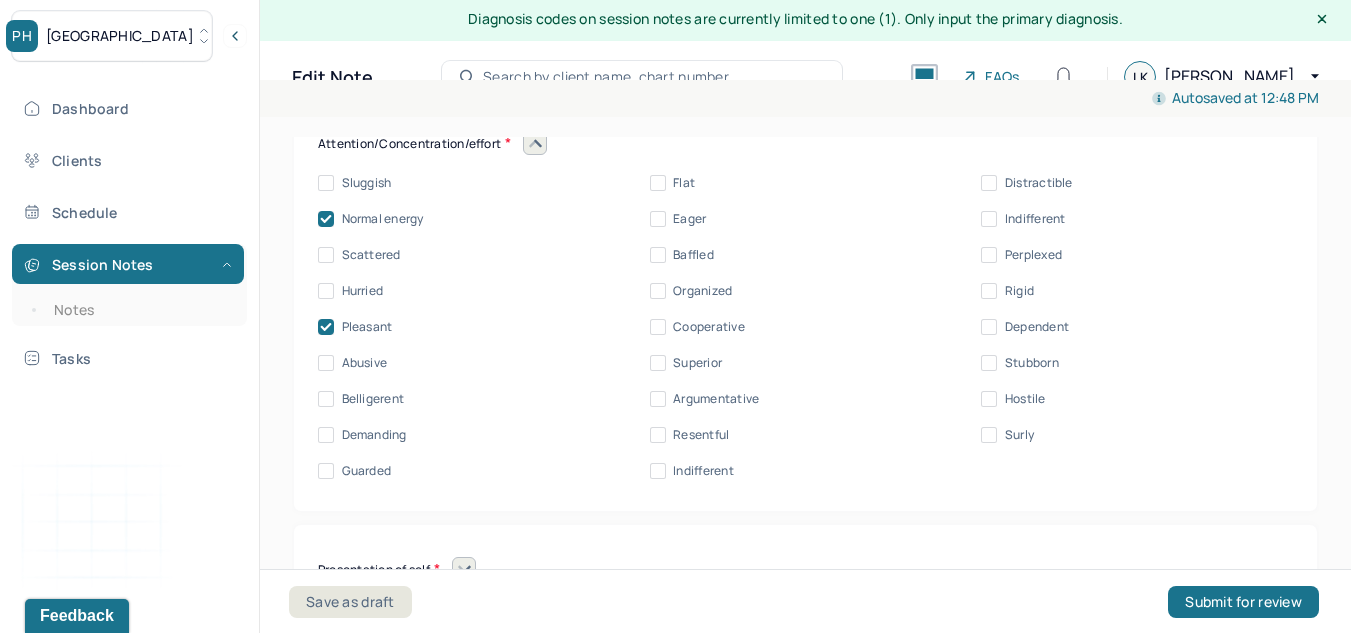 click on "Cooperative" at bounding box center [658, 327] 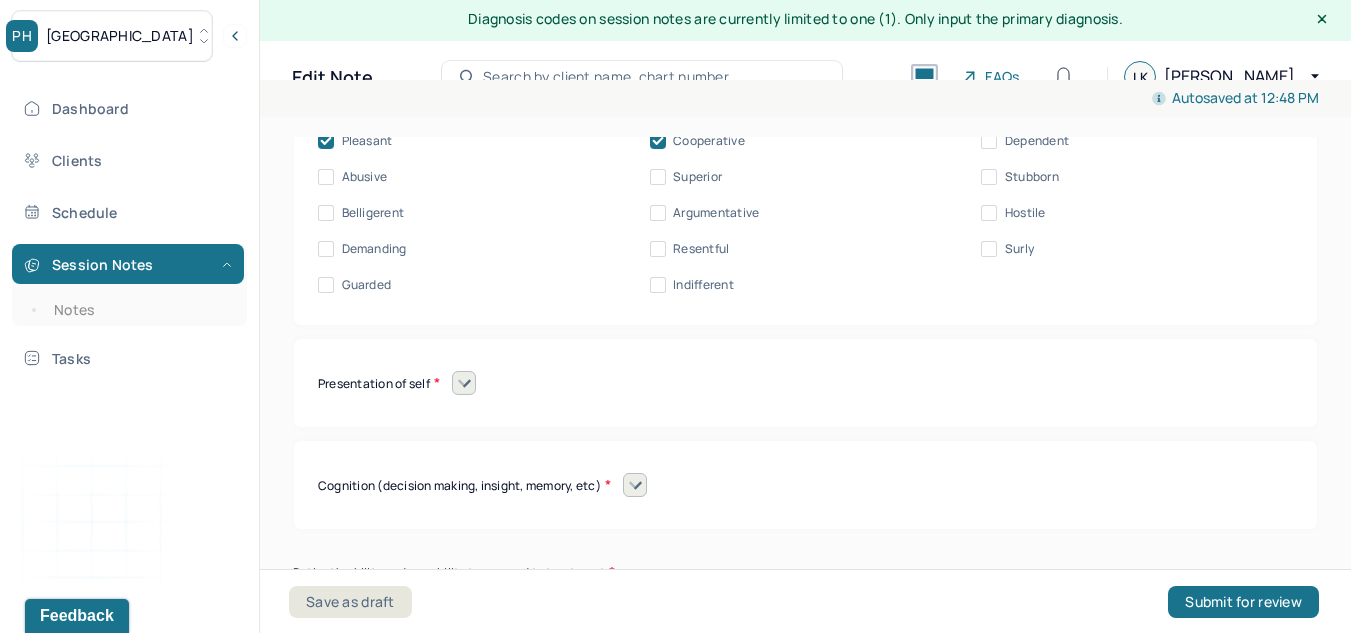 scroll, scrollTop: 10113, scrollLeft: 0, axis: vertical 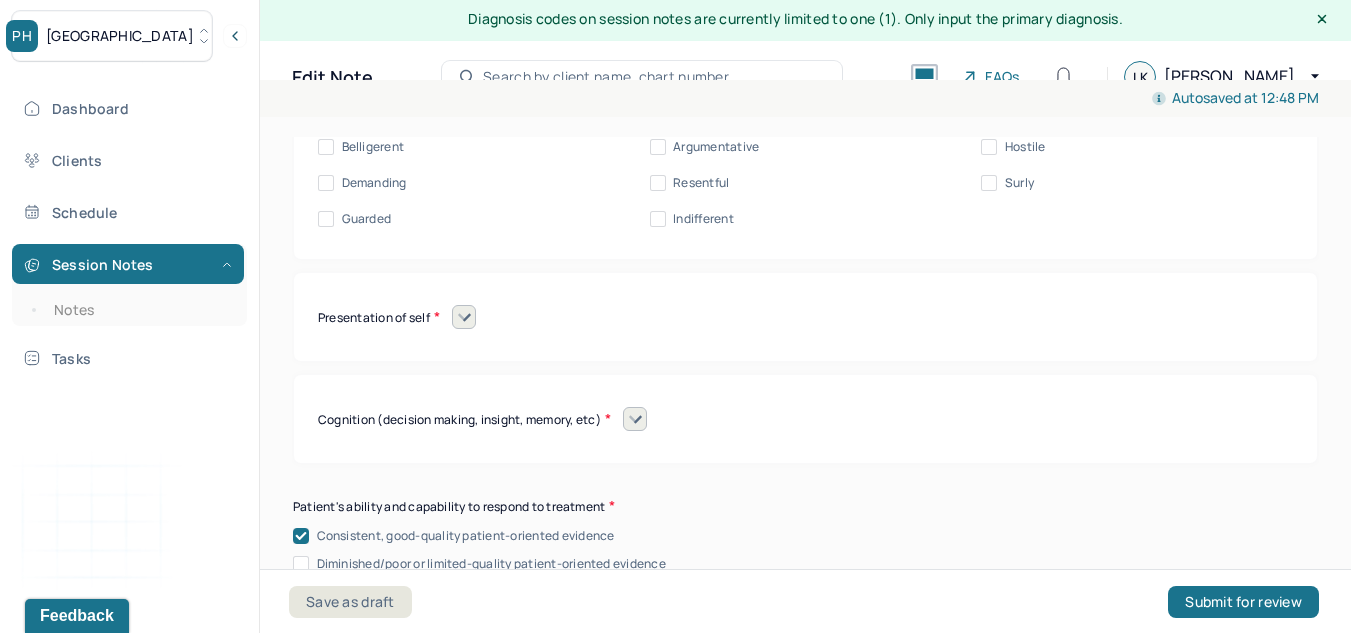 click on "Presentation of self Withdrawn Threatened Vulnerable Shy Friendly Confident Grandiose Humble Self-doubting Hopeful Pessimistic Overindulgent Warm hearted Distant Harsh" at bounding box center [805, 317] 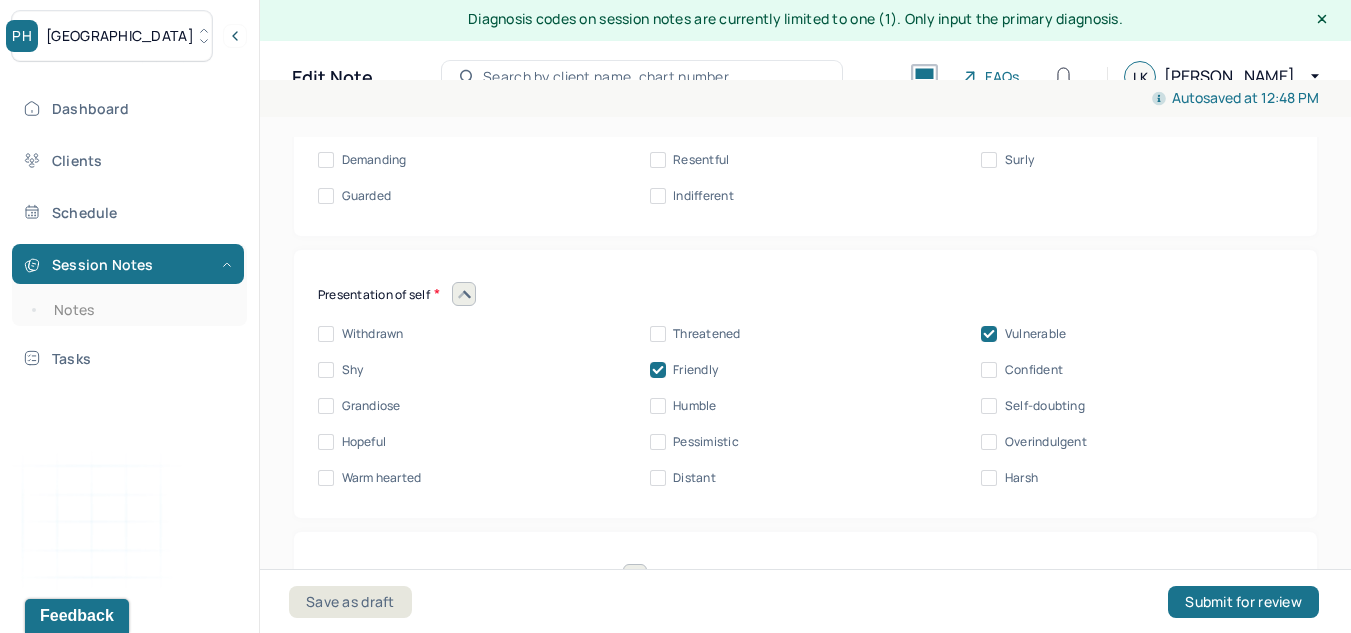 scroll, scrollTop: 10137, scrollLeft: 0, axis: vertical 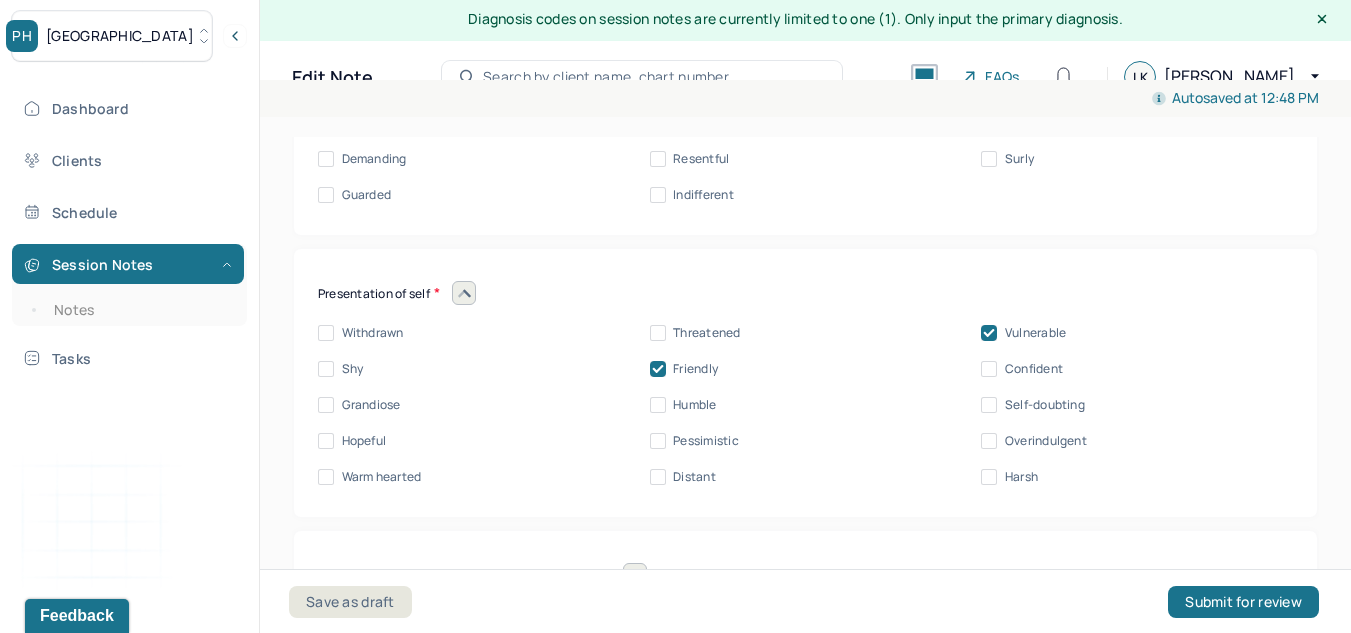 click on "Presentation of self Withdrawn Threatened Vulnerable Shy Friendly Confident Grandiose Humble Self-doubting Hopeful Pessimistic Overindulgent Warm hearted Distant Harsh" at bounding box center (805, 383) 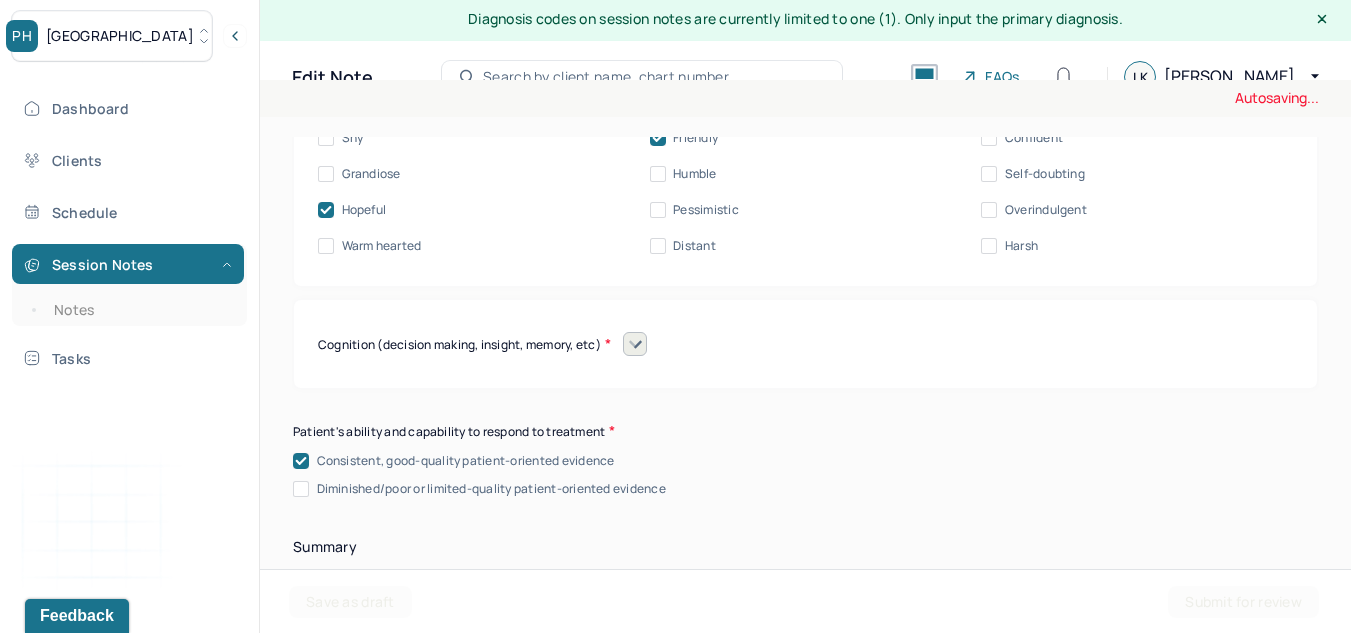 scroll, scrollTop: 10367, scrollLeft: 0, axis: vertical 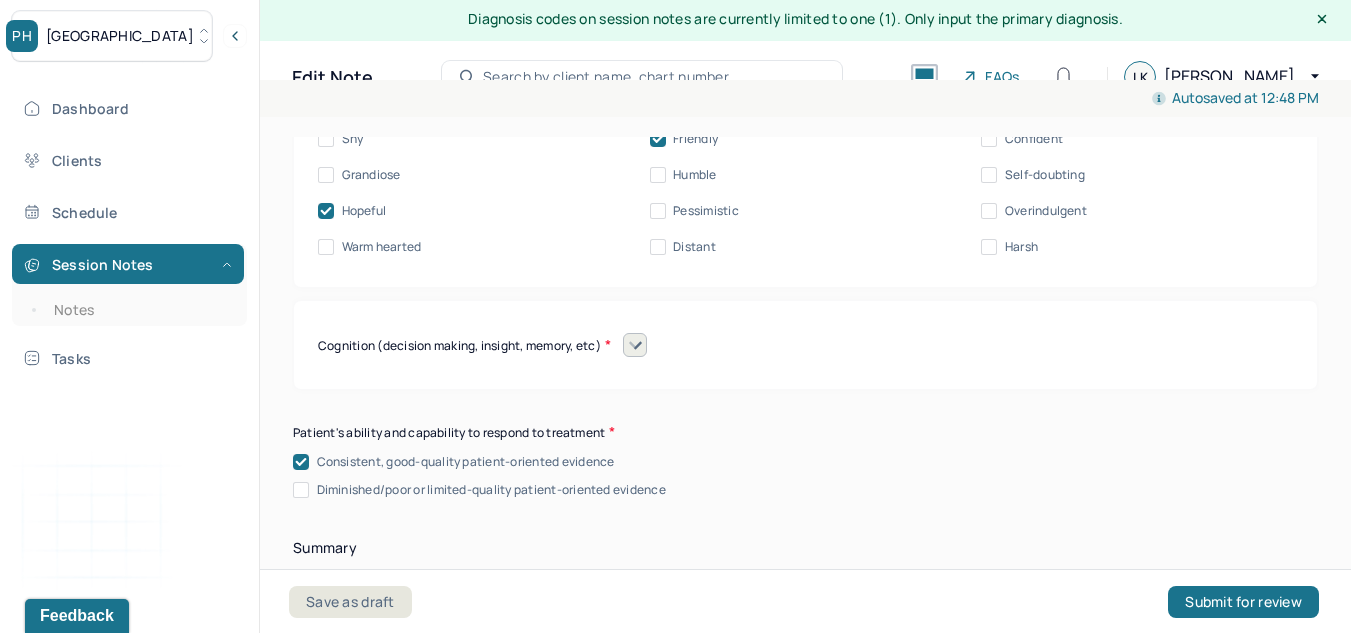 click at bounding box center [635, 345] 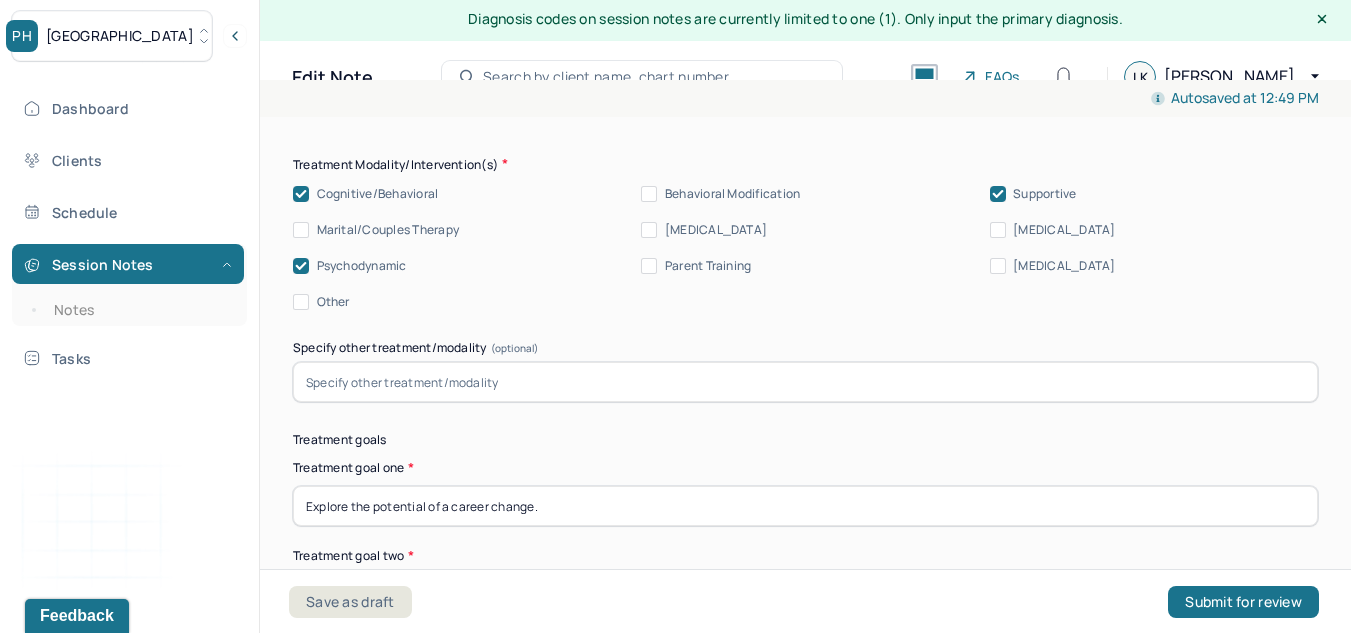 scroll, scrollTop: 11758, scrollLeft: 0, axis: vertical 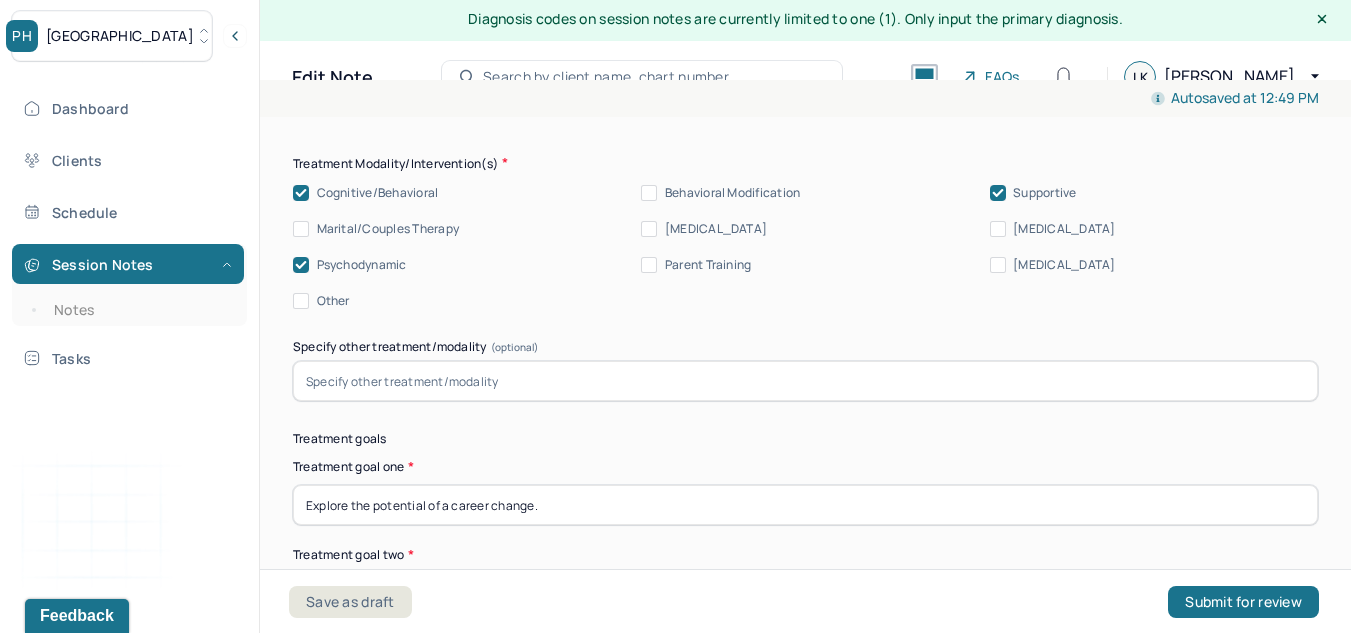 click at bounding box center [805, 381] 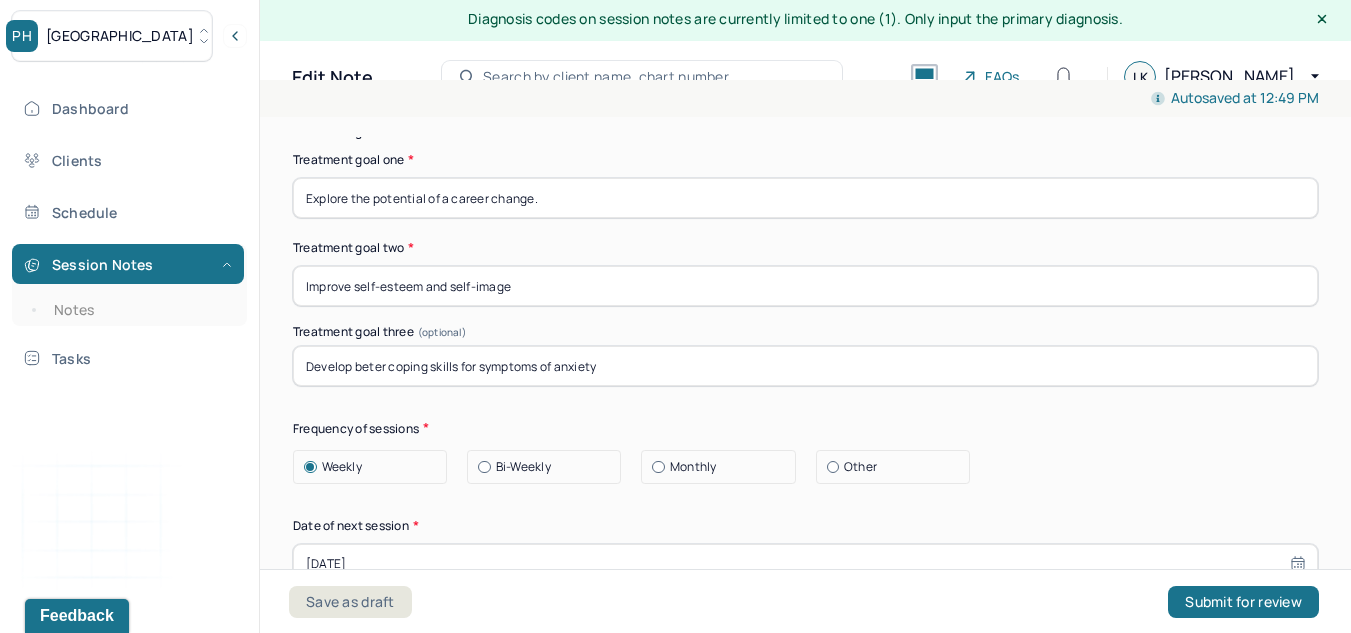 scroll, scrollTop: 12066, scrollLeft: 0, axis: vertical 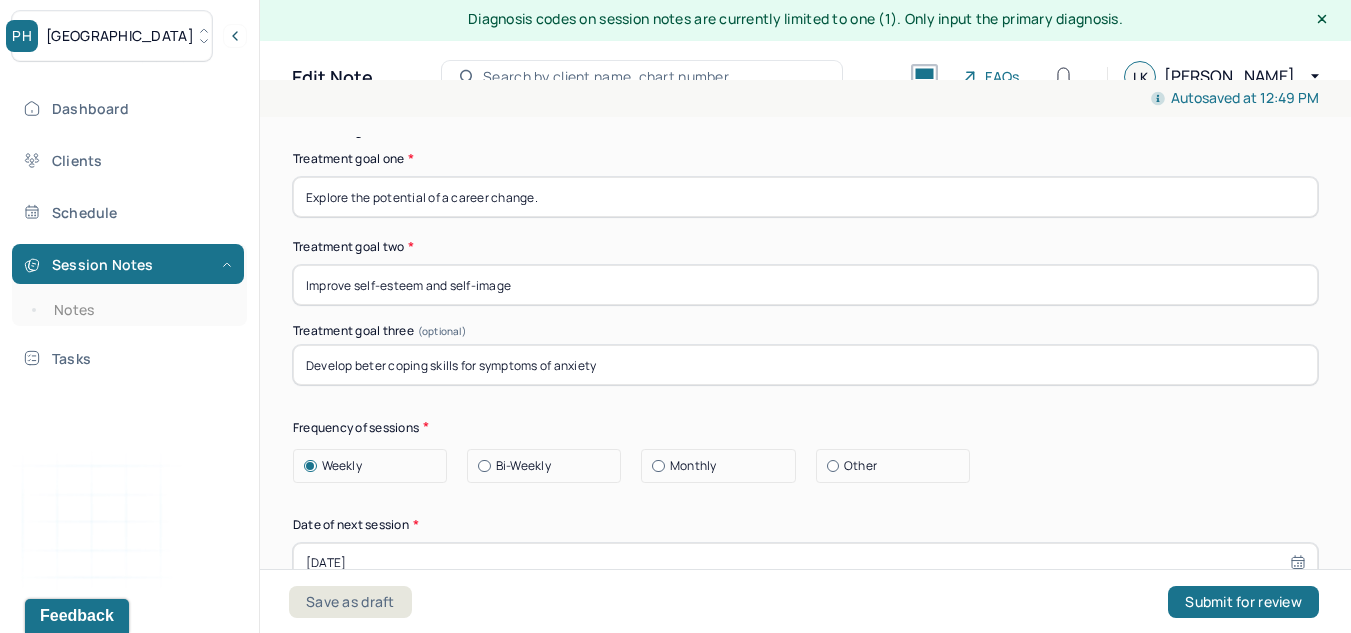 drag, startPoint x: 553, startPoint y: 198, endPoint x: 352, endPoint y: 212, distance: 201.48697 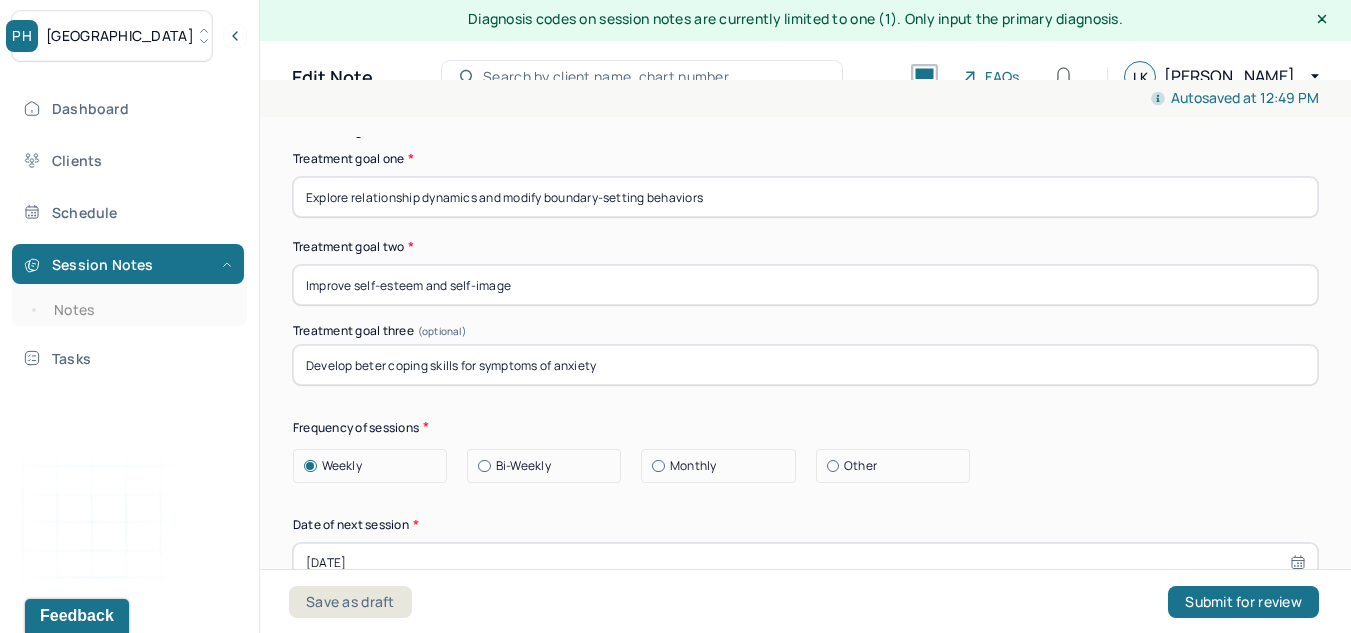 type on "Explore relationship dynamics and modify boundary-setting behaviors" 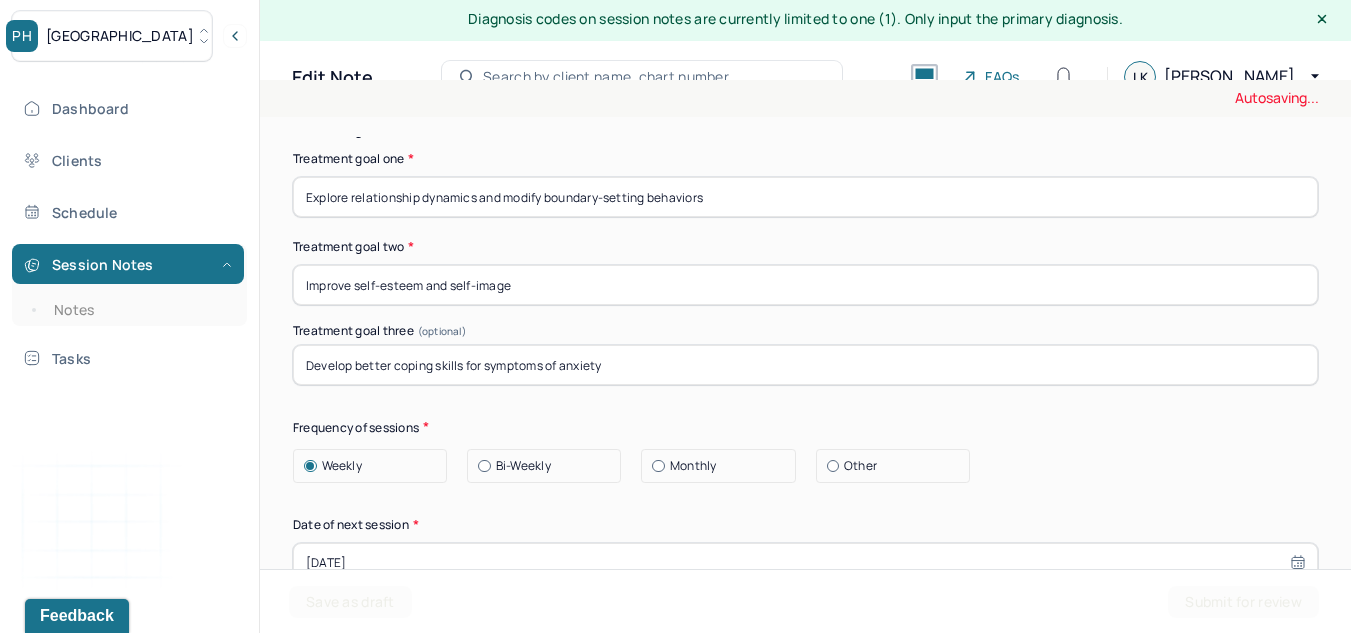 click on "Develop better coping skills for symptoms of anxiety" at bounding box center (805, 365) 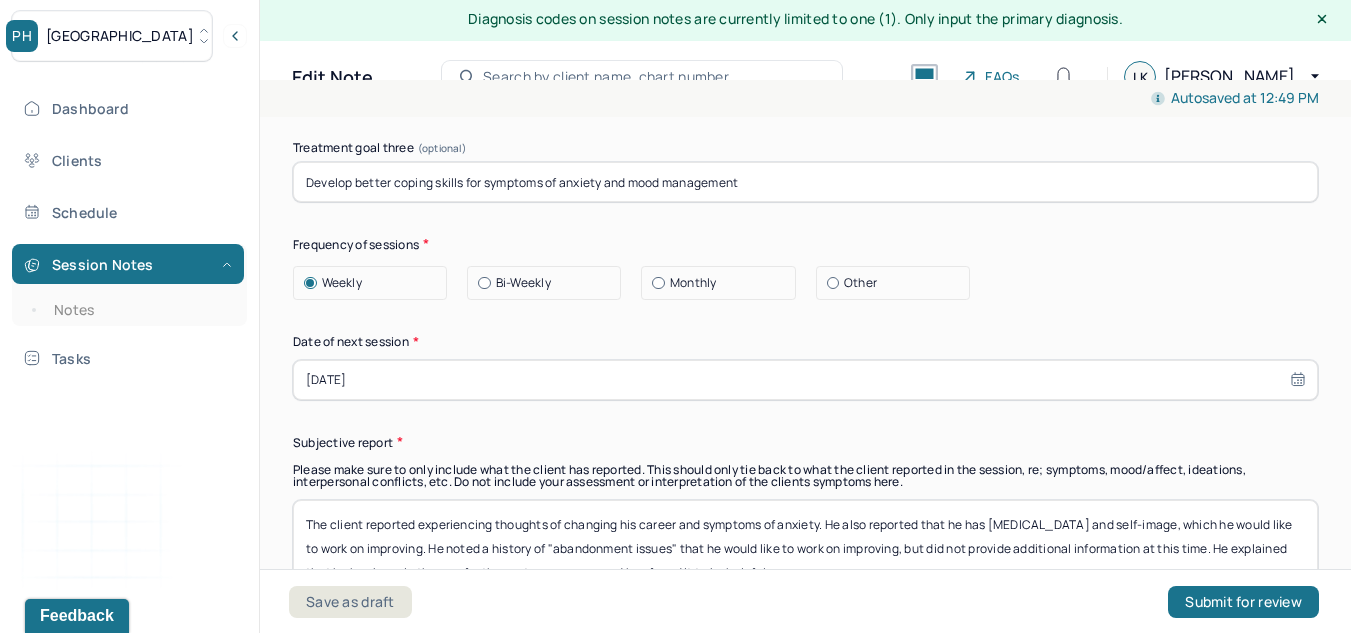 scroll, scrollTop: 12350, scrollLeft: 0, axis: vertical 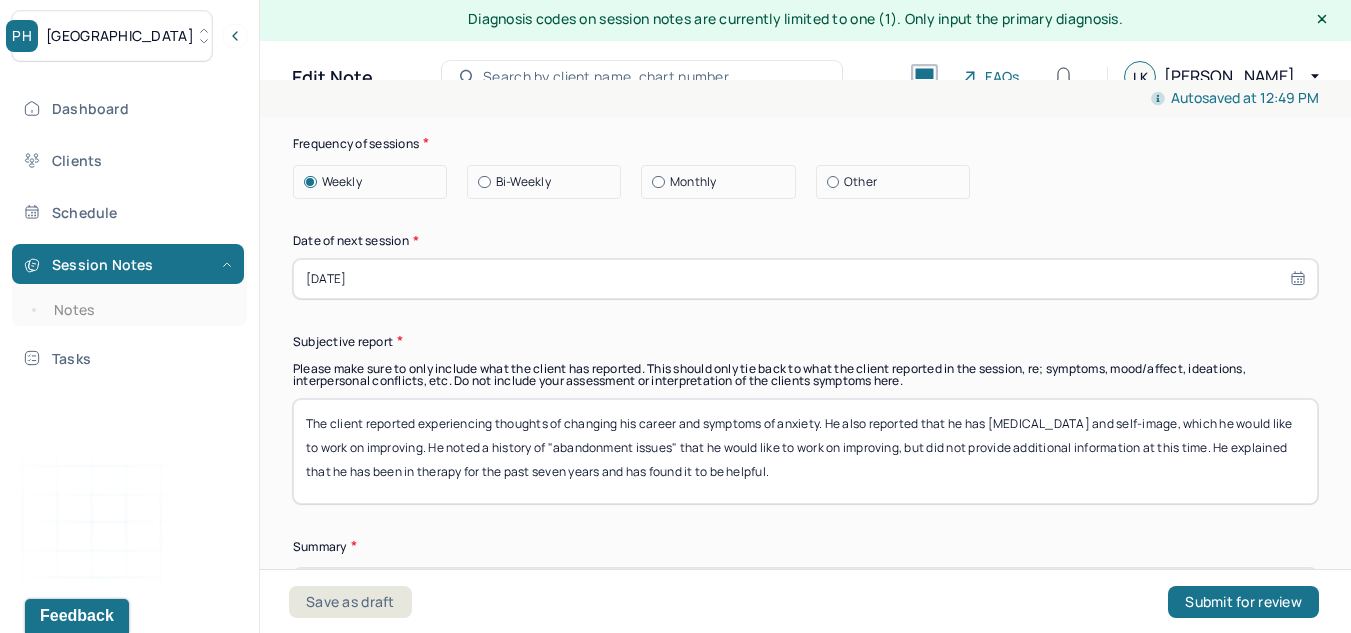 type on "Develop better coping skills for symptoms of anxiety and mood management" 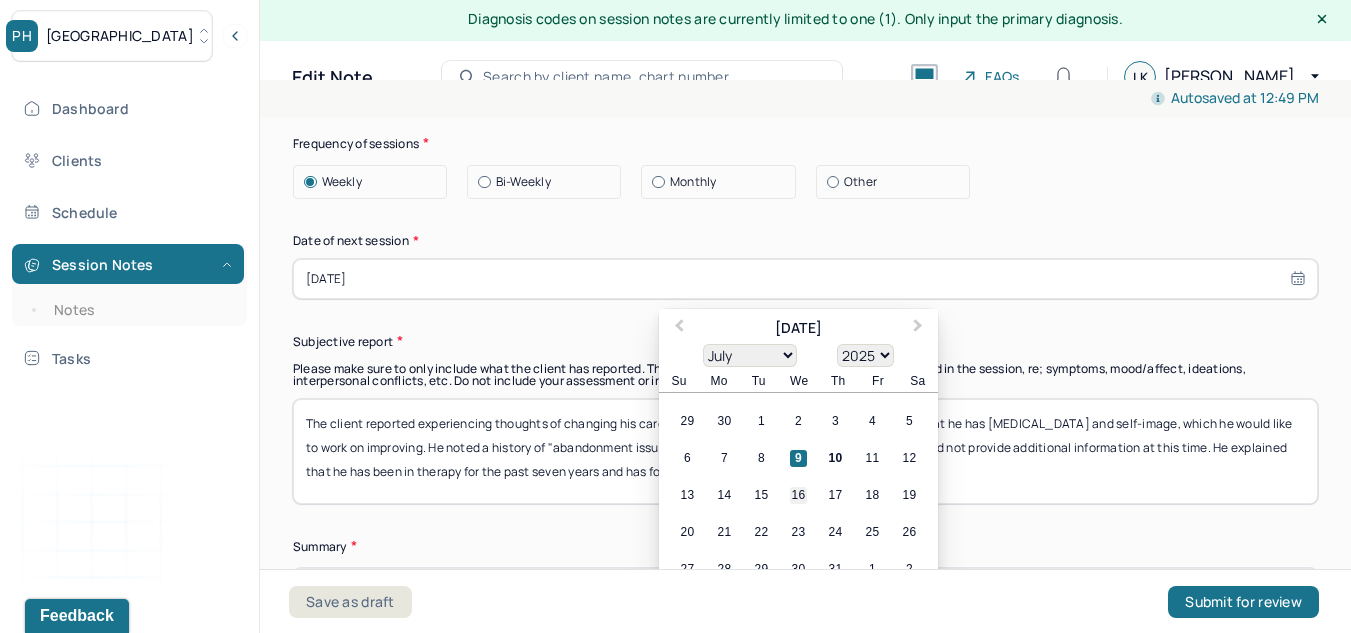 click on "16" at bounding box center (798, 495) 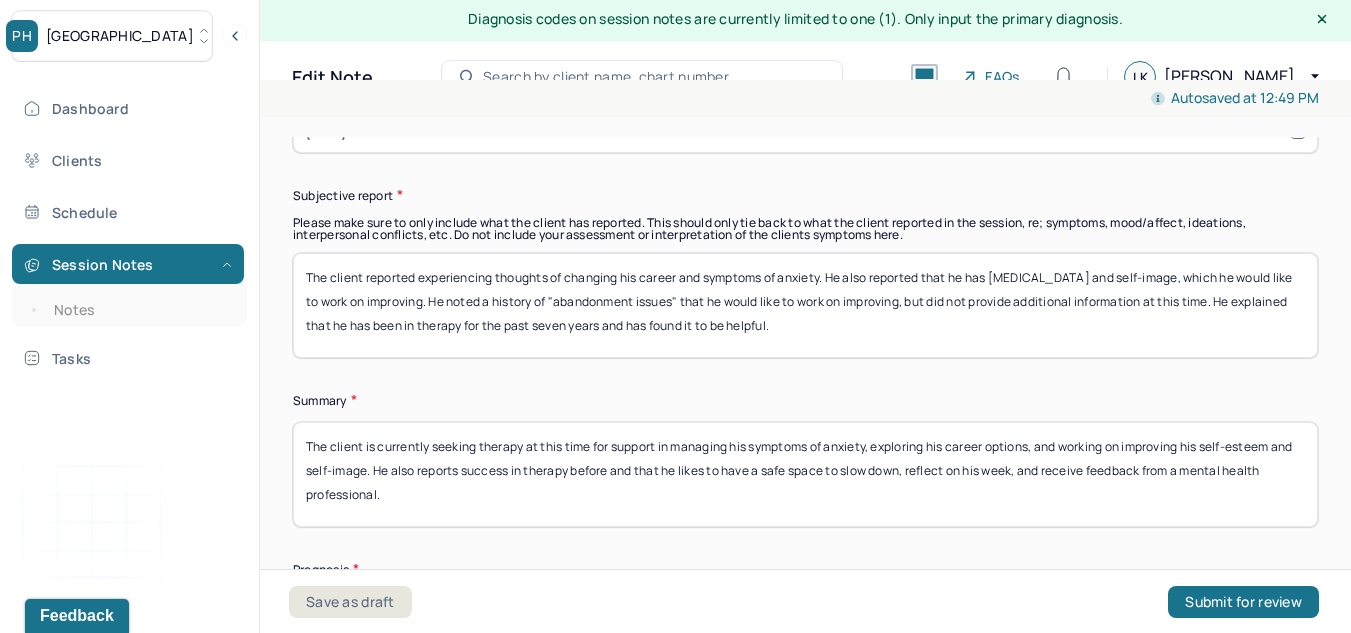 scroll, scrollTop: 12496, scrollLeft: 0, axis: vertical 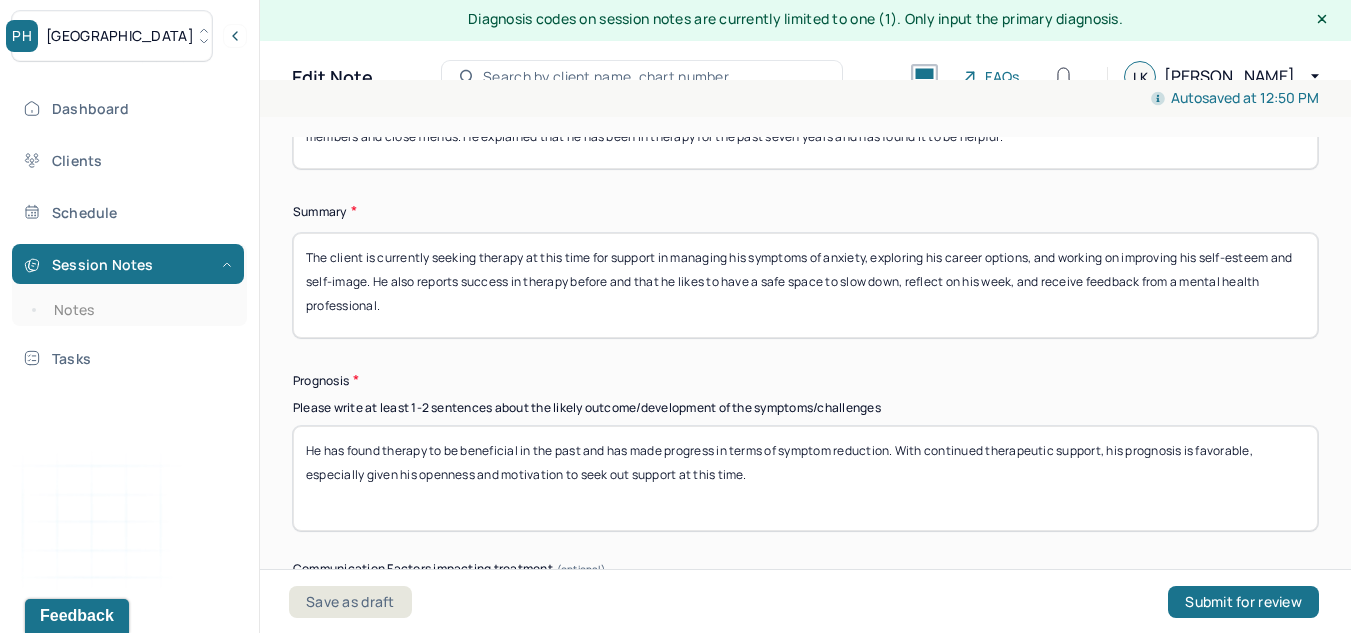 type on "The client reported experiencing thoughts of changing his career and symptoms of anxiety. He also reported that he has [MEDICAL_DATA] and self-image, which he would like to work on improving. He noted a history of "abandonment issues" that he would like to work on improving, and reported interest in exploring relationship dynamics with family members and close friends. He explained that he has been in therapy for the past seven years and has found it to be helpful." 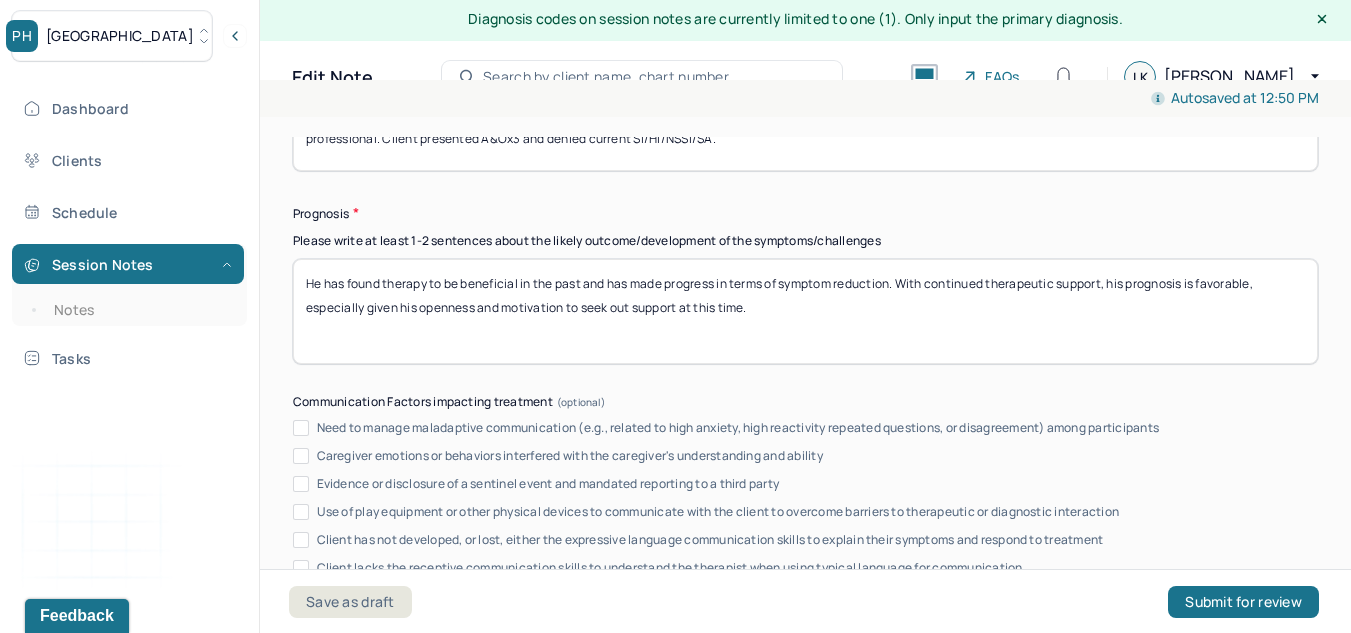 scroll, scrollTop: 12882, scrollLeft: 0, axis: vertical 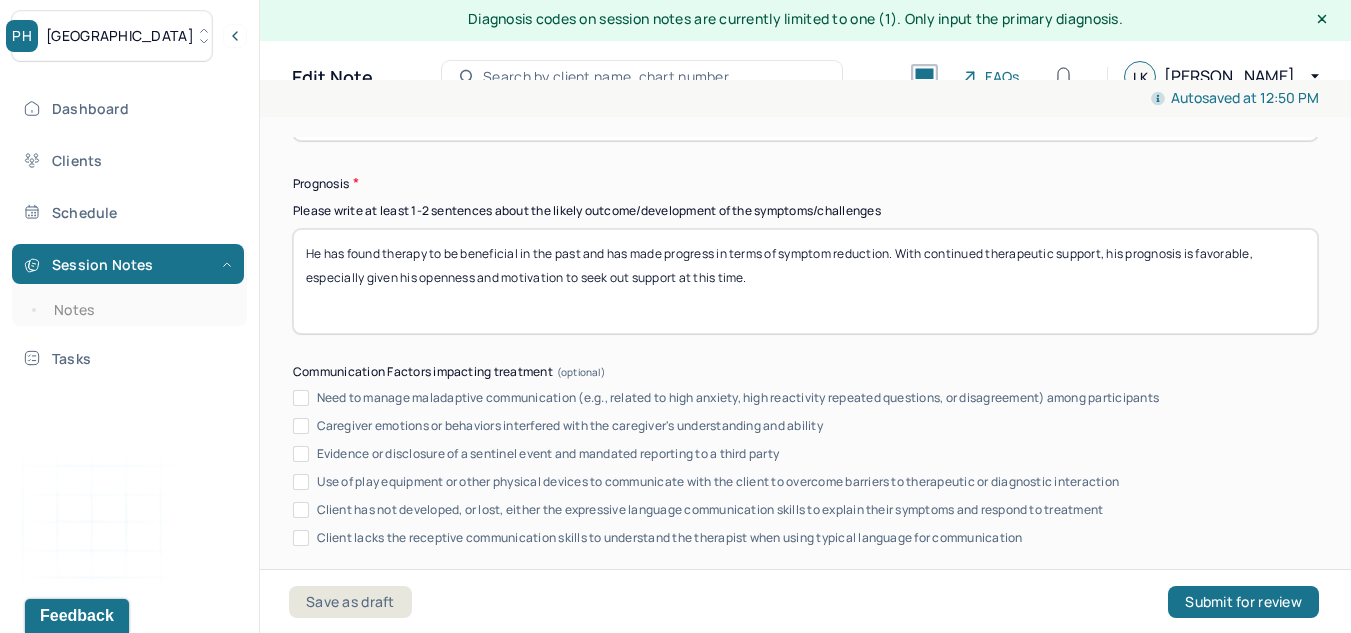 type on "The client is currently seeking therapy at this time for support in managing his symptoms of anxiety, exploring his career options, and working on improving his self-esteem and self-image. He also reports success in therapy before and that he likes to have a safe space to slow down, reflect on his week, and receive feedback from a mental health professional. Client presented A&Ox3 and denied current SI/HI/NSSI/SA." 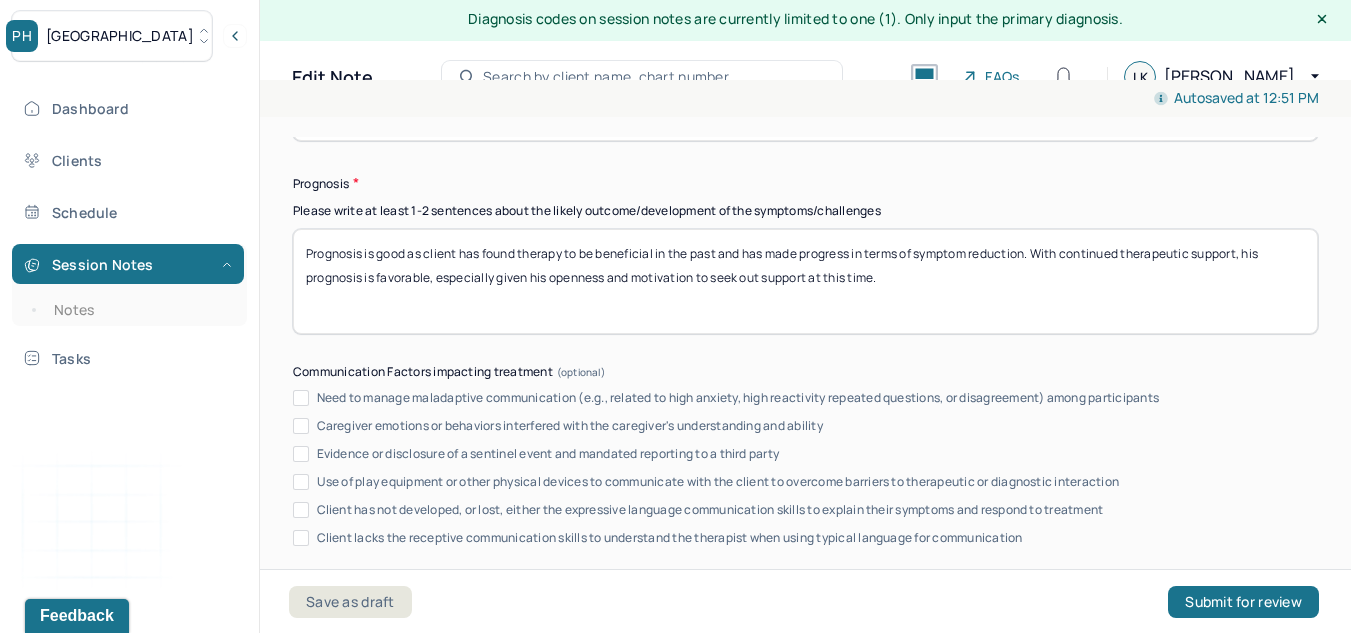 scroll, scrollTop: 12889, scrollLeft: 0, axis: vertical 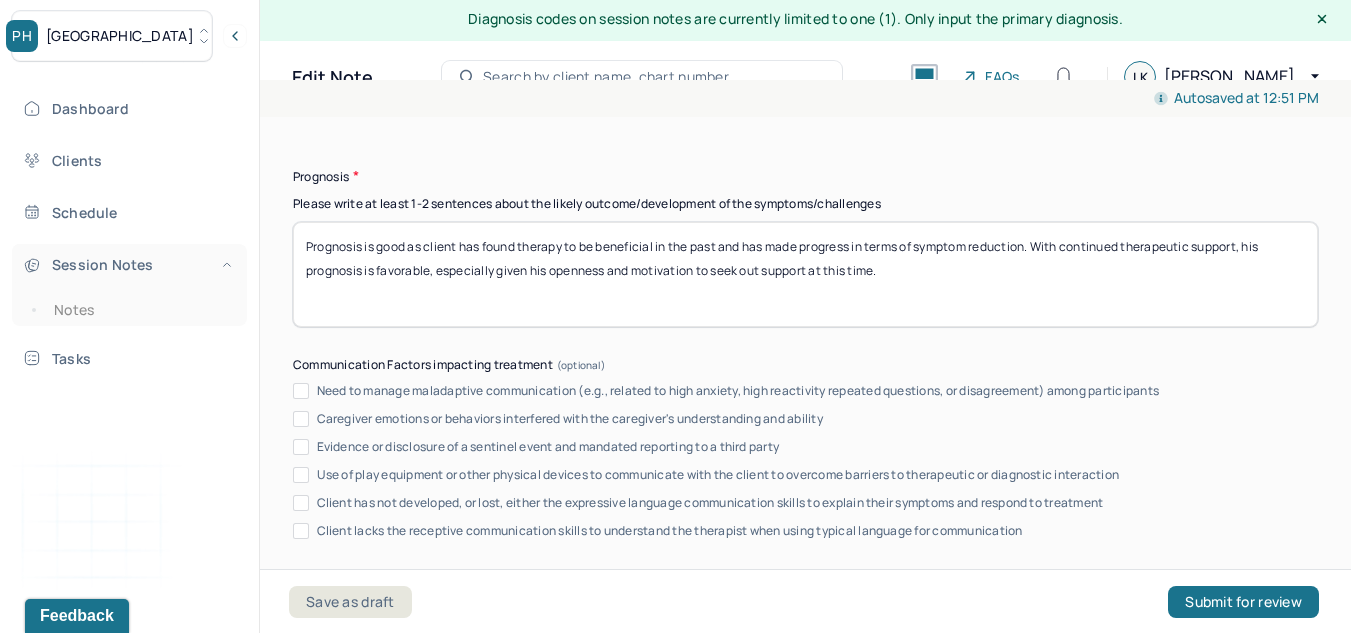 drag, startPoint x: 456, startPoint y: 260, endPoint x: 242, endPoint y: 264, distance: 214.03738 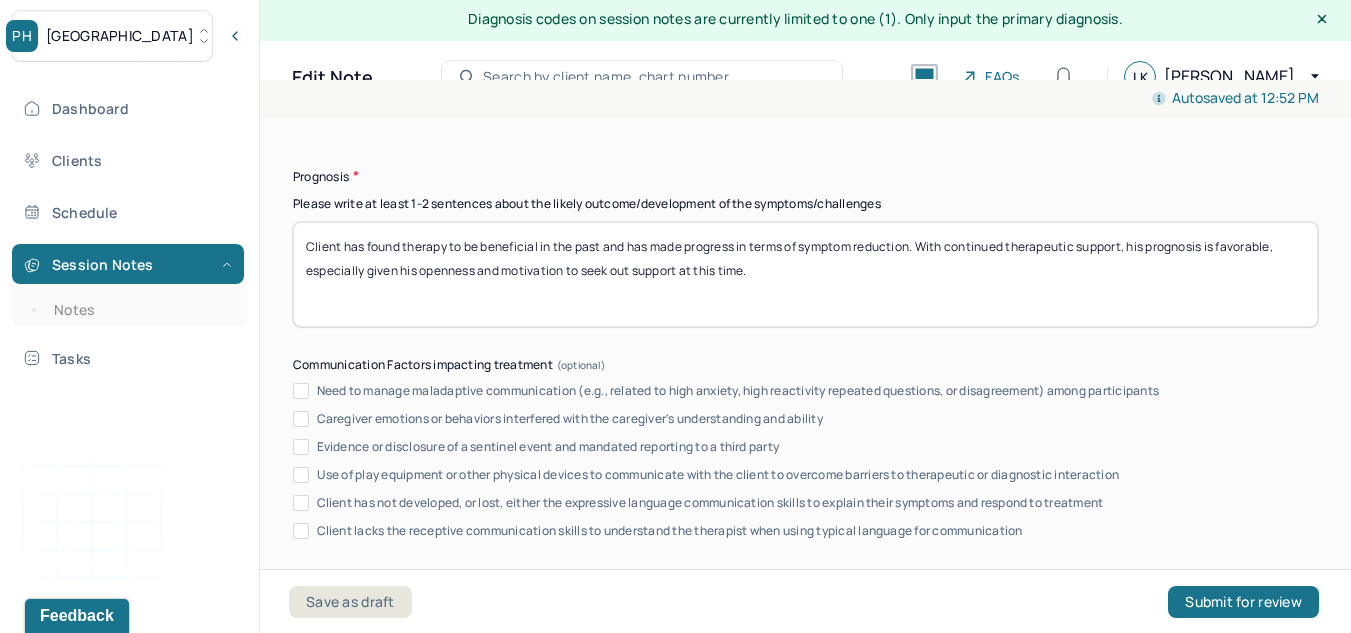 click on "Clientt has found therapy to be beneficial in the past and has made progress in terms of symptom reduction. With continued therapeutic support, his prognosis is favorable, especially given his openness and motivation to seek out support at this time." at bounding box center (805, 274) 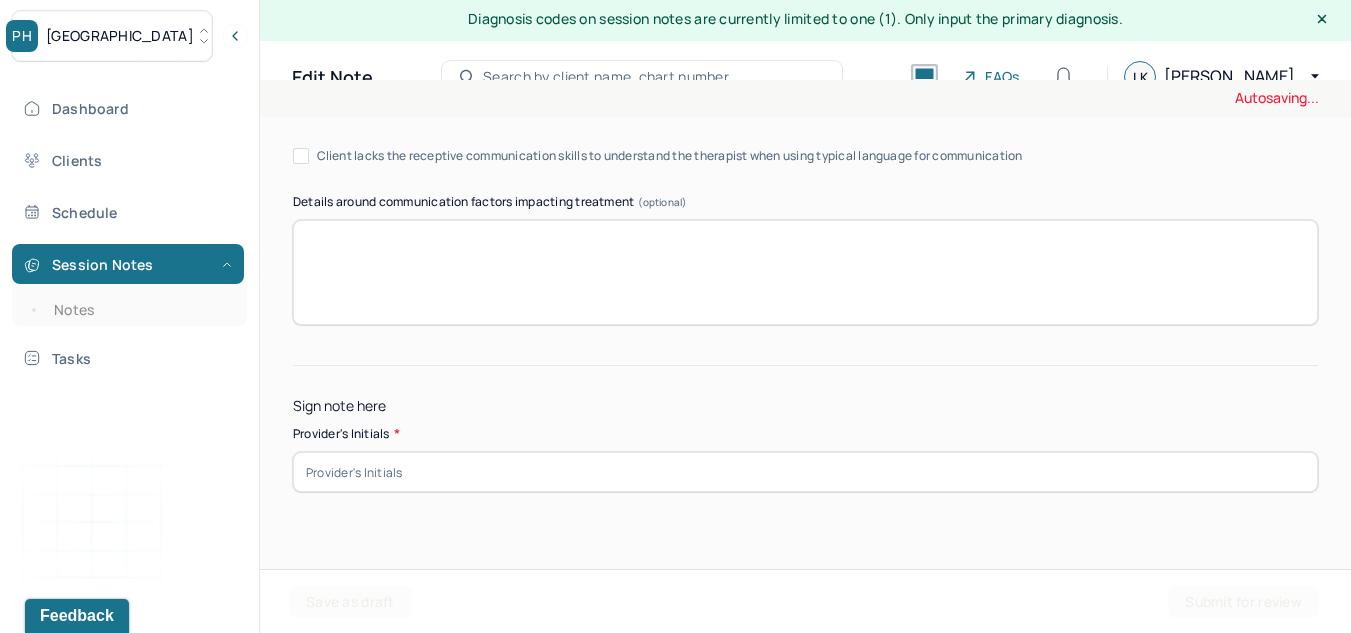 type on "Client has found therapy to be beneficial in the past and has made progress in terms of symptom reduction. With continued therapeutic support, his prognosis is favorable, especially given his openness and motivation to seek out support at this time." 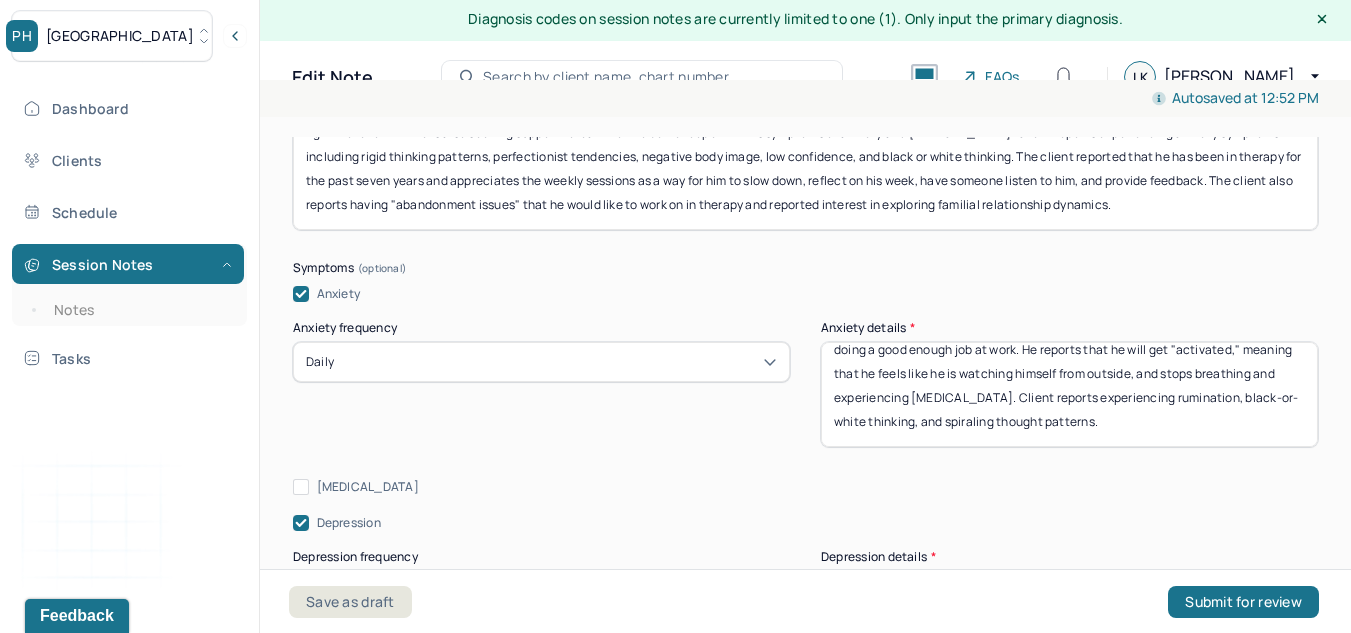 scroll, scrollTop: 2271, scrollLeft: 0, axis: vertical 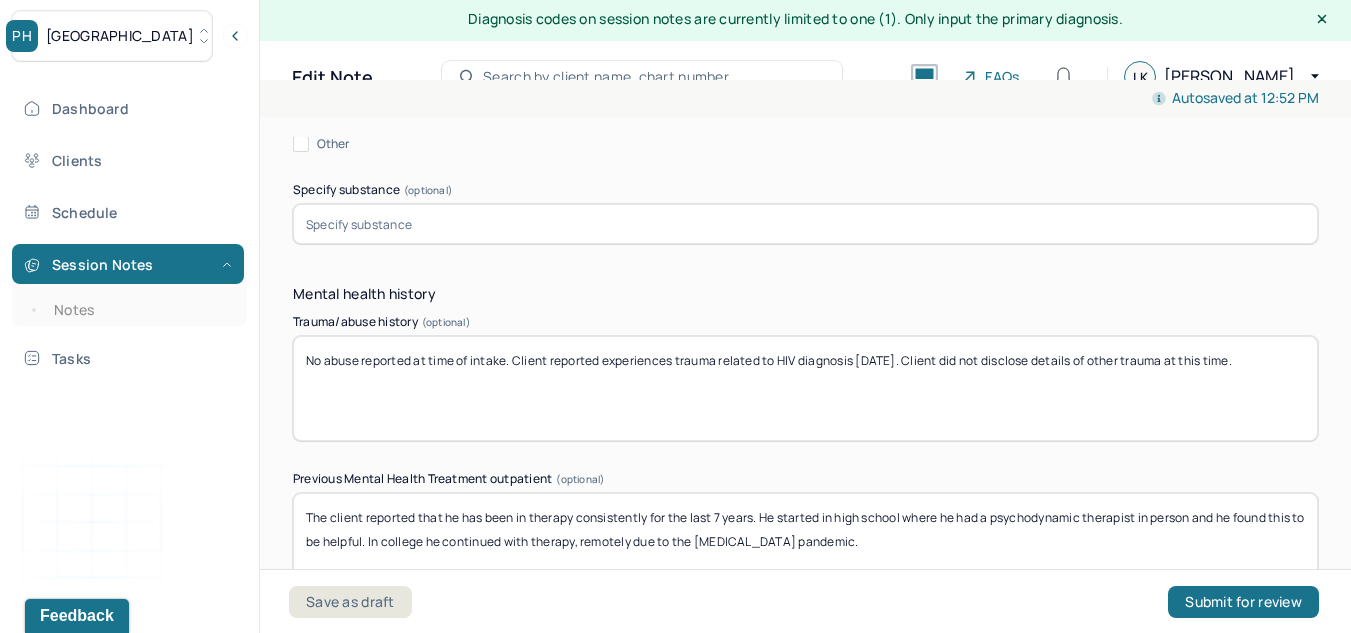 type on "LK" 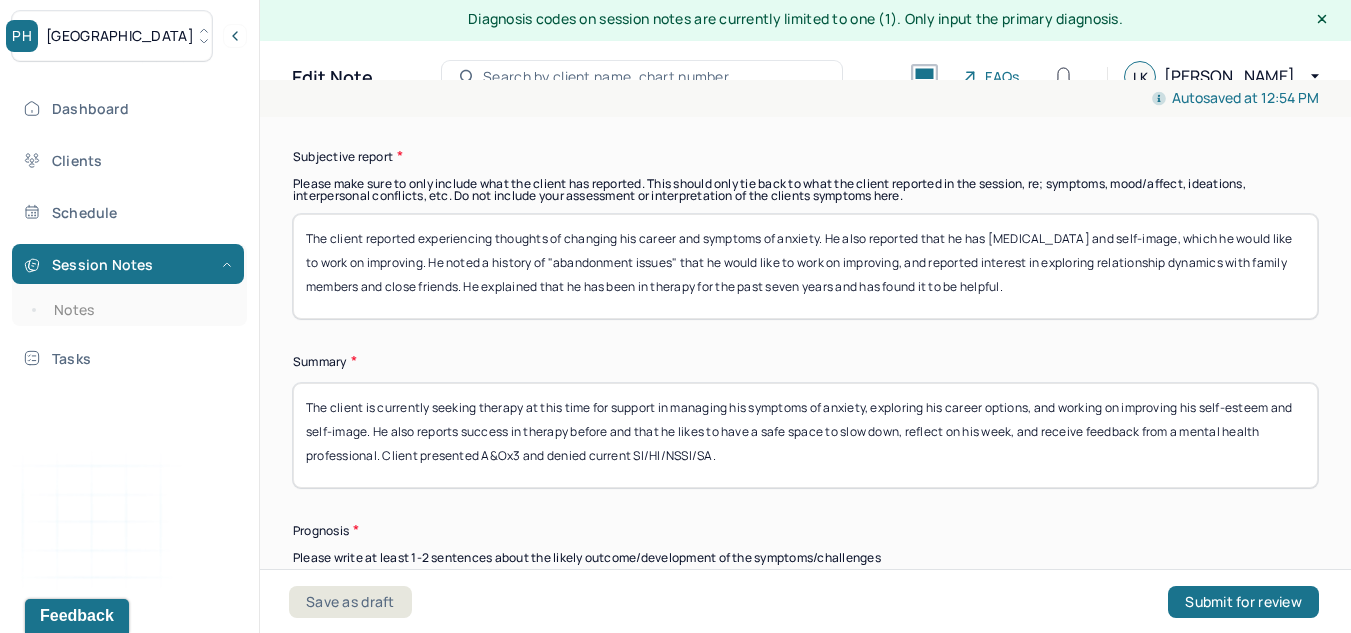 scroll, scrollTop: 12534, scrollLeft: 0, axis: vertical 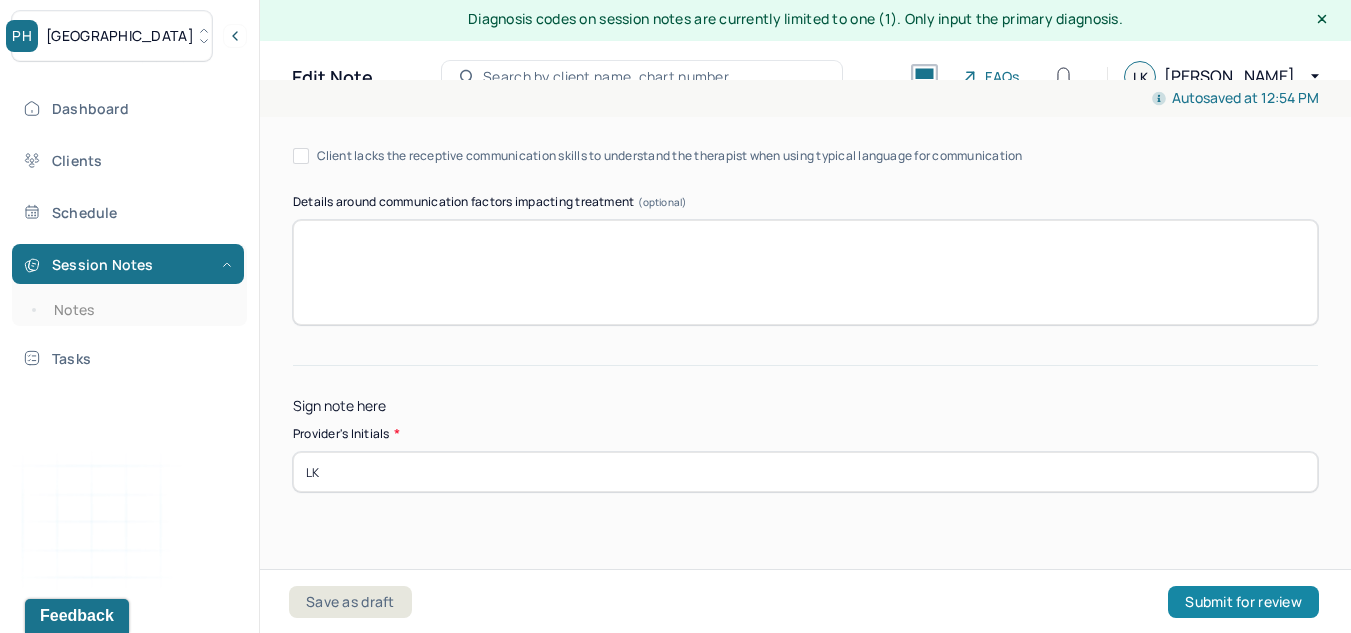 type on "No abuse reported at time of intake. Client reported experiencing trauma related to HIV diagnosis [DATE]. Client did not disclose details of other trauma at this time." 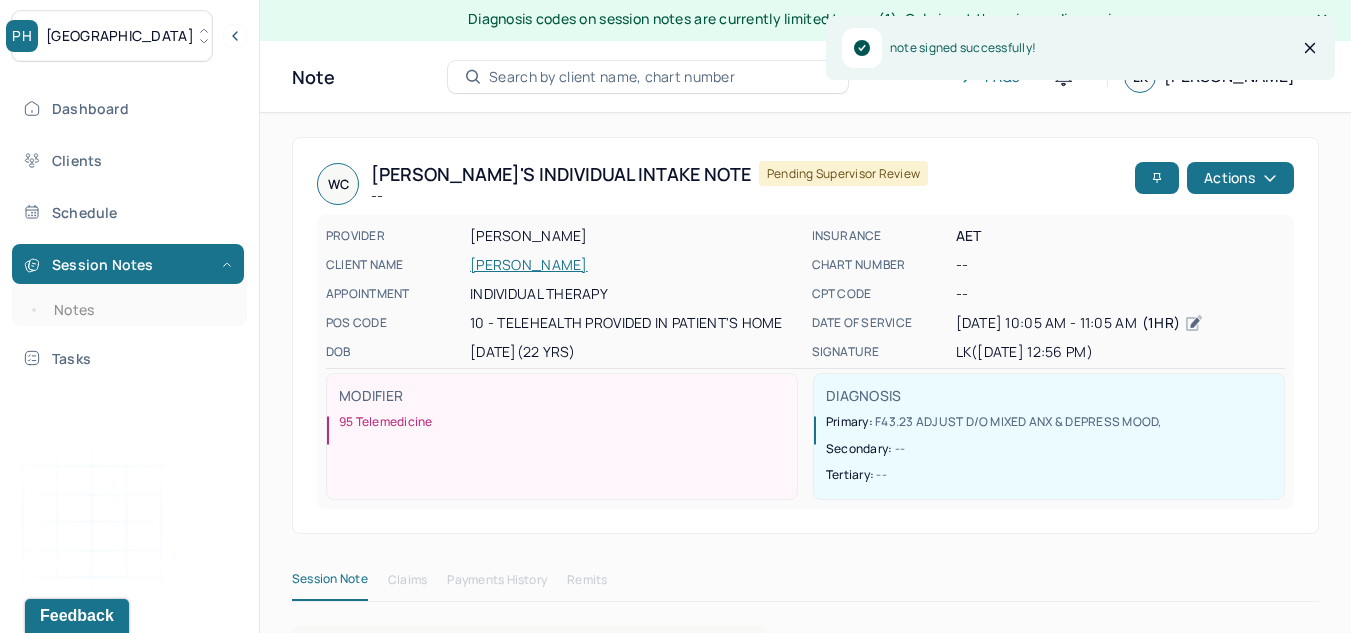 scroll, scrollTop: 0, scrollLeft: 0, axis: both 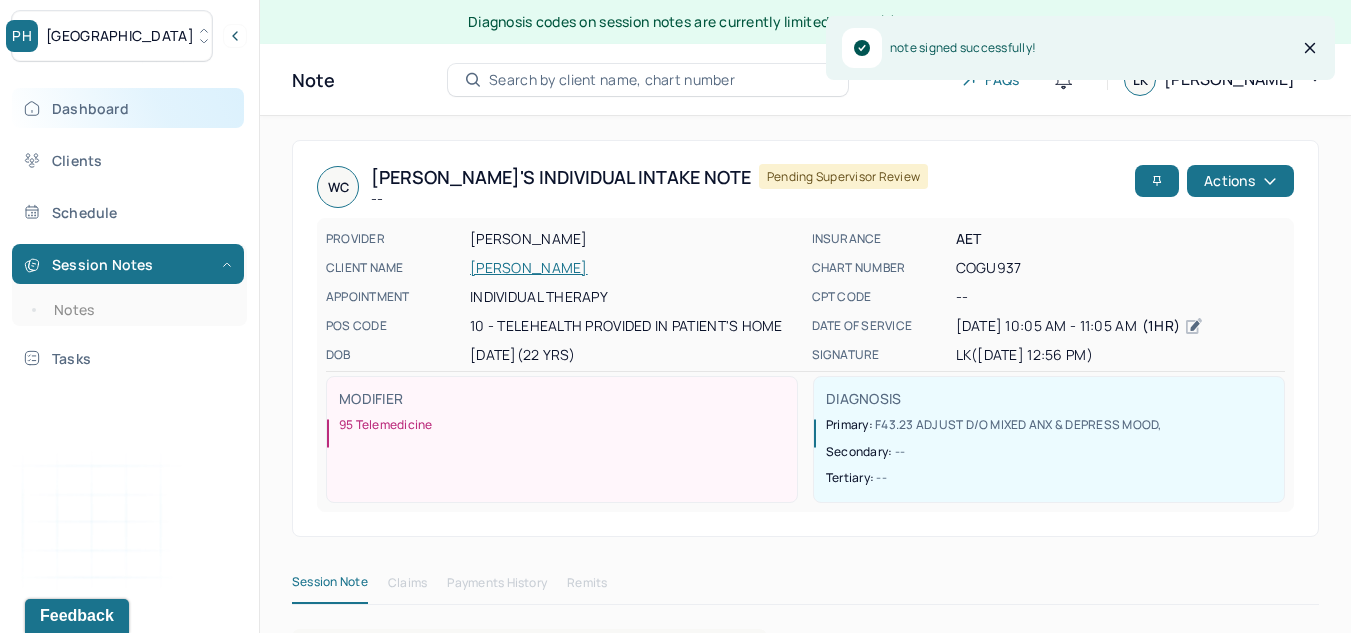 click on "Dashboard" at bounding box center [128, 108] 